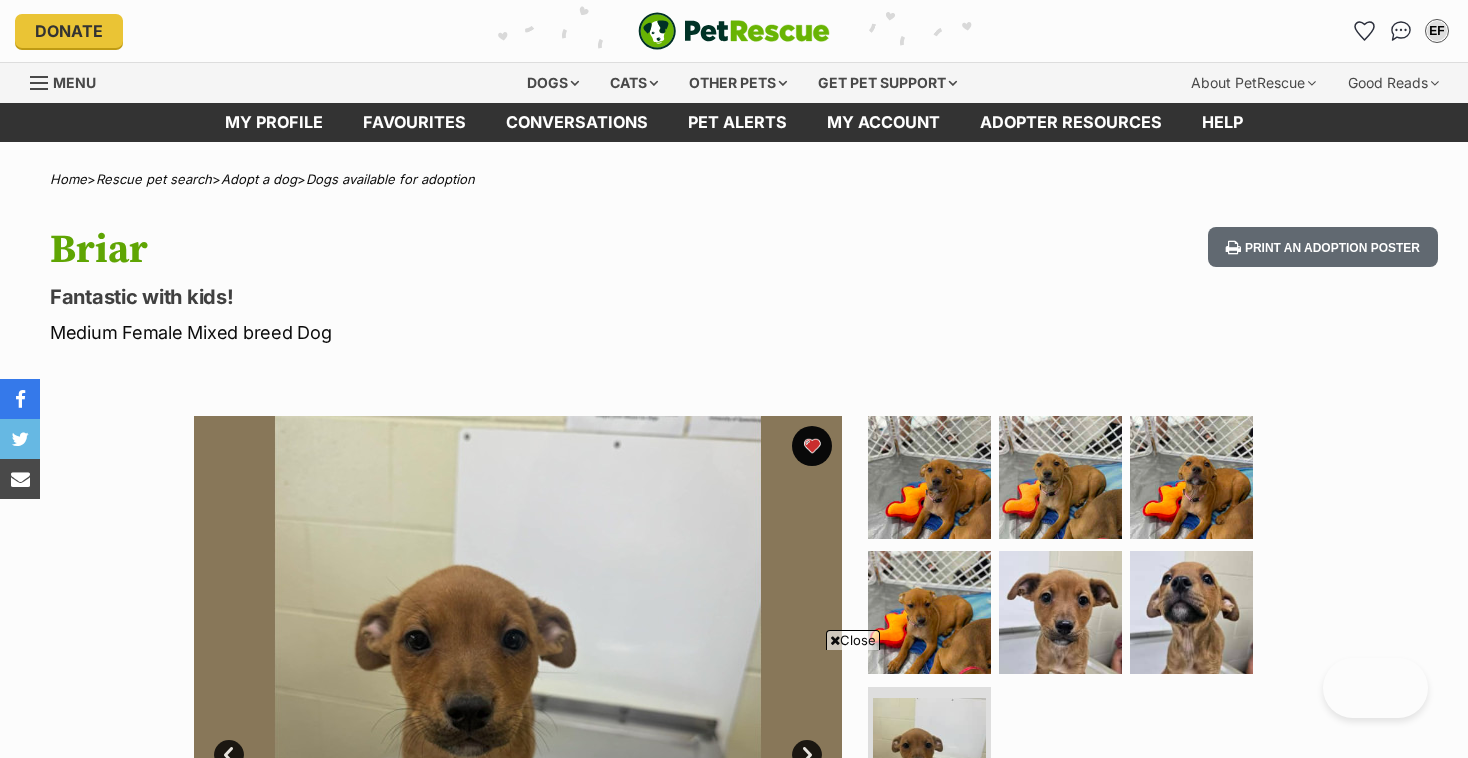 scroll, scrollTop: 377, scrollLeft: 0, axis: vertical 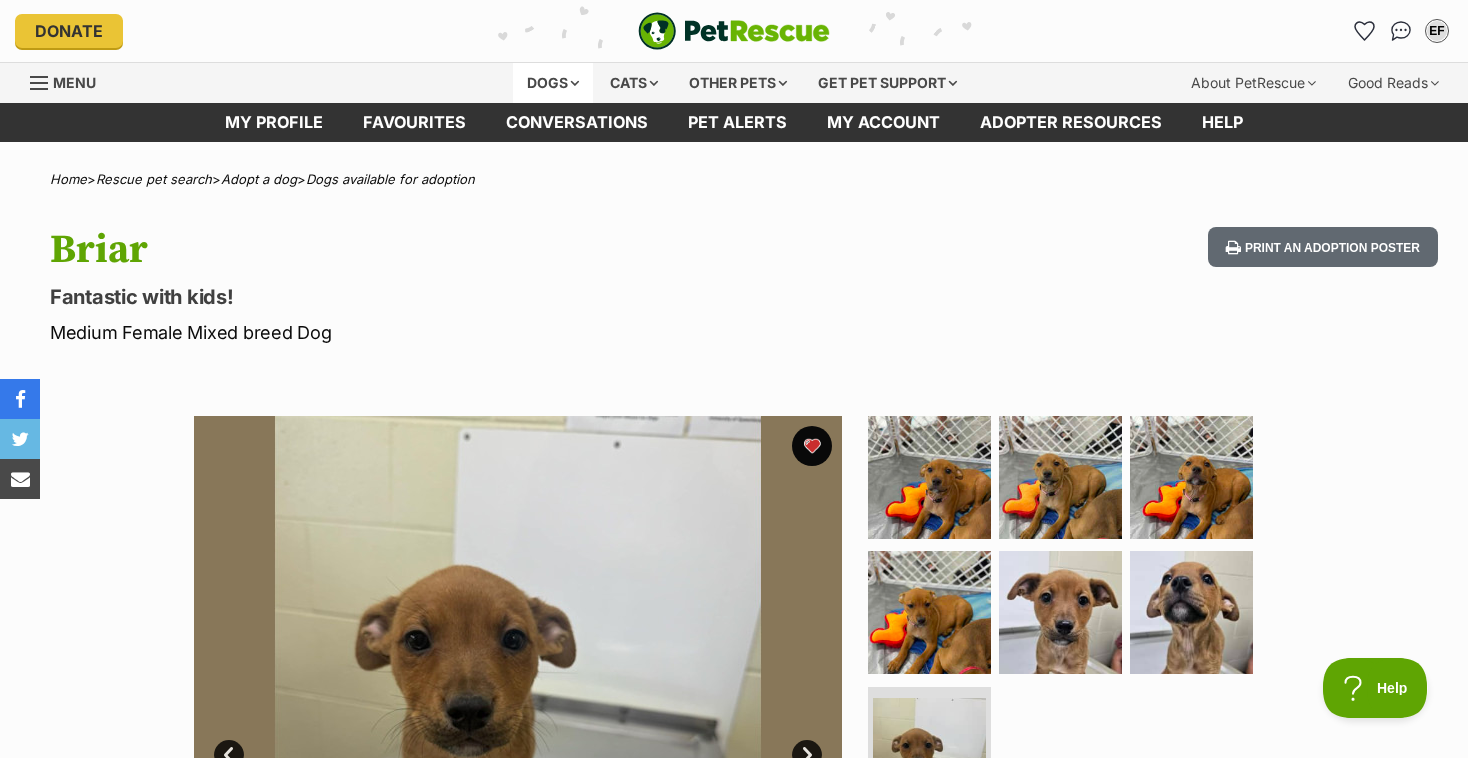 click on "Dogs" at bounding box center (553, 83) 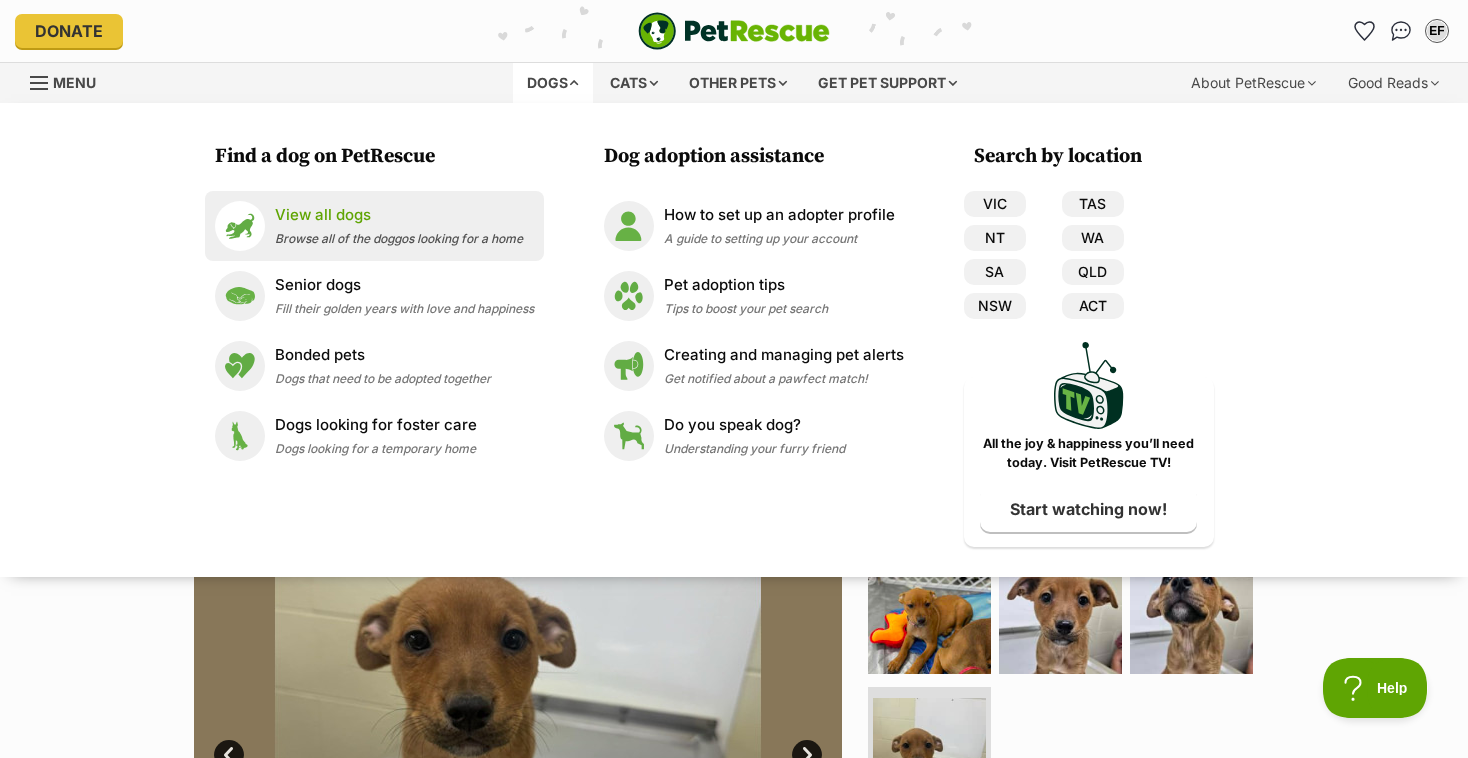 click on "View all dogs" at bounding box center (399, 215) 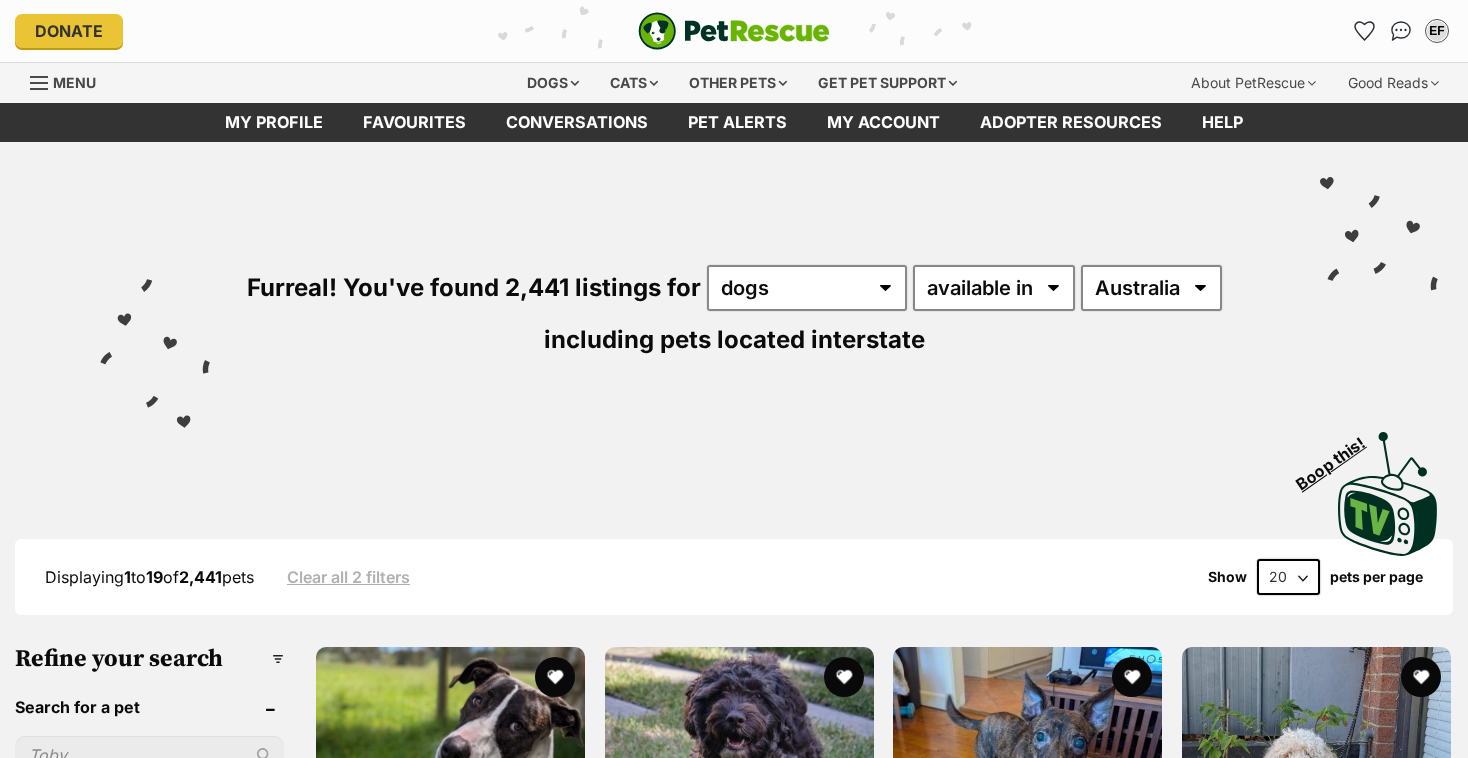 scroll, scrollTop: 0, scrollLeft: 0, axis: both 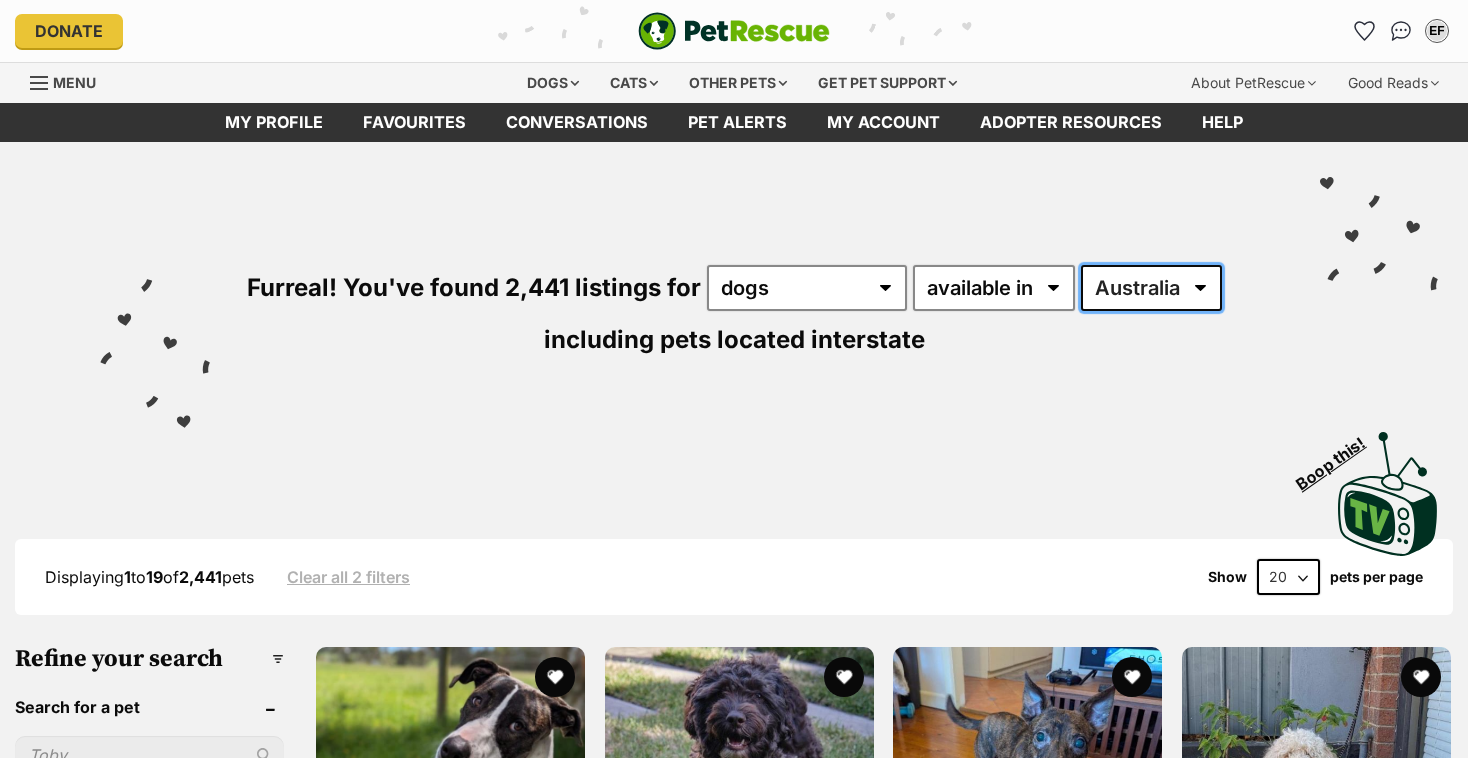click on "Australia
ACT
NSW
NT
QLD
SA
TAS
VIC
WA" at bounding box center [1151, 288] 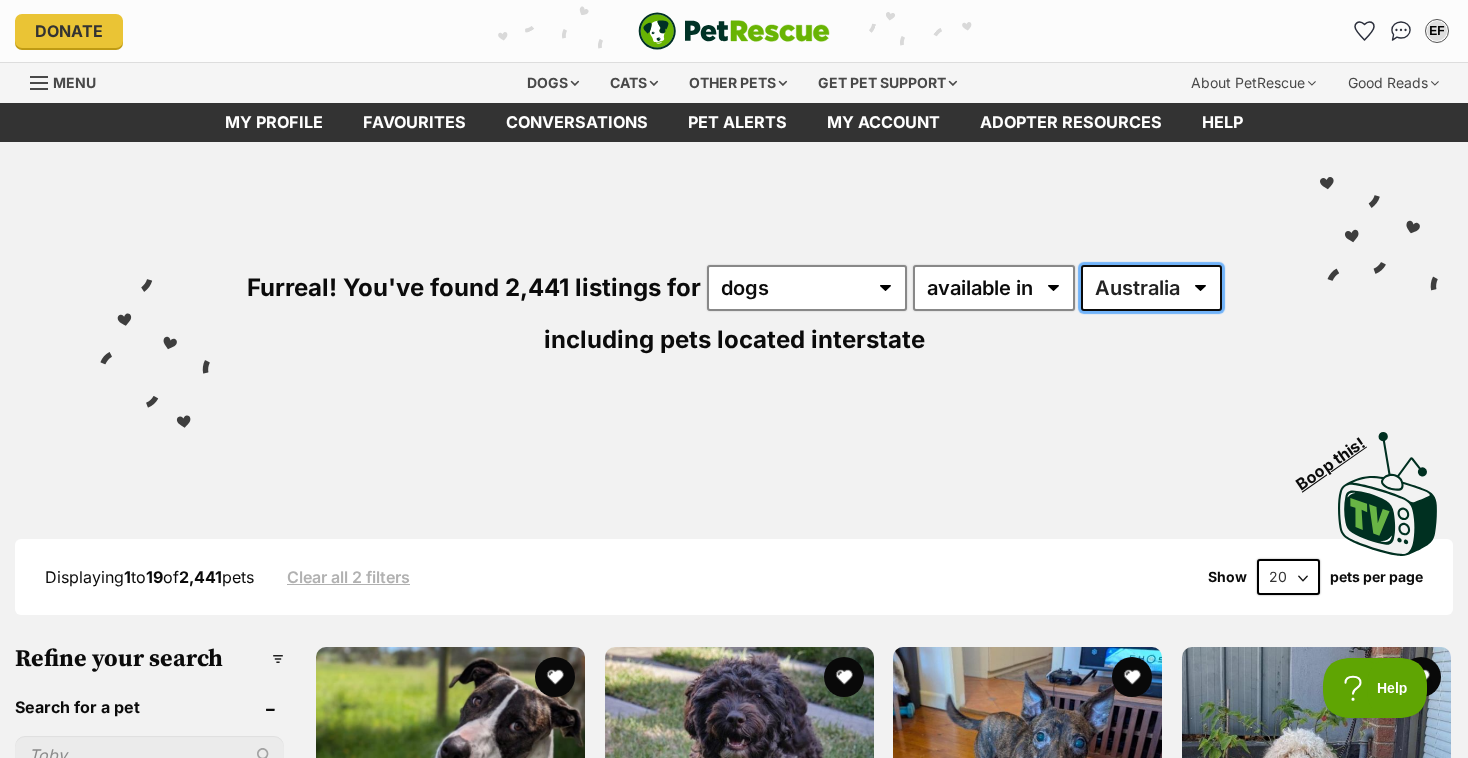 scroll, scrollTop: 0, scrollLeft: 0, axis: both 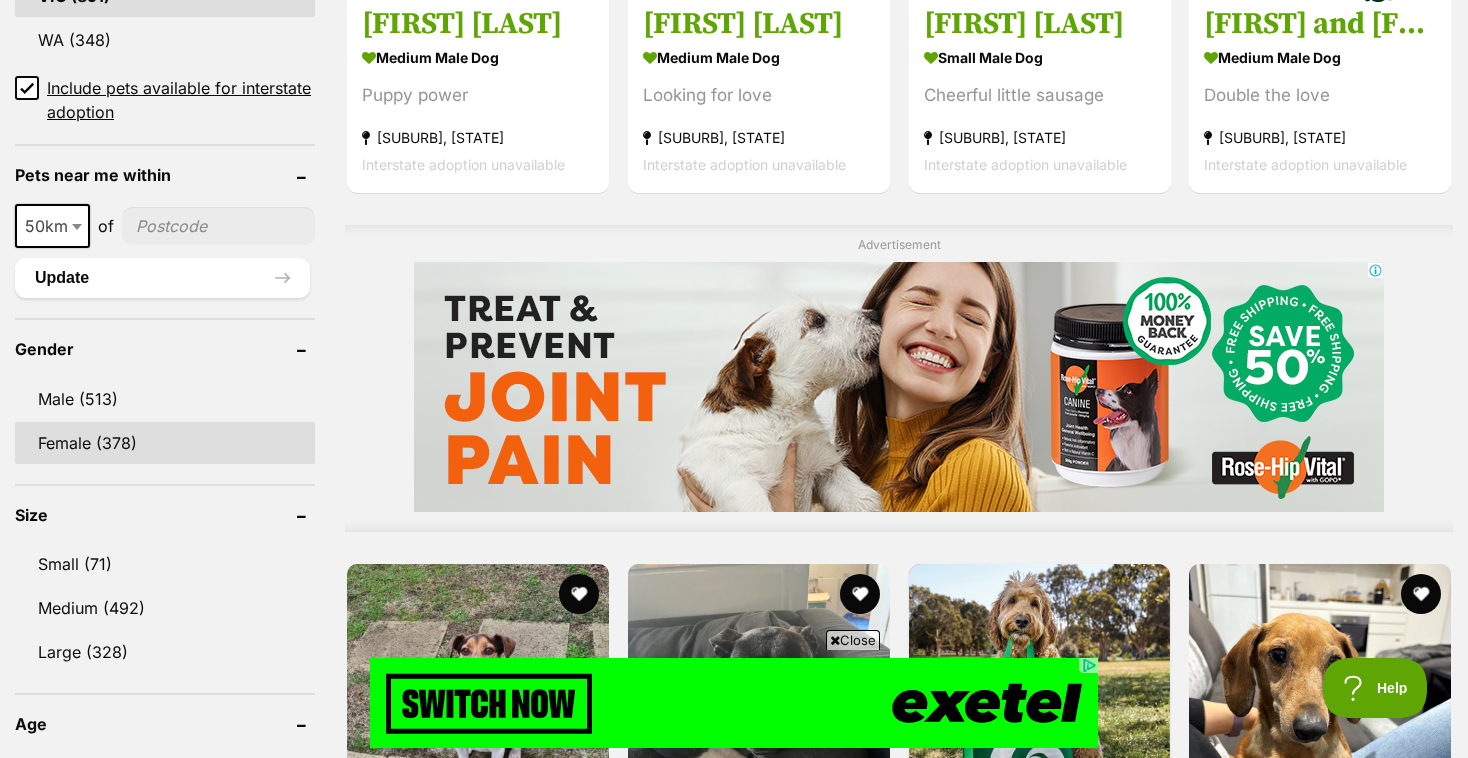 click on "Female (378)" at bounding box center [165, 443] 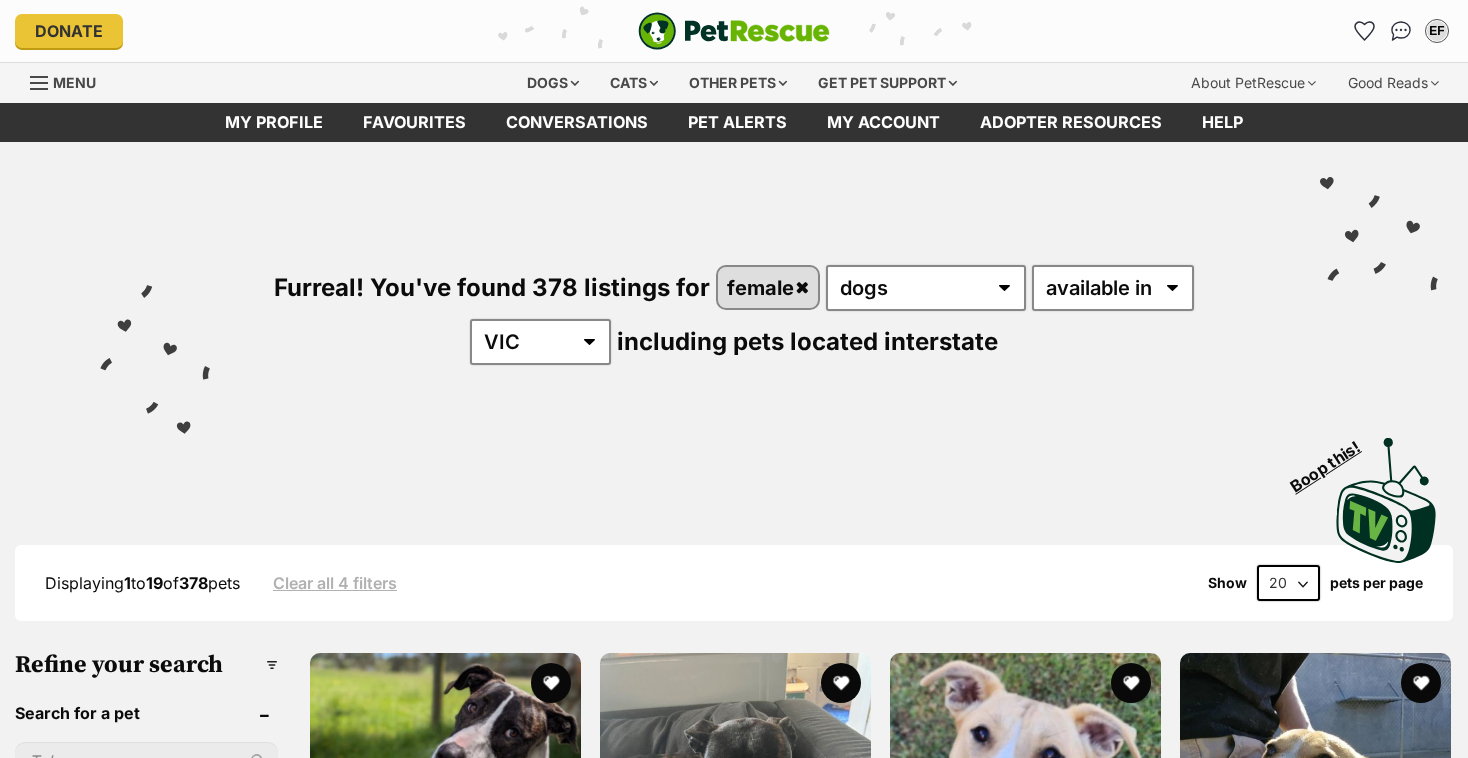 scroll, scrollTop: 0, scrollLeft: 0, axis: both 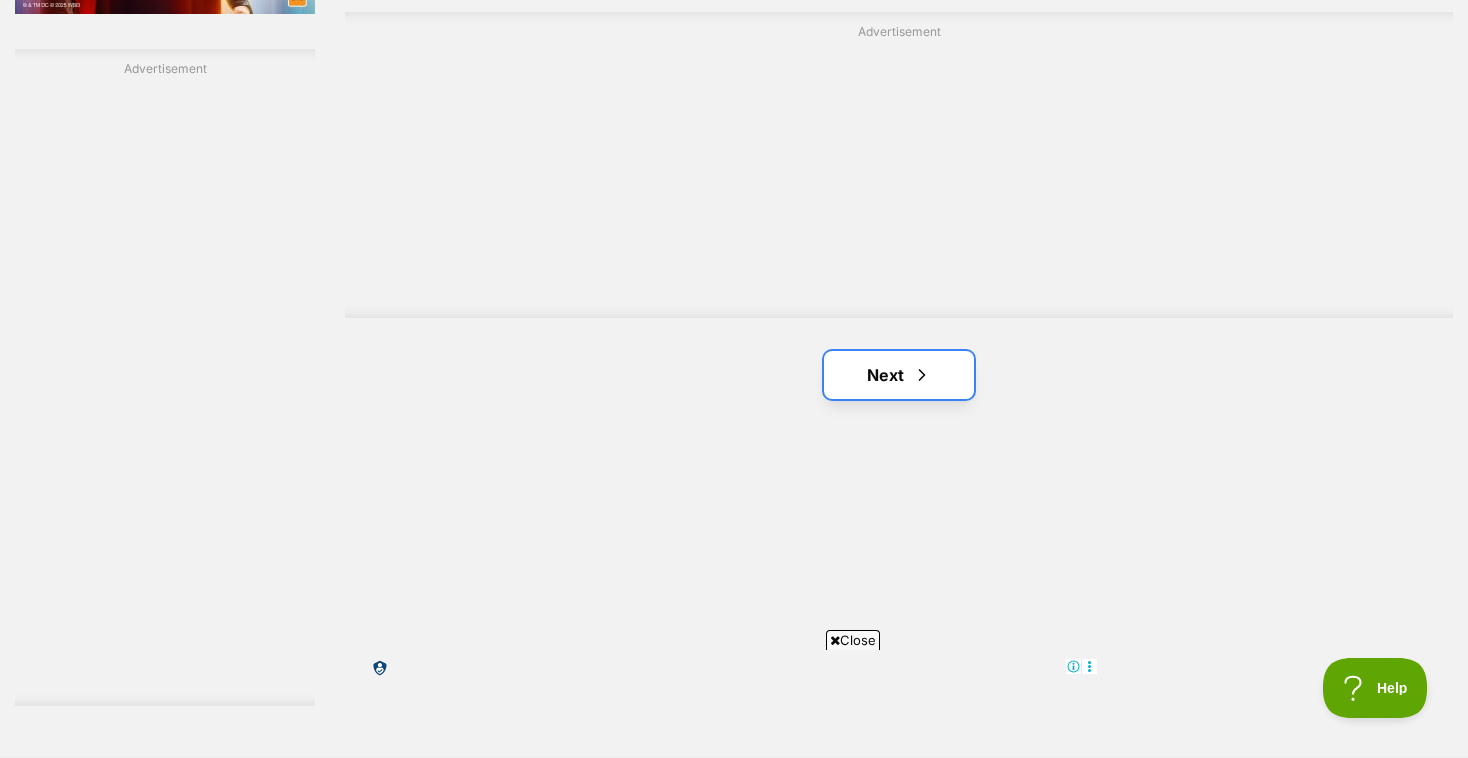 click on "Next" at bounding box center (899, 375) 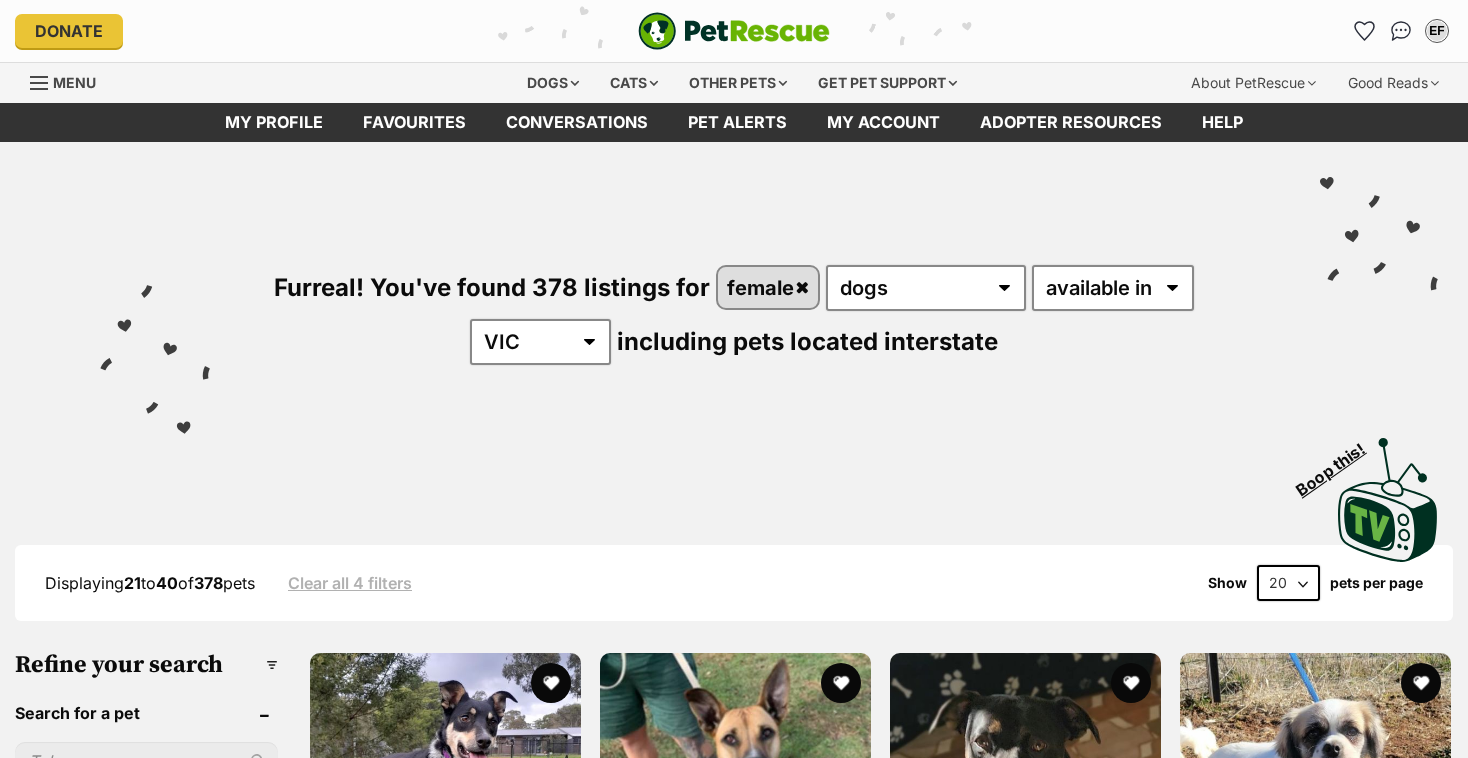 scroll, scrollTop: 0, scrollLeft: 0, axis: both 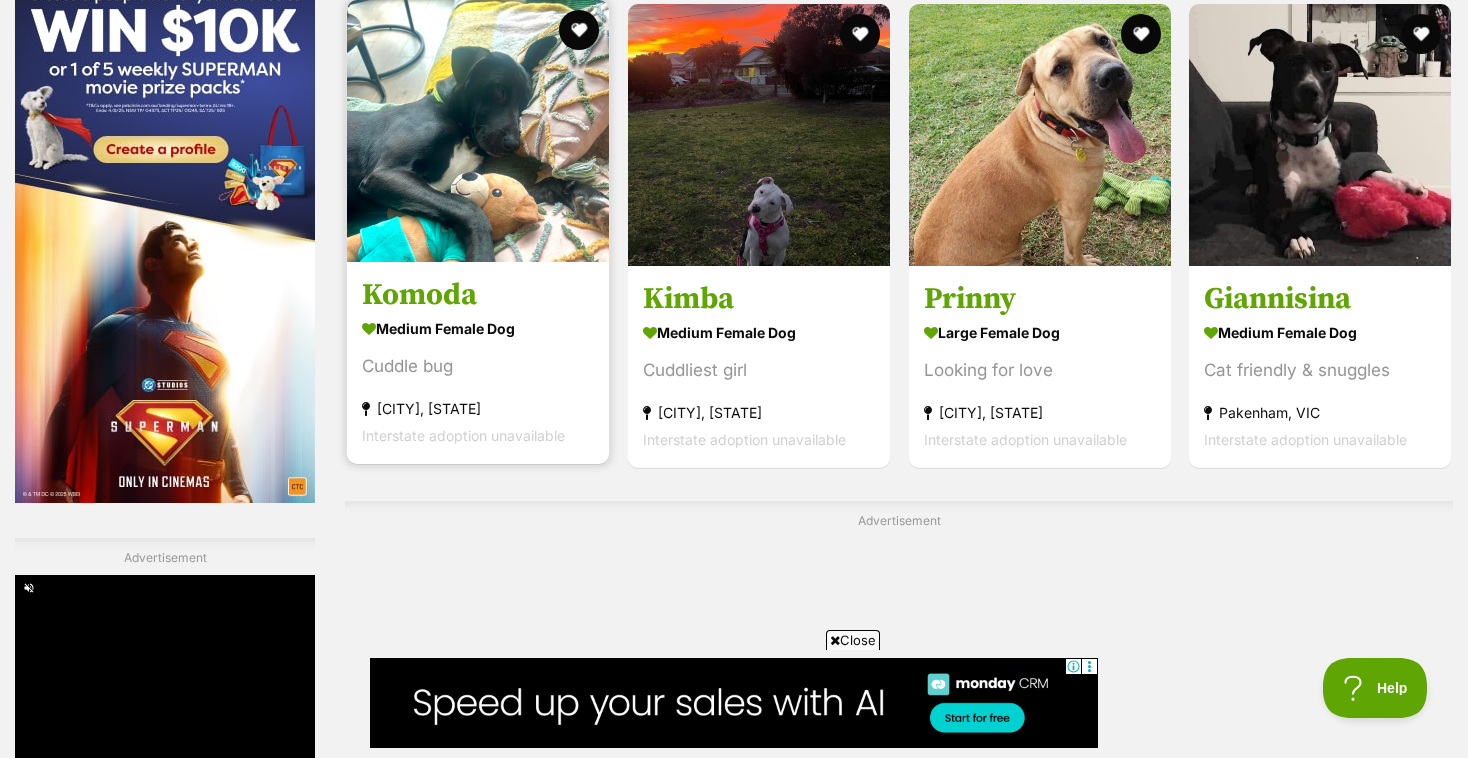 click at bounding box center [478, 131] 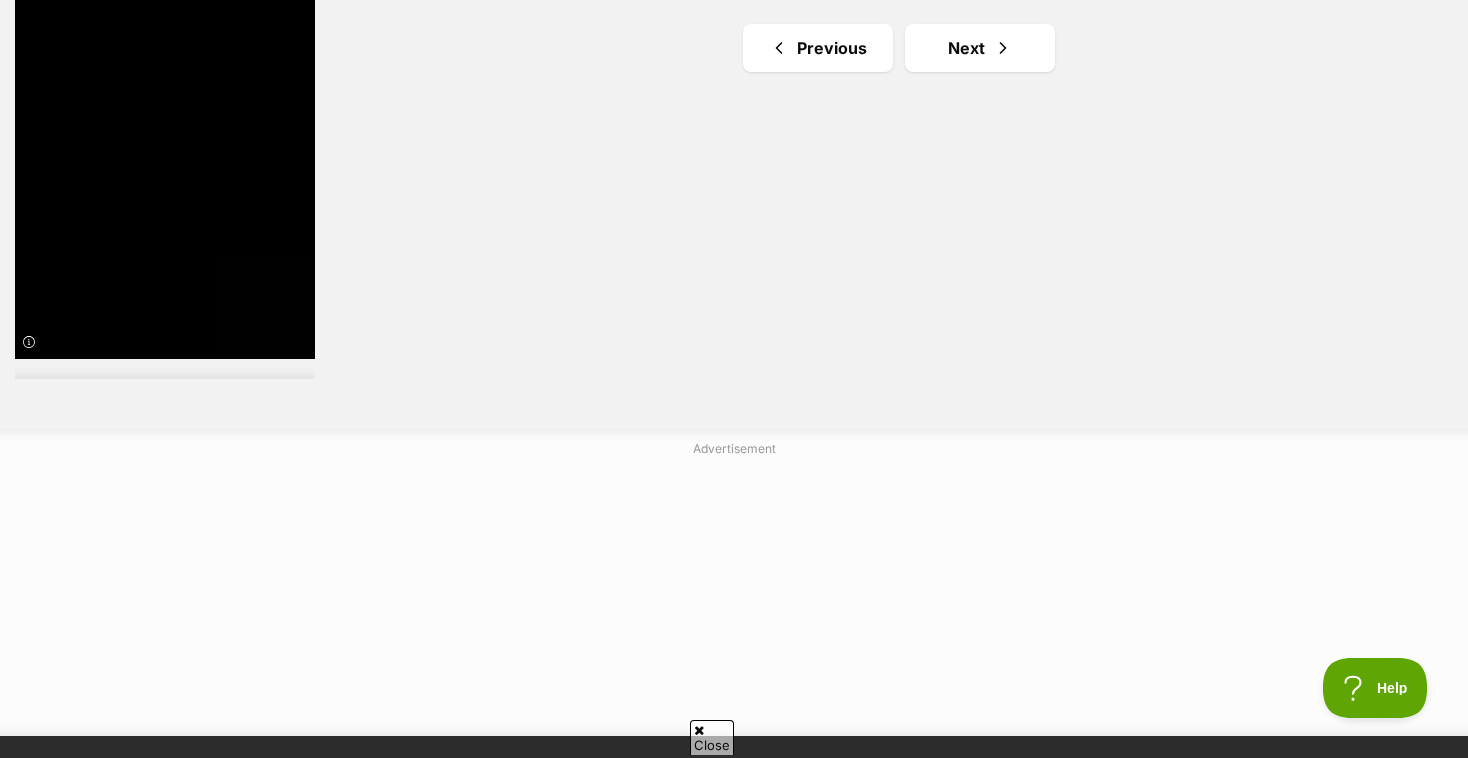 scroll, scrollTop: 0, scrollLeft: 0, axis: both 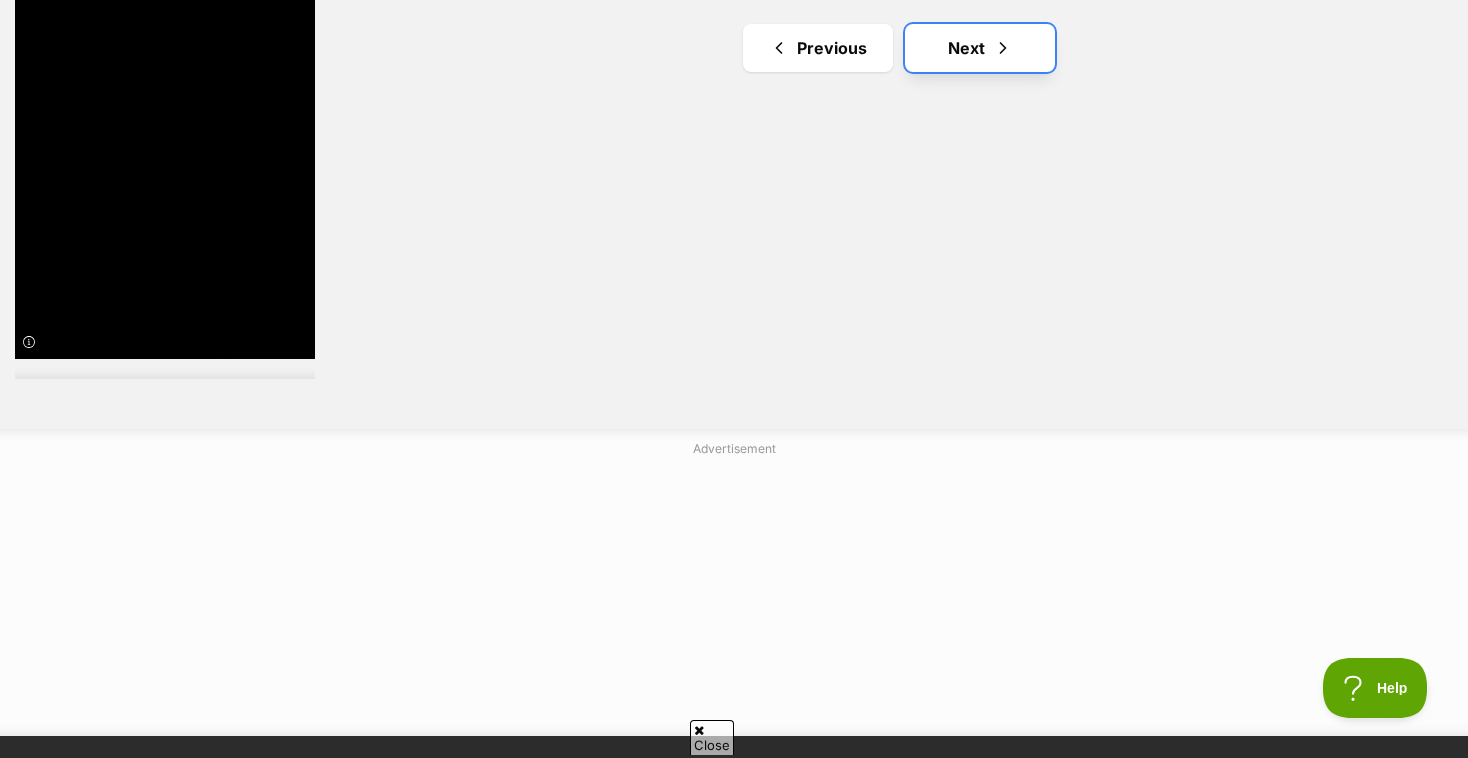click on "Next" at bounding box center (980, 48) 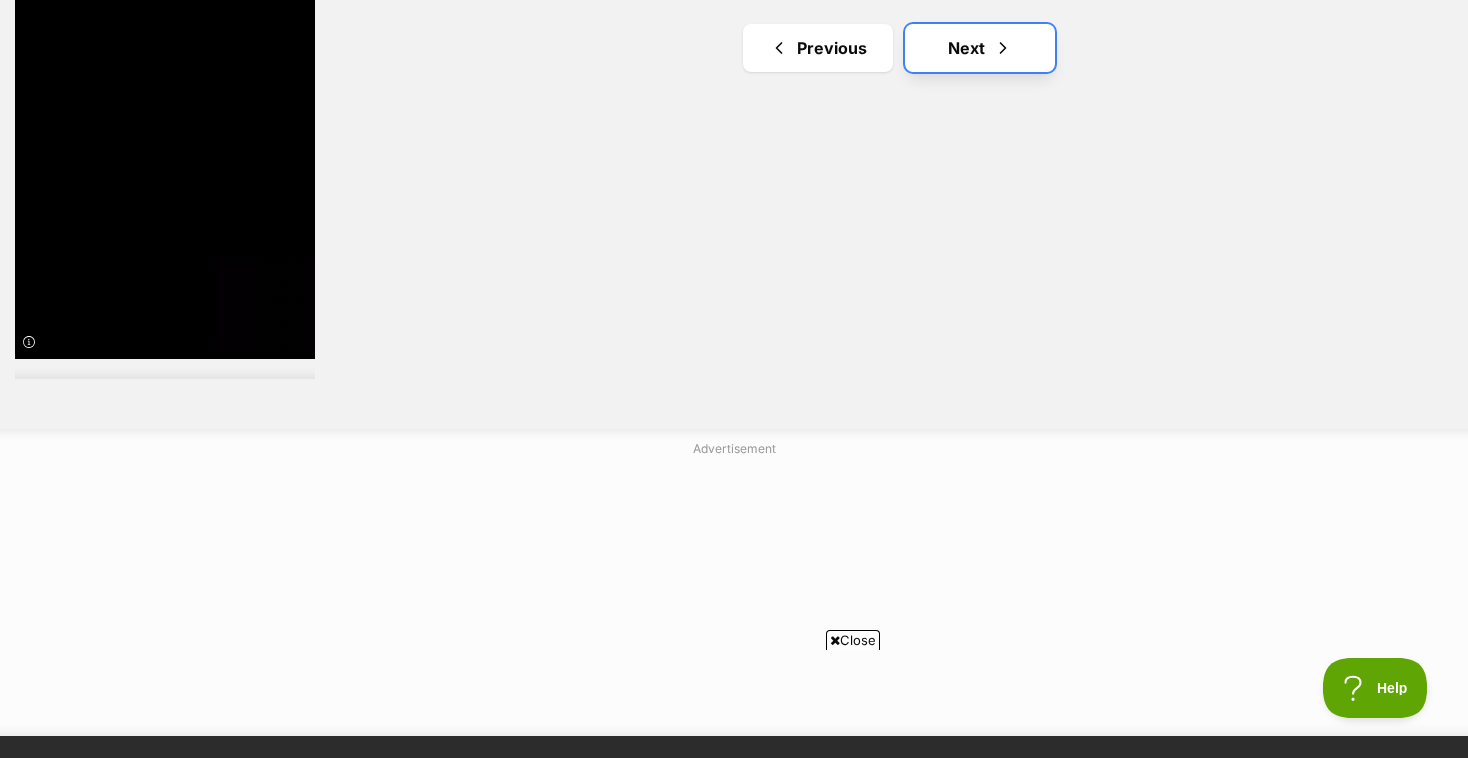 scroll, scrollTop: 0, scrollLeft: 0, axis: both 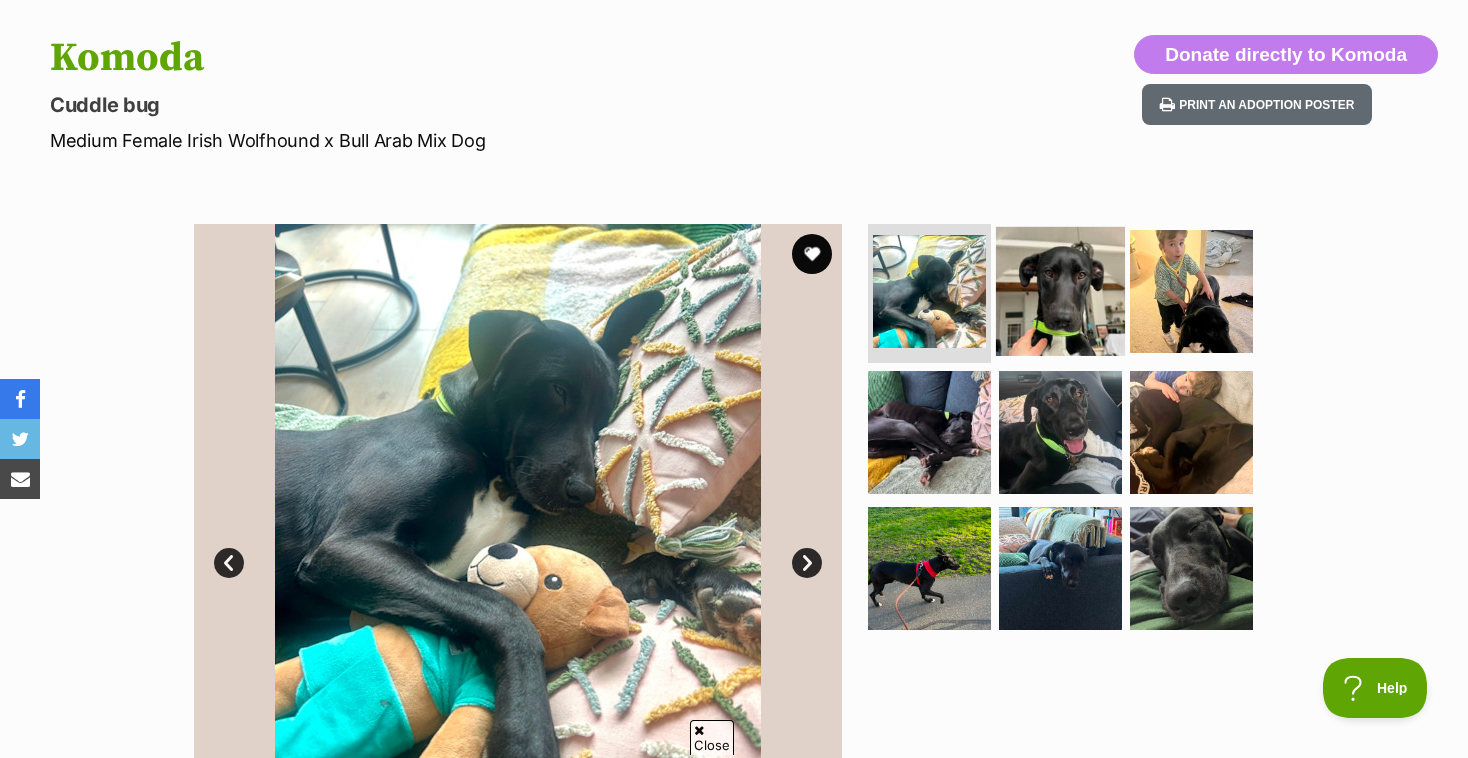 click at bounding box center (1060, 290) 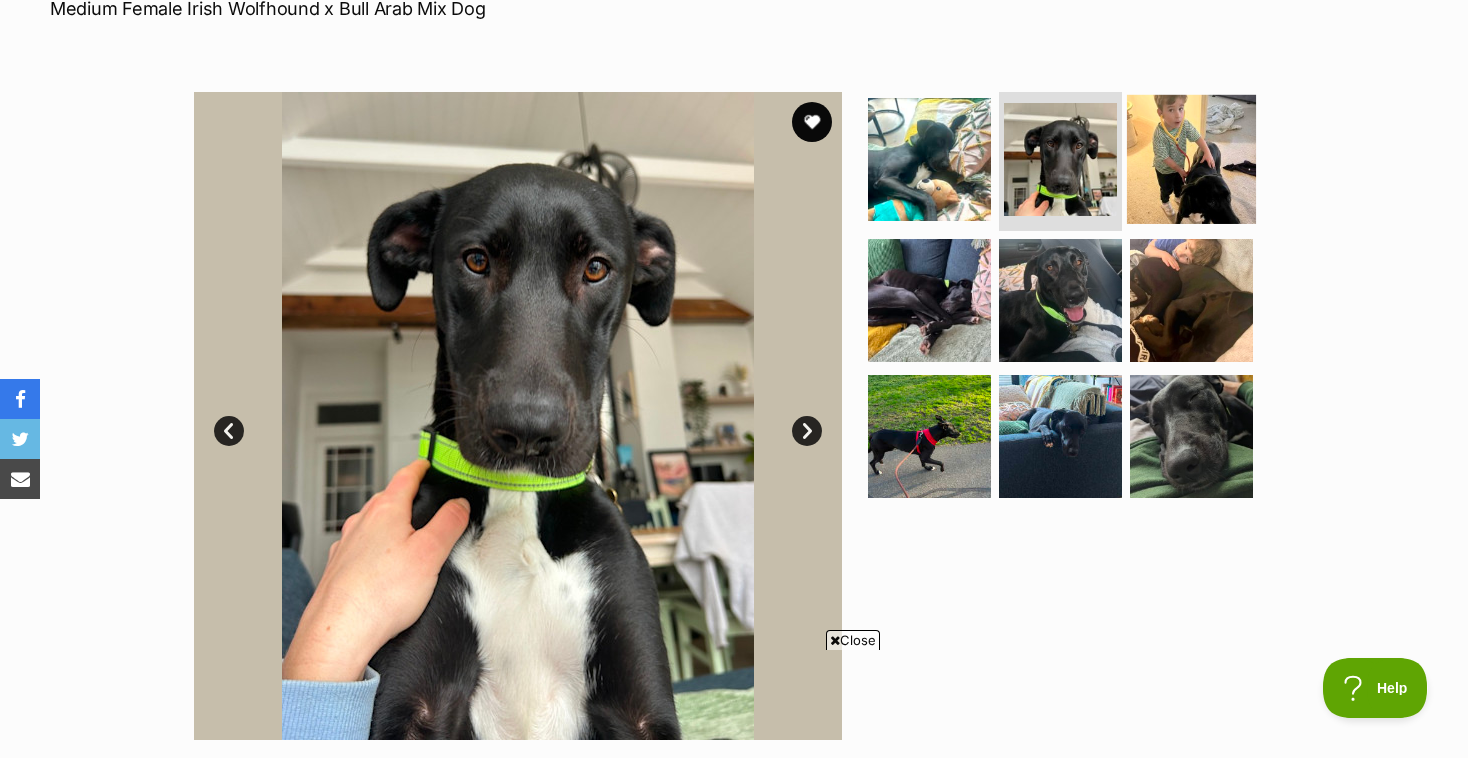 scroll, scrollTop: 0, scrollLeft: 0, axis: both 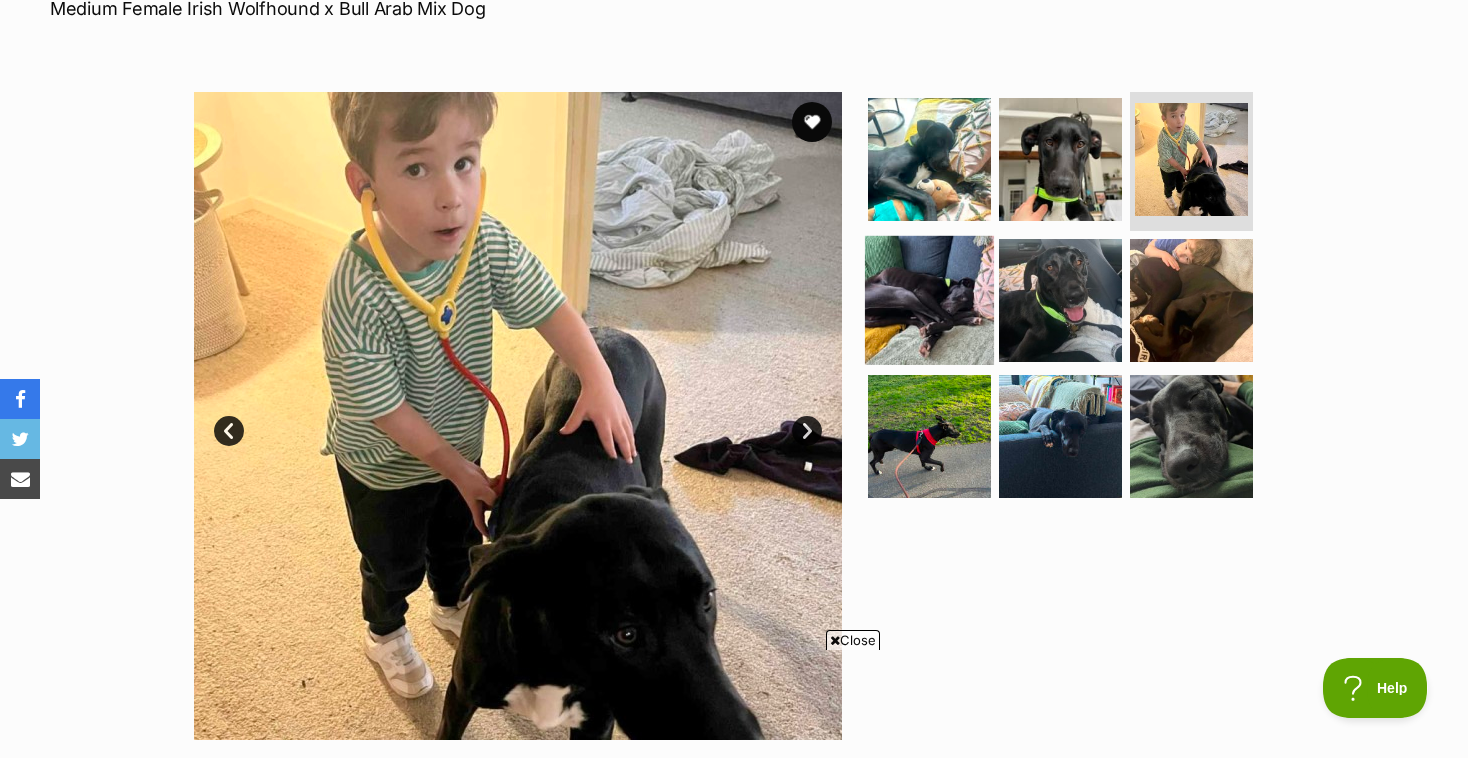 click at bounding box center (929, 300) 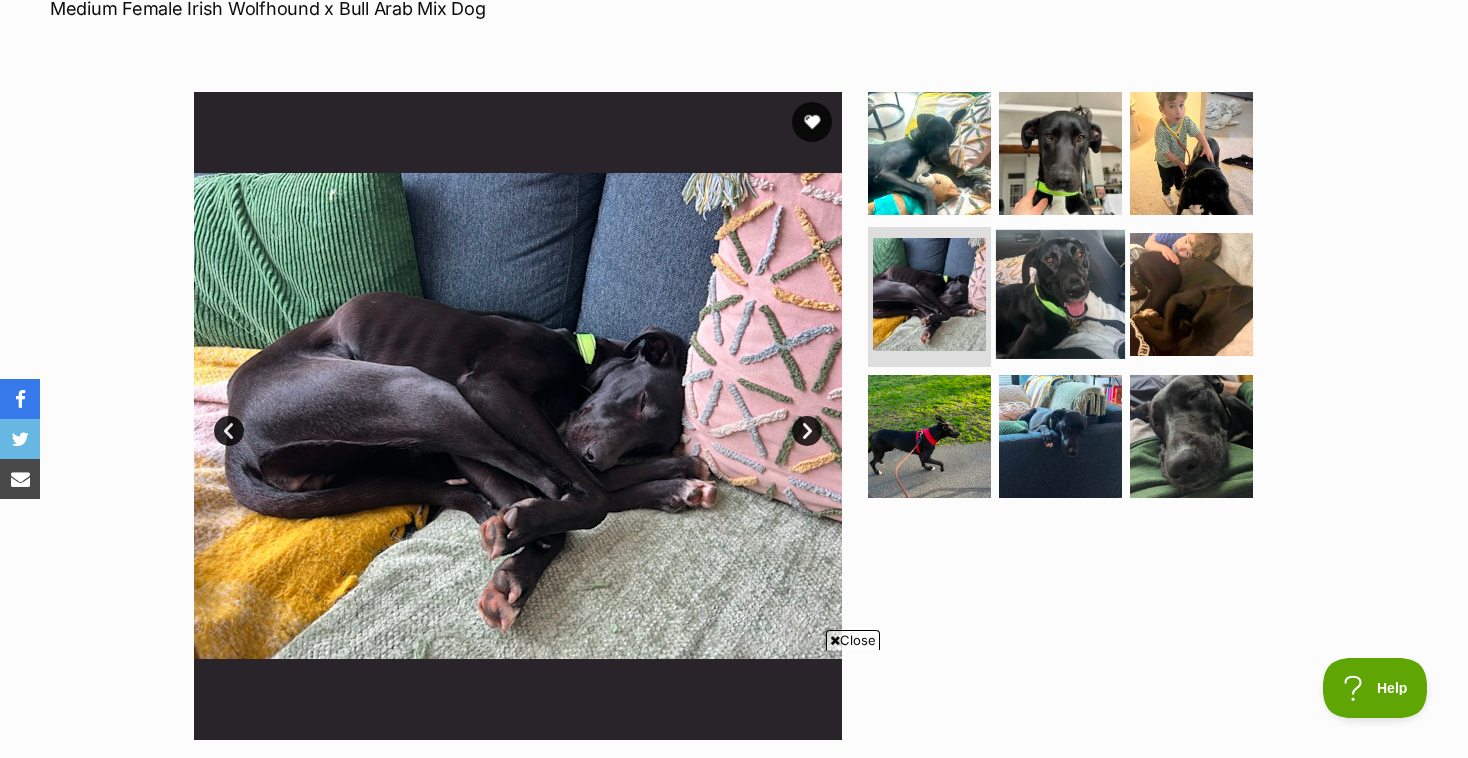 click at bounding box center [1060, 294] 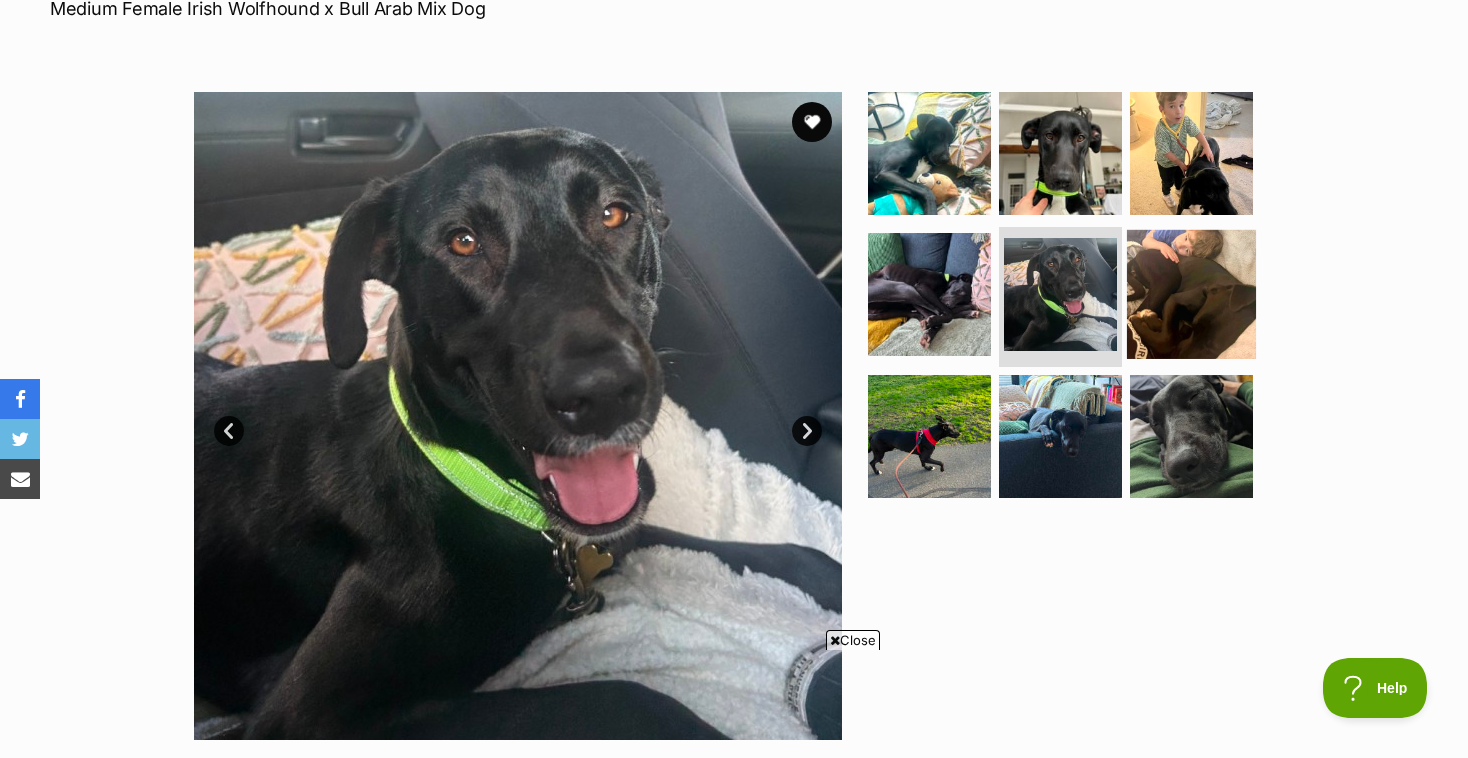 click at bounding box center (1191, 294) 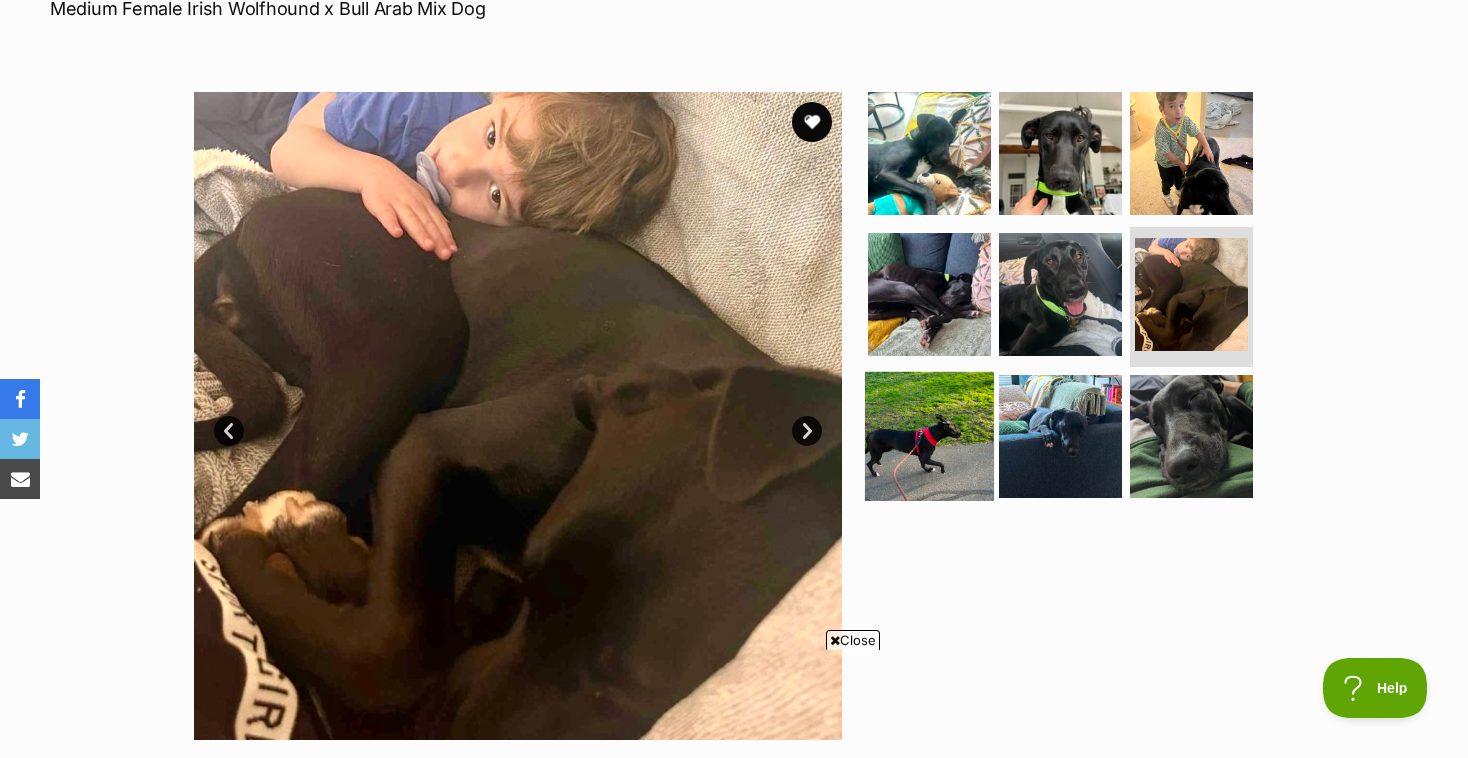 click at bounding box center [929, 436] 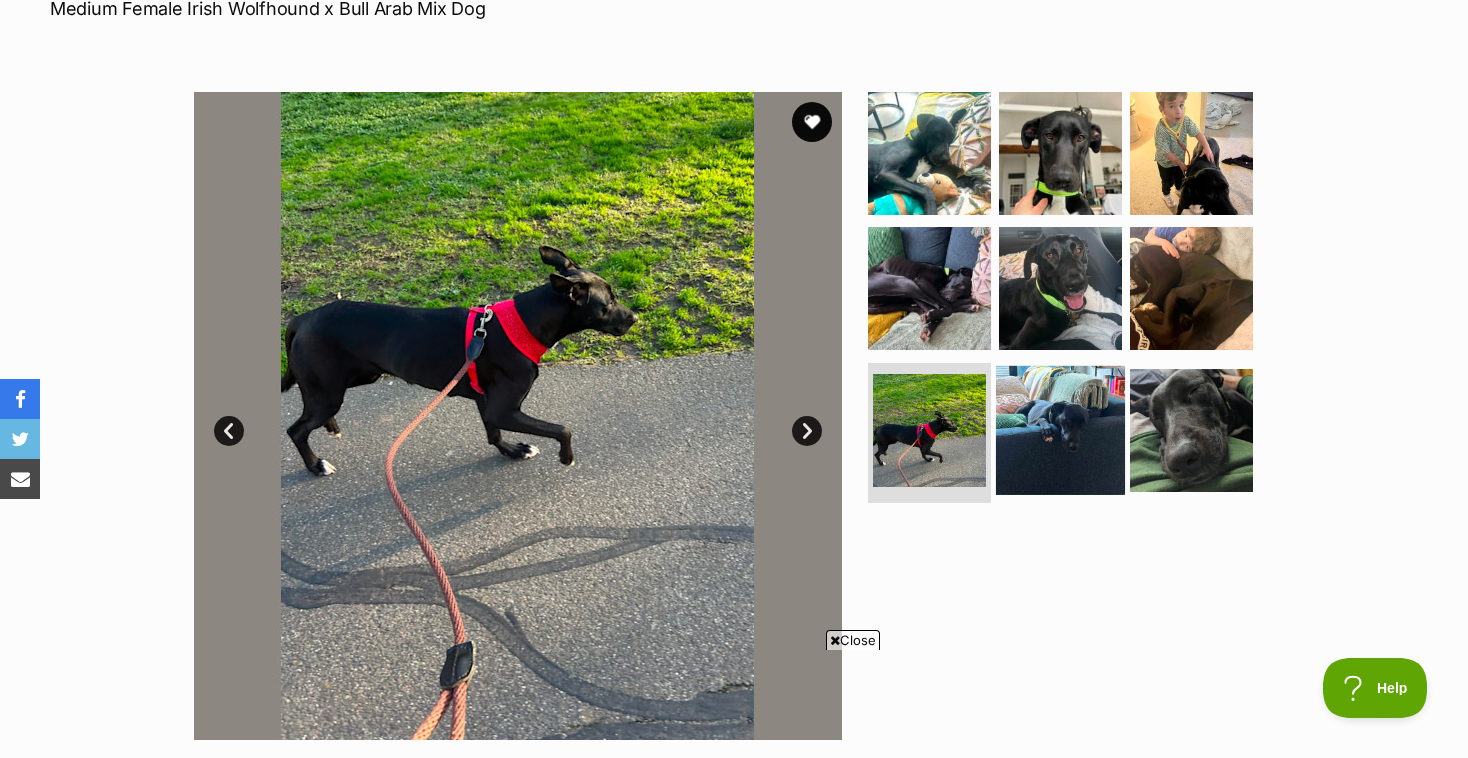 click at bounding box center (1060, 430) 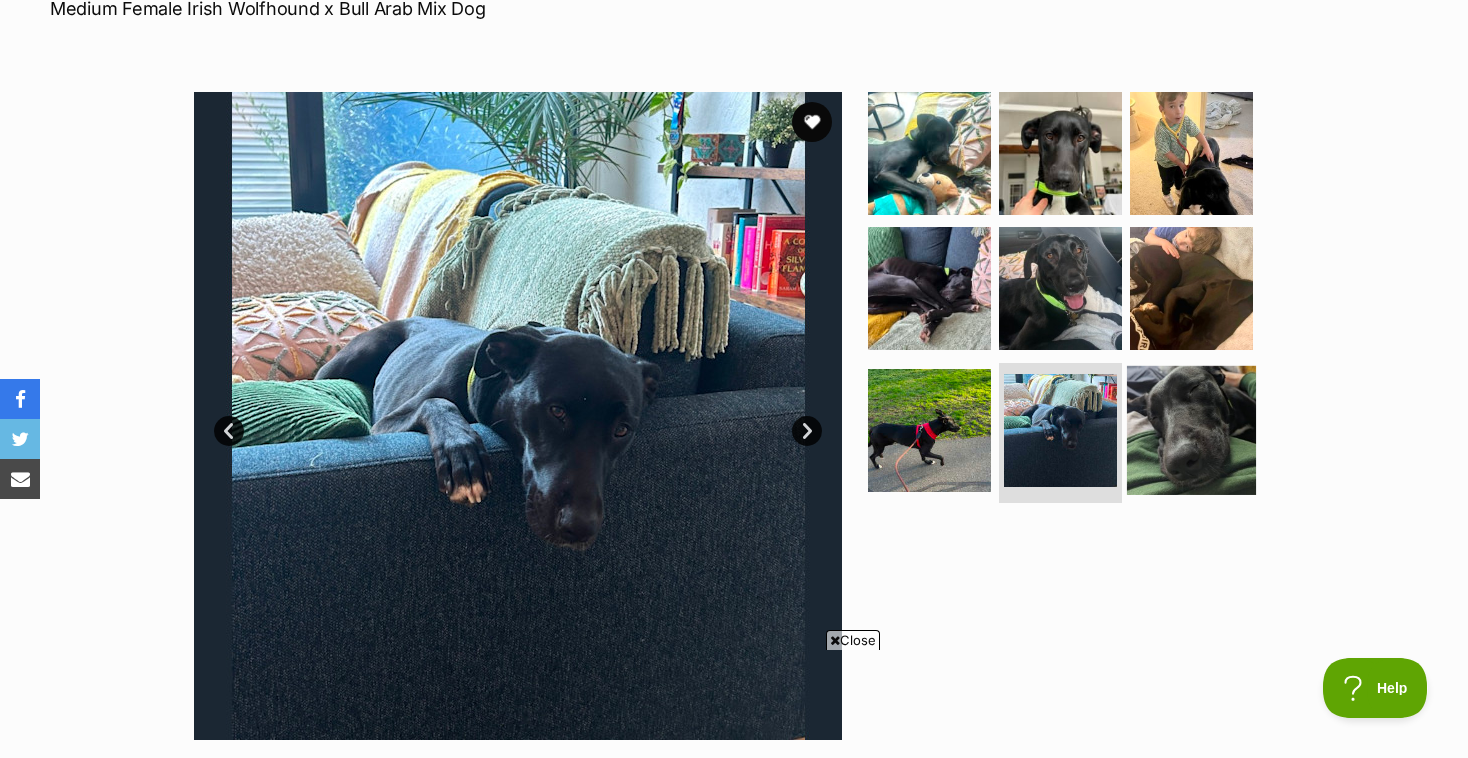 click at bounding box center [1191, 430] 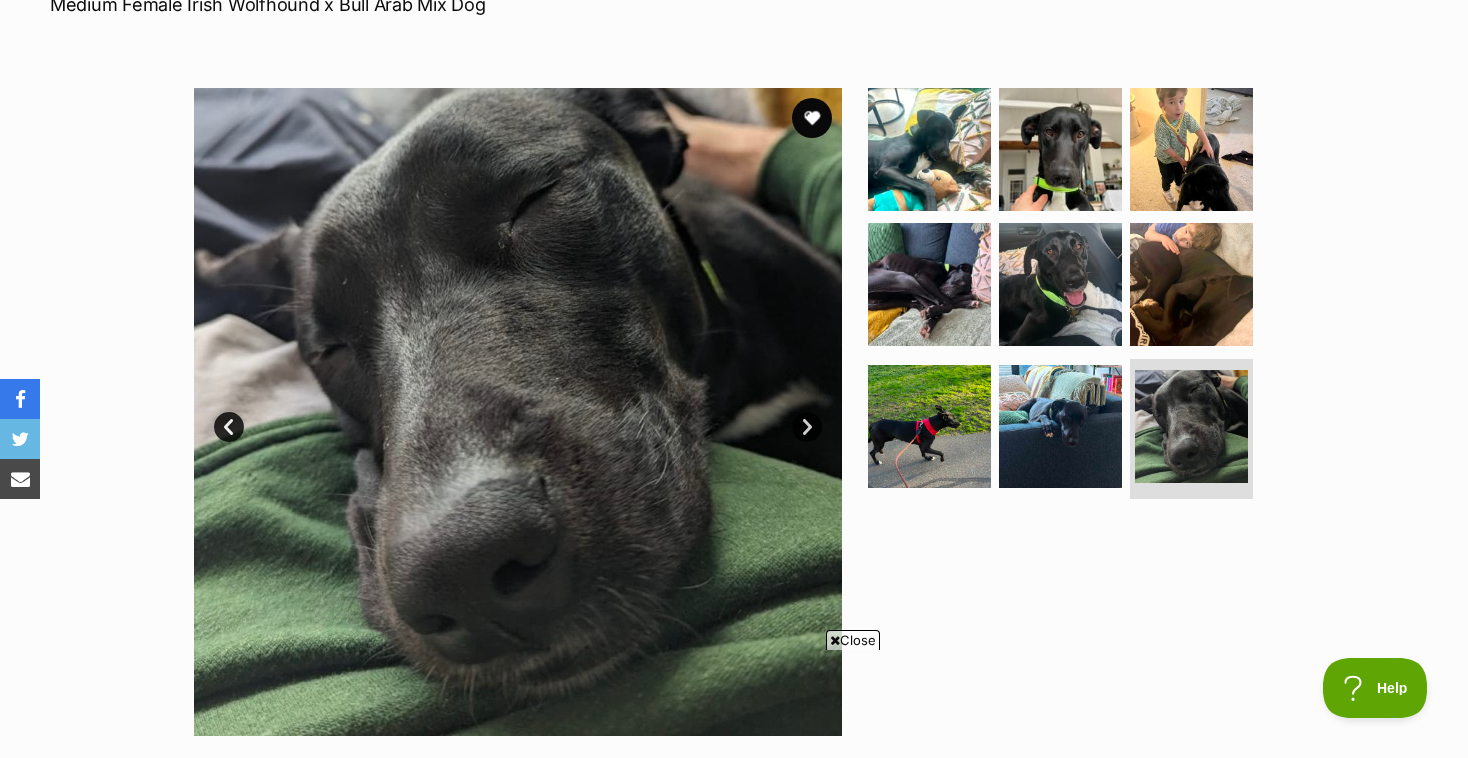 scroll, scrollTop: 329, scrollLeft: 0, axis: vertical 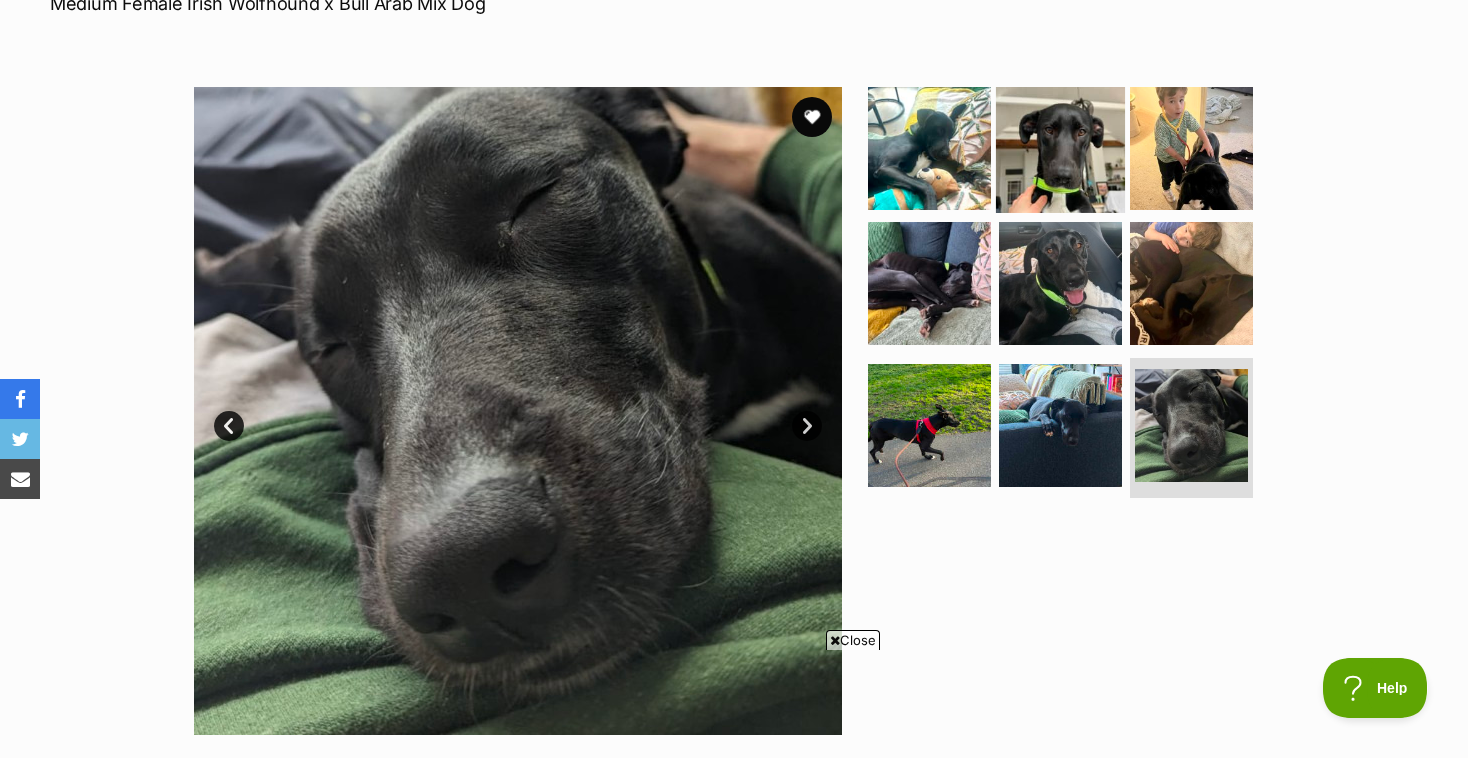 click at bounding box center [1060, 147] 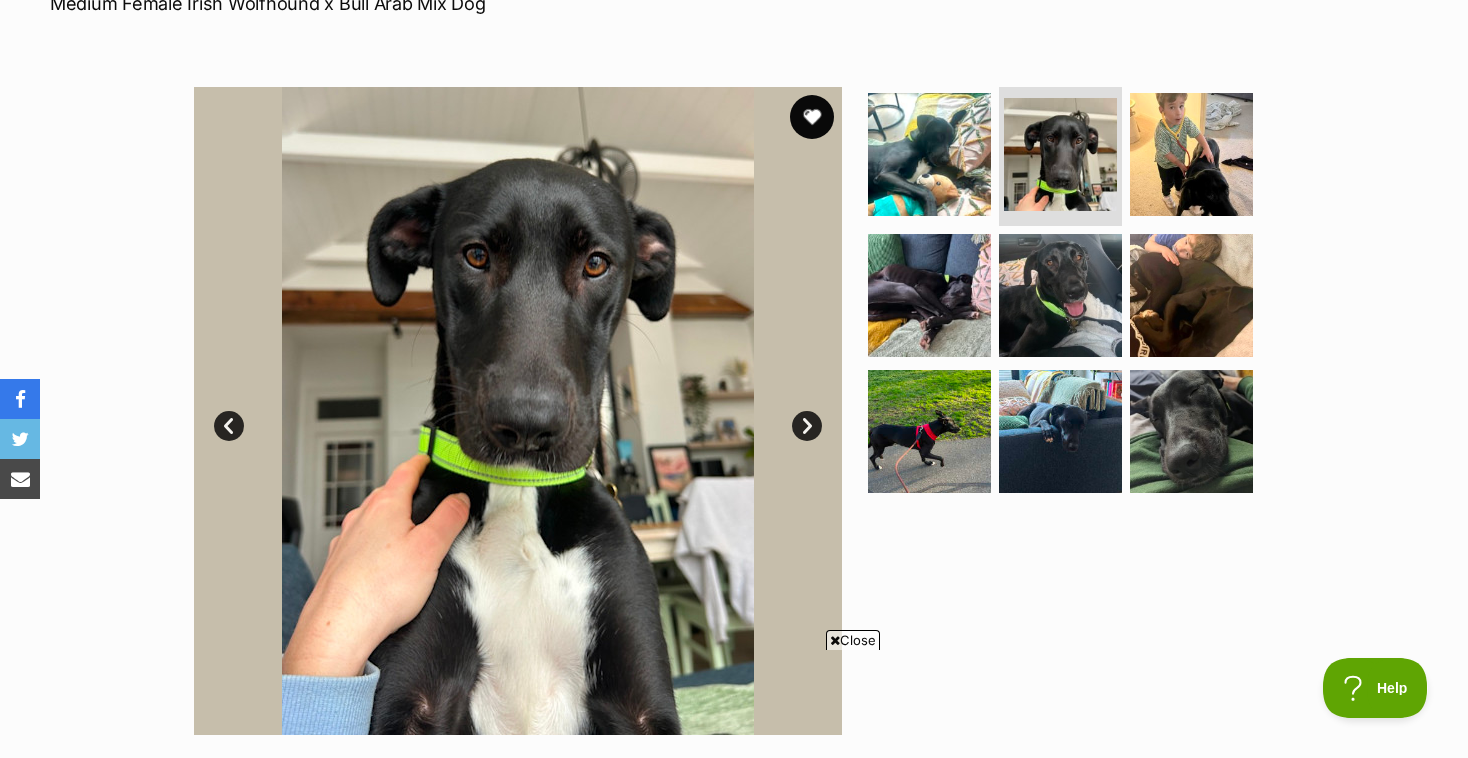 click at bounding box center (812, 117) 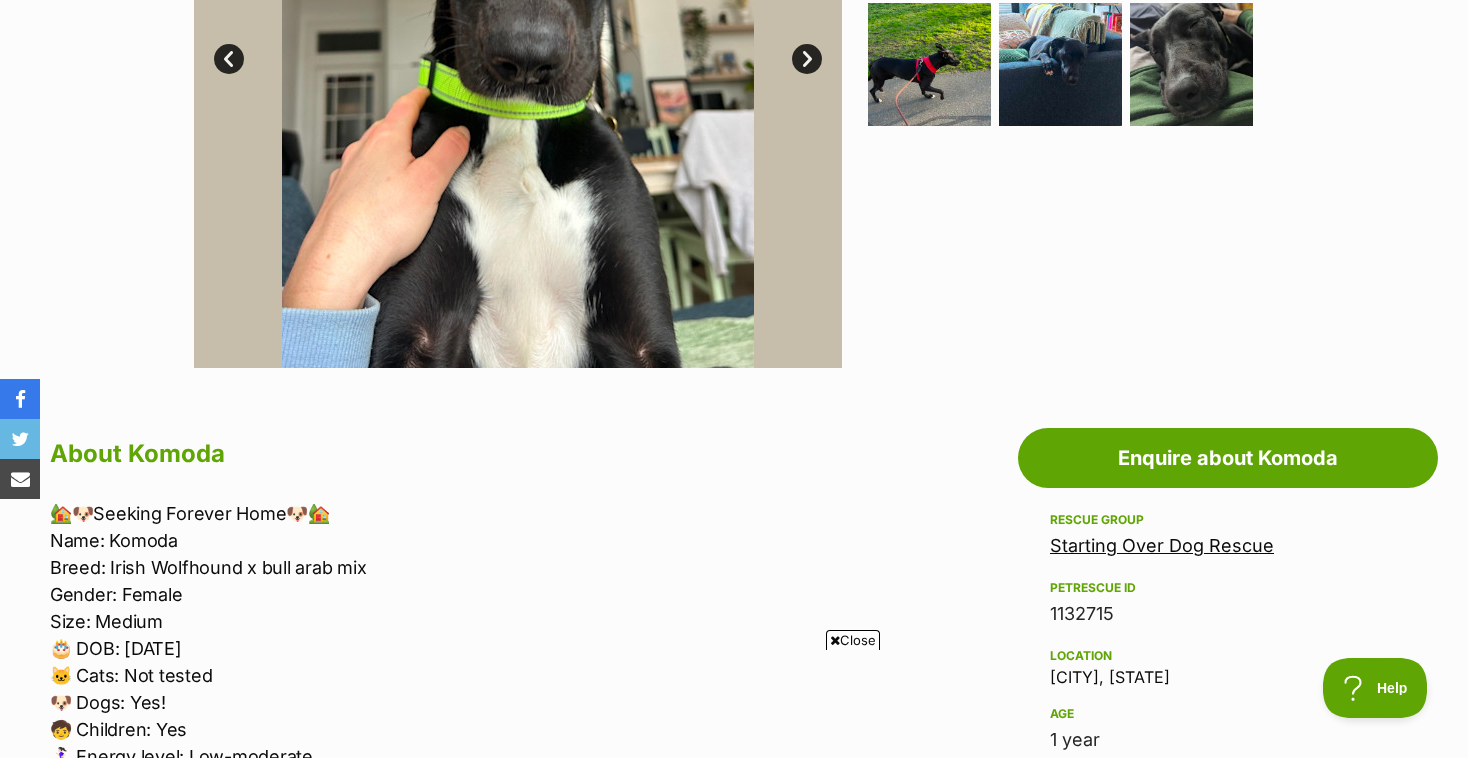 scroll, scrollTop: 0, scrollLeft: 0, axis: both 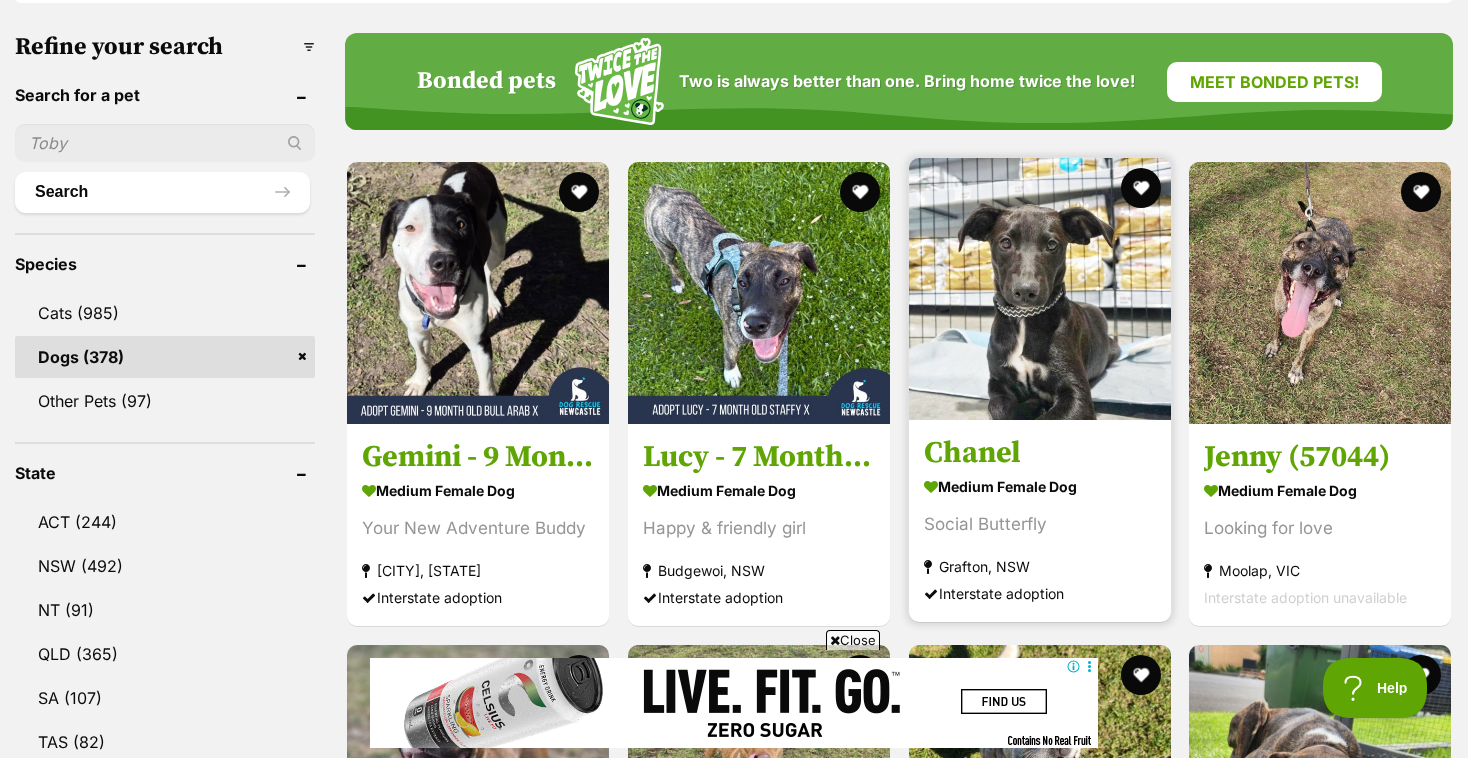click at bounding box center (1040, 289) 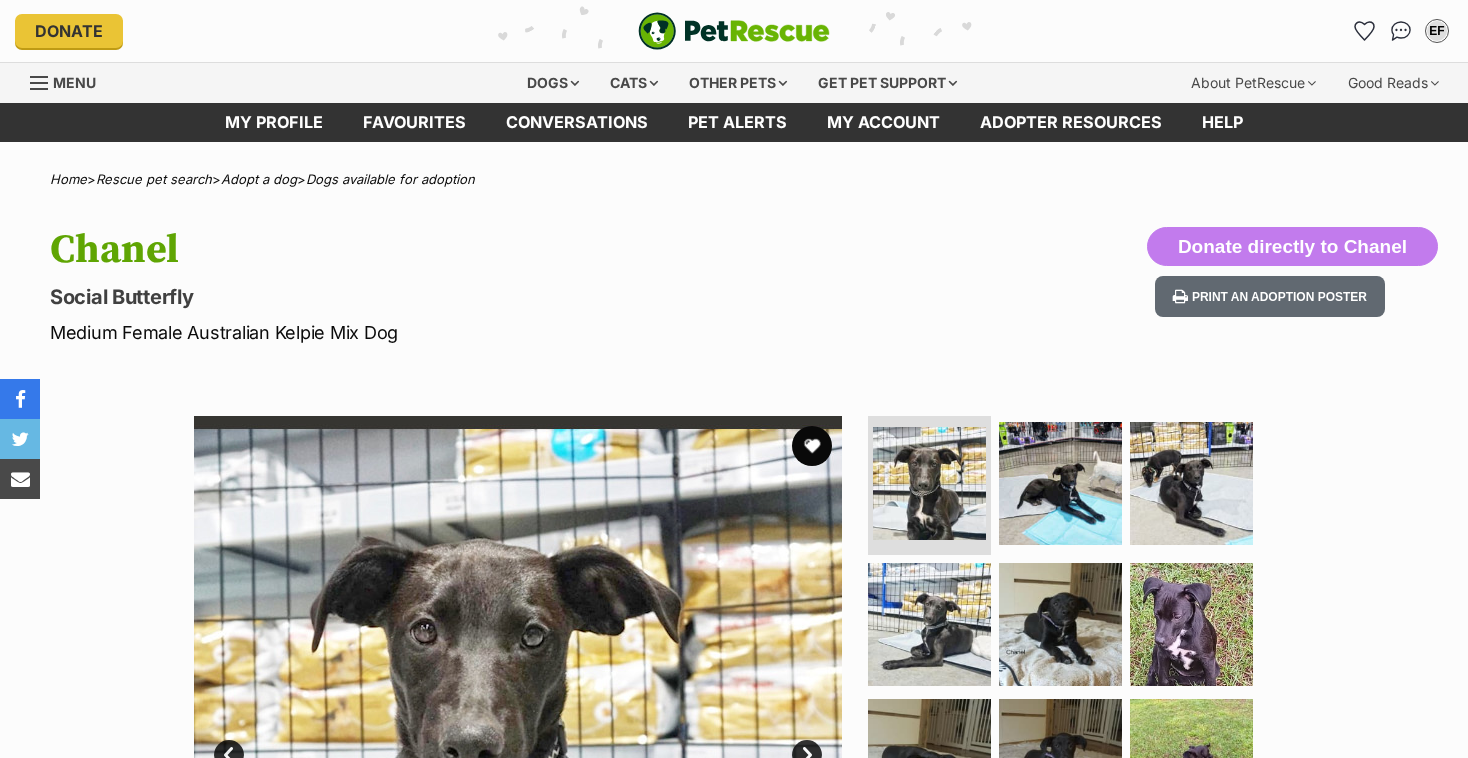 scroll, scrollTop: 0, scrollLeft: 0, axis: both 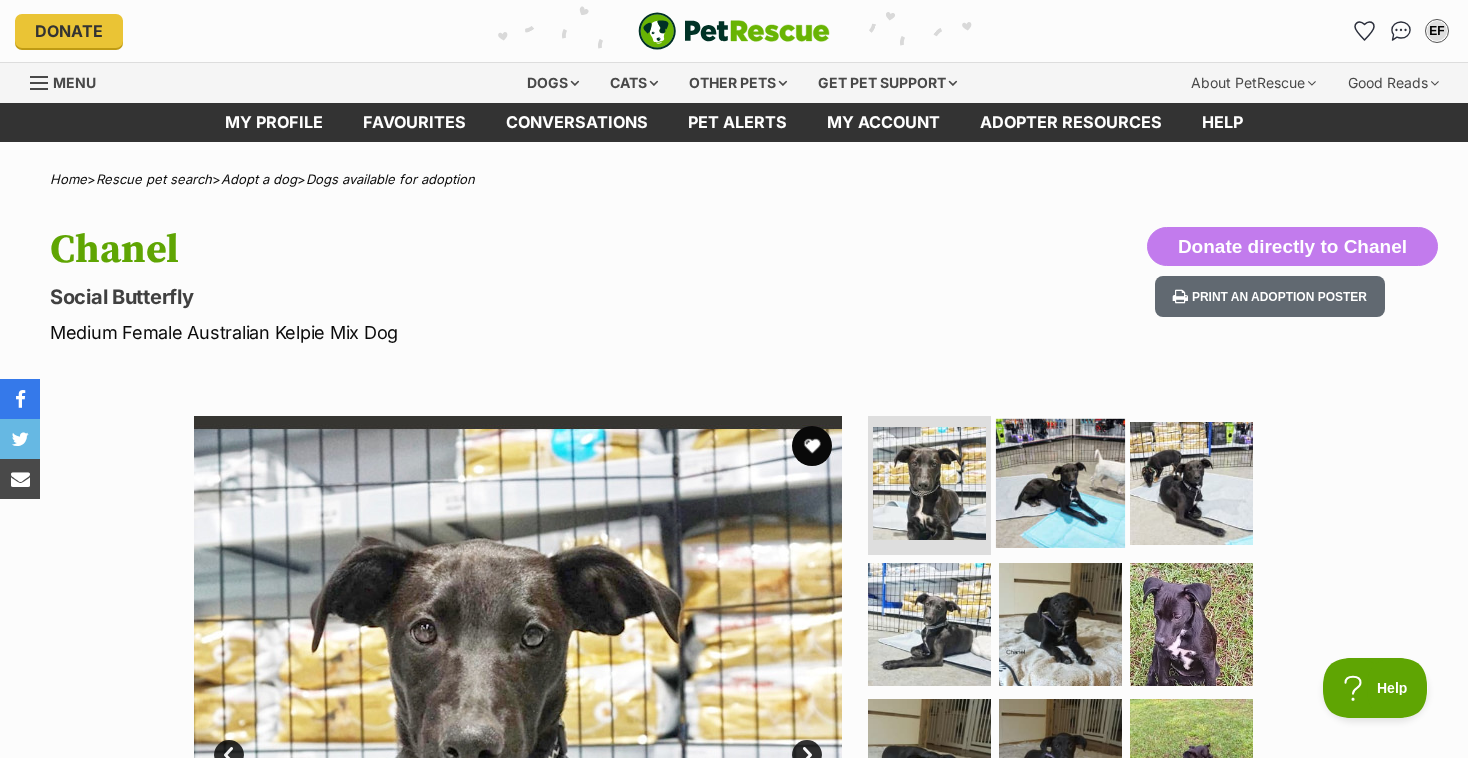 click at bounding box center (1060, 482) 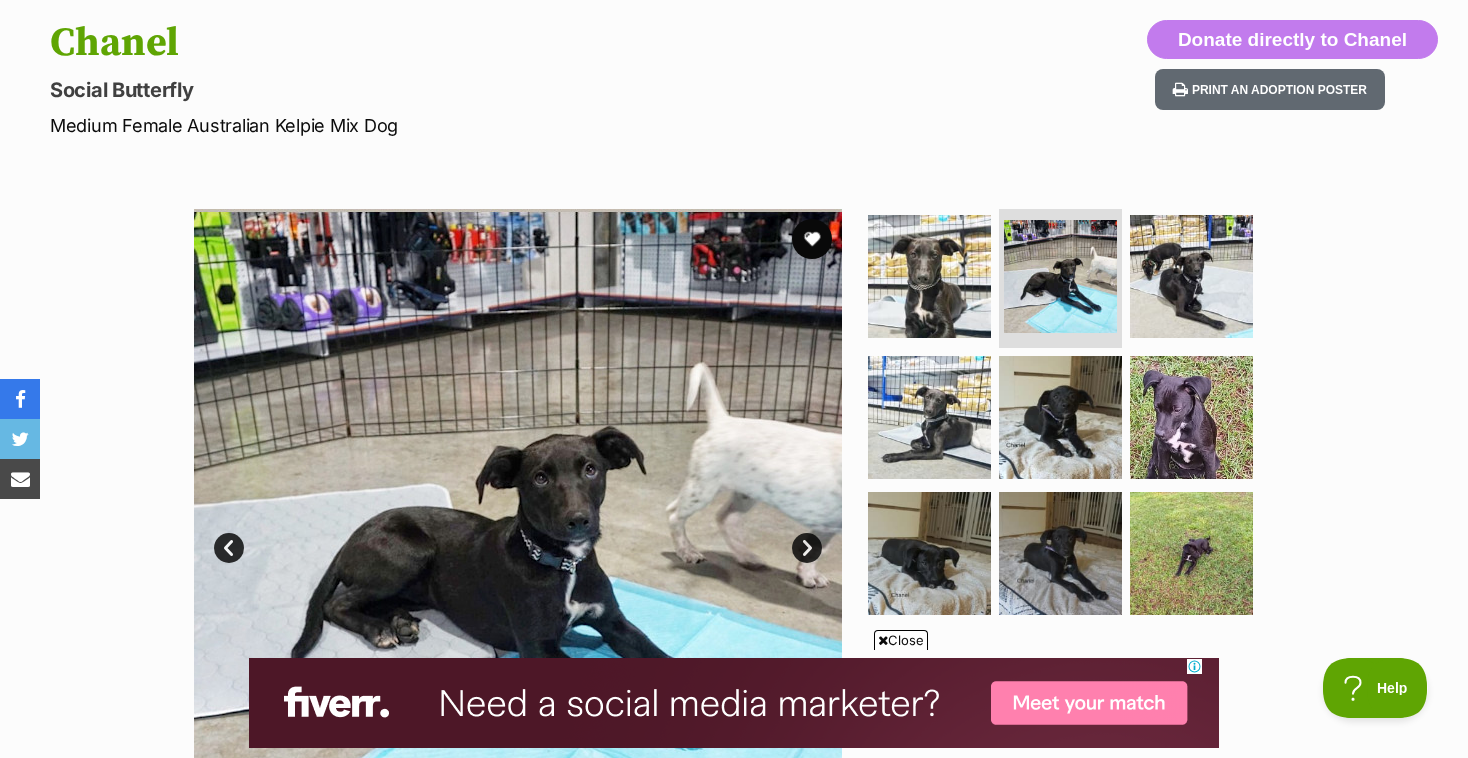 scroll, scrollTop: 0, scrollLeft: 0, axis: both 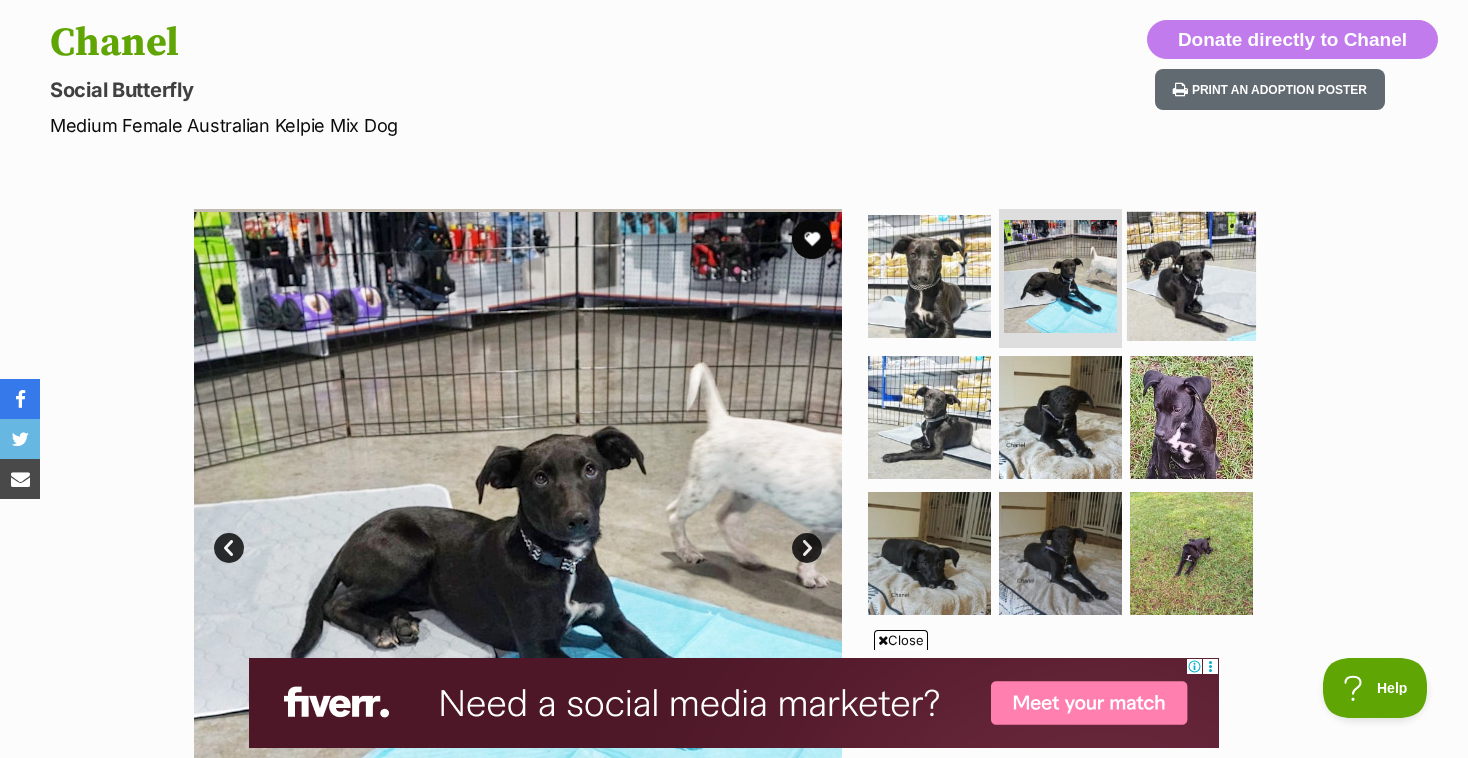 click at bounding box center (1191, 275) 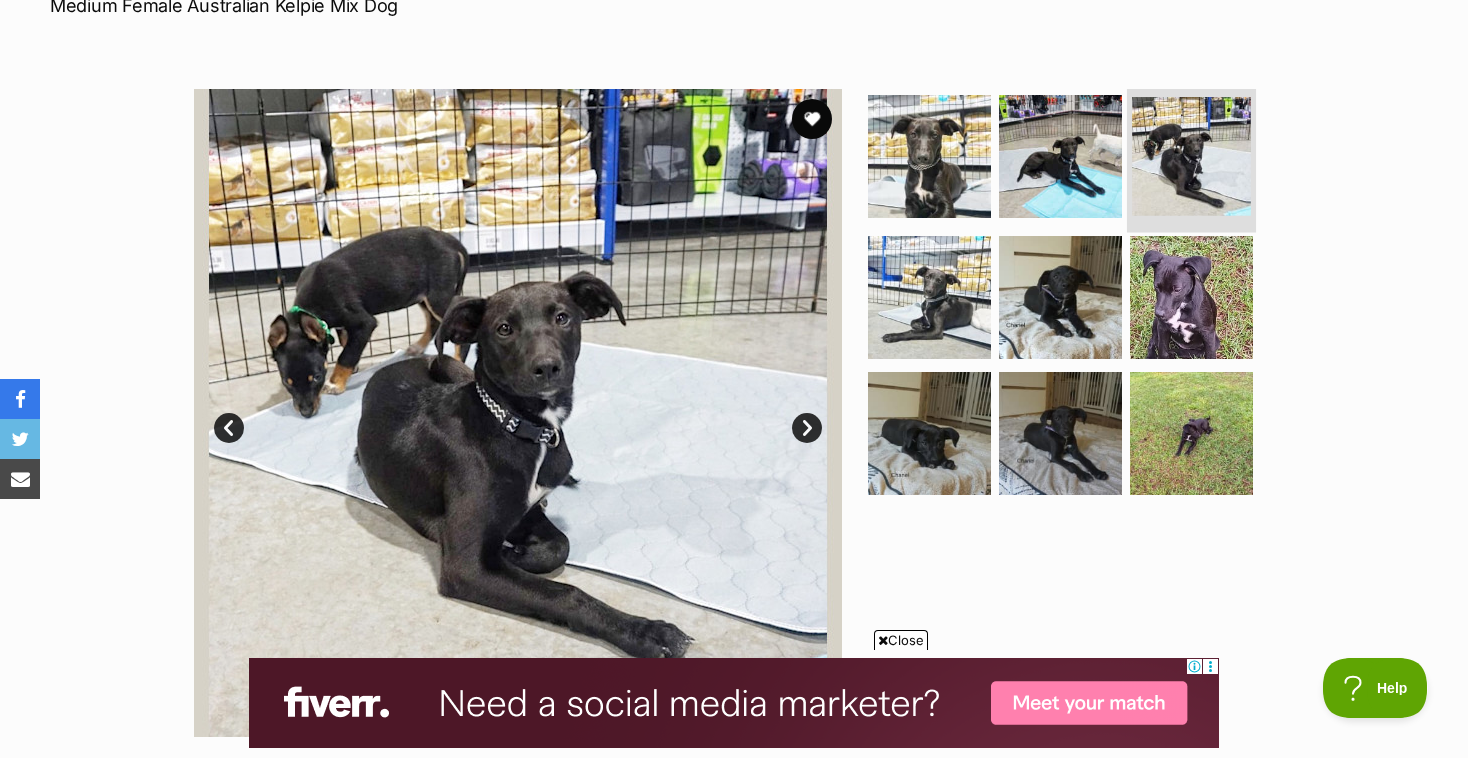 scroll, scrollTop: 328, scrollLeft: 0, axis: vertical 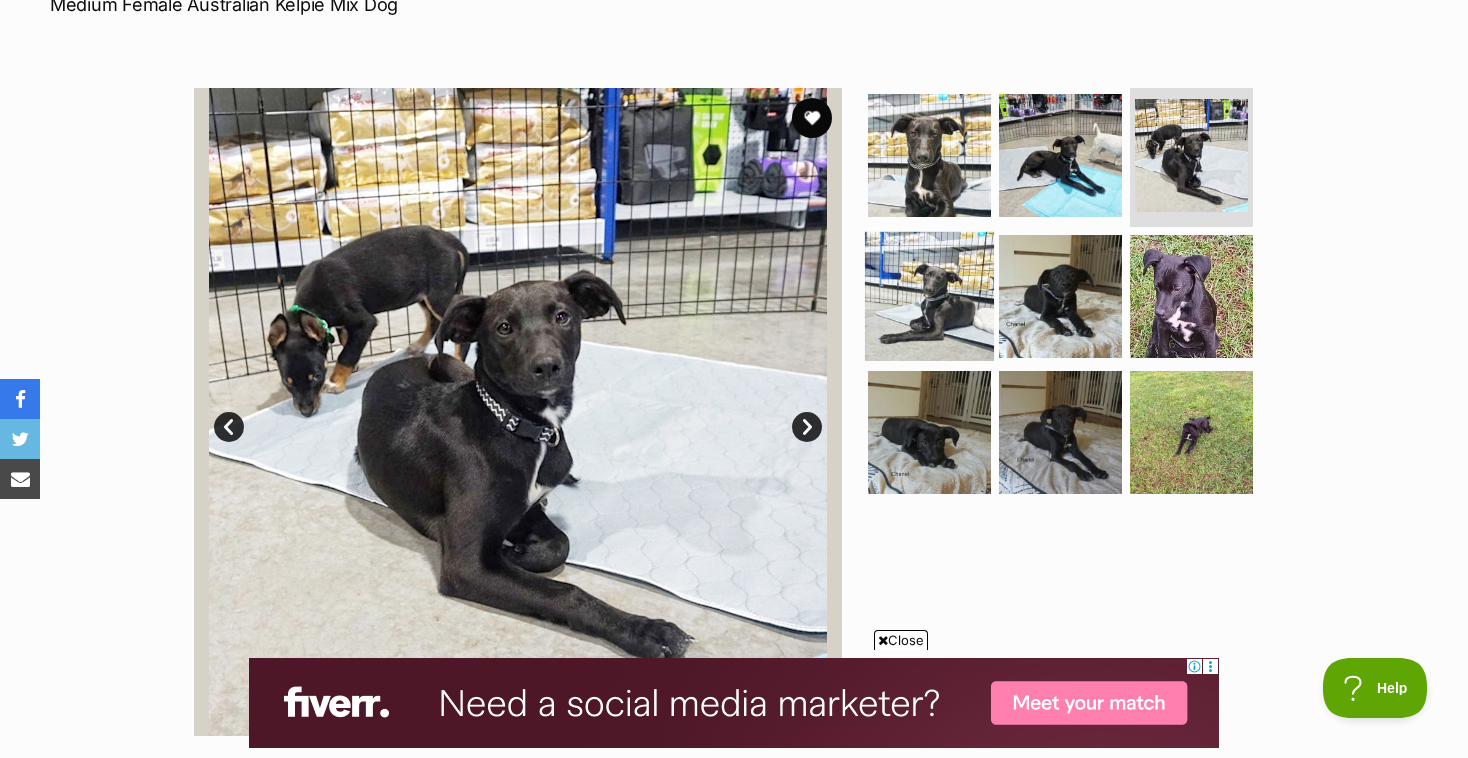 click at bounding box center (929, 296) 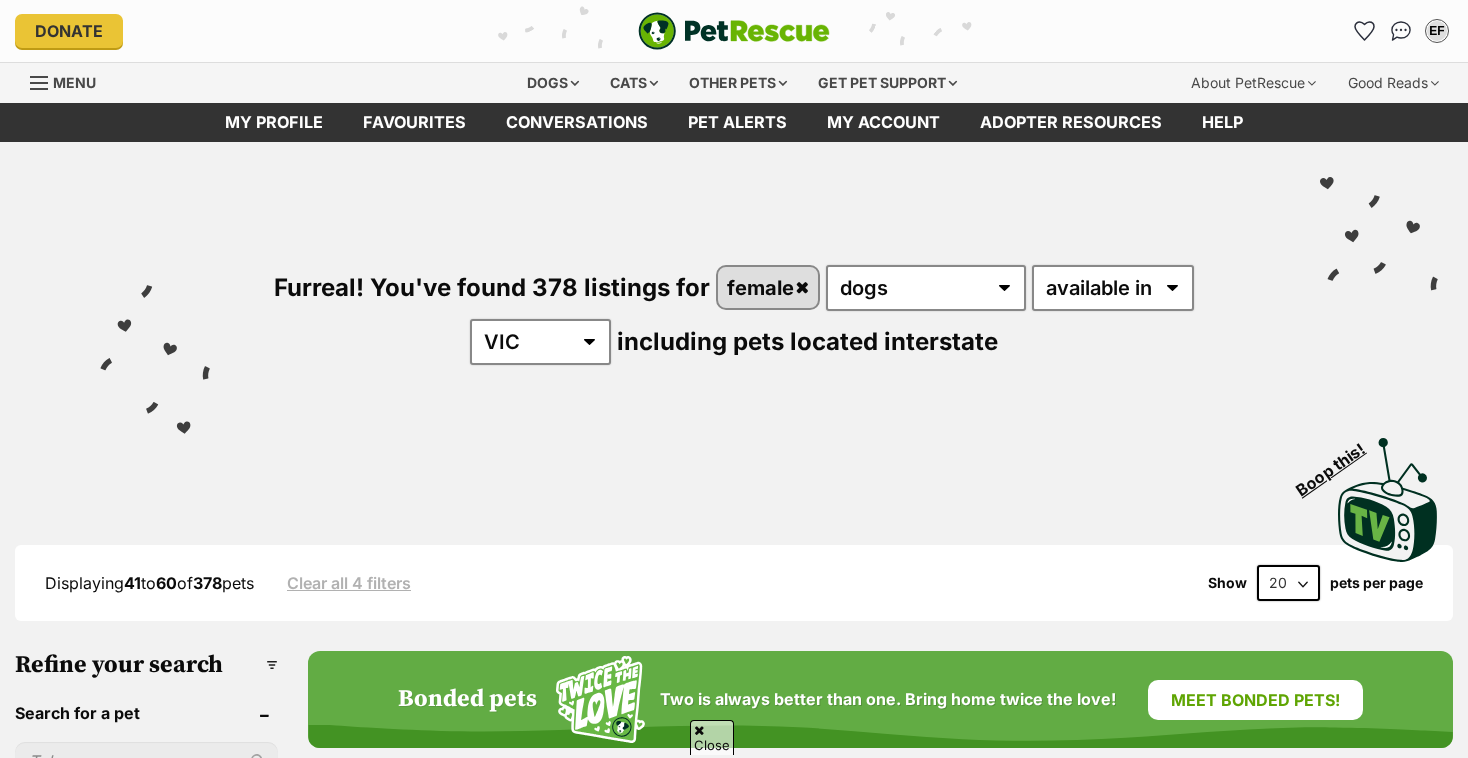 scroll, scrollTop: 565, scrollLeft: 0, axis: vertical 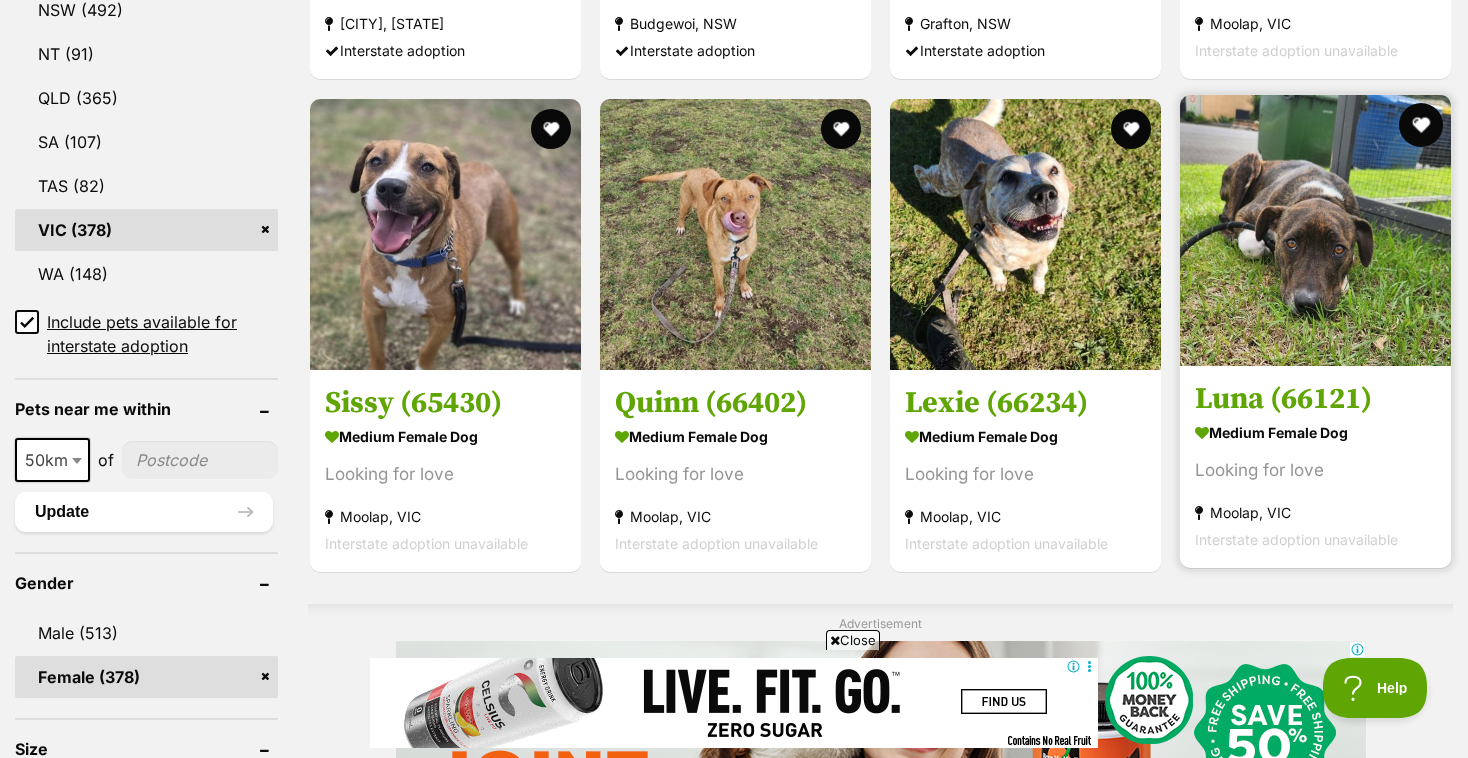 click at bounding box center [1421, 125] 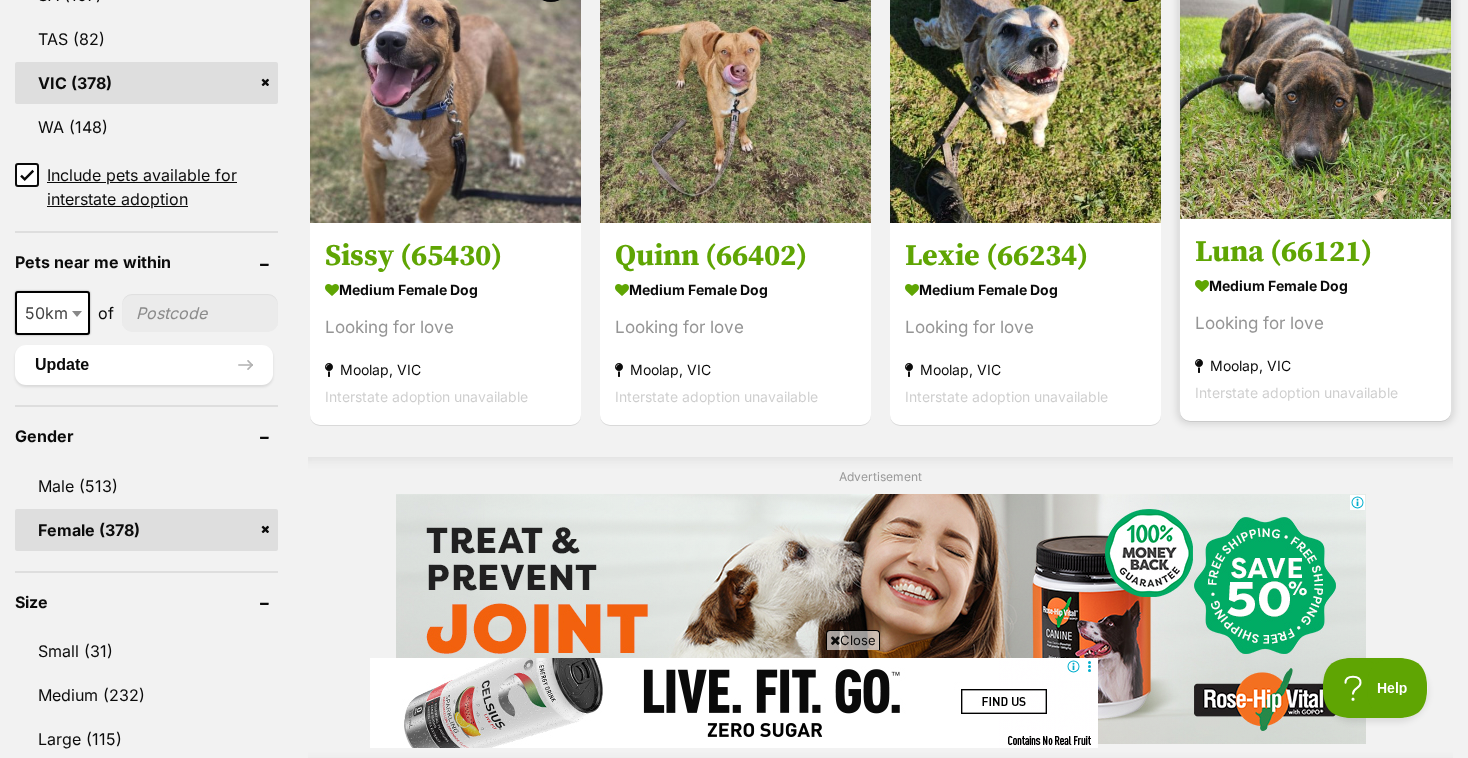 scroll, scrollTop: 1308, scrollLeft: 0, axis: vertical 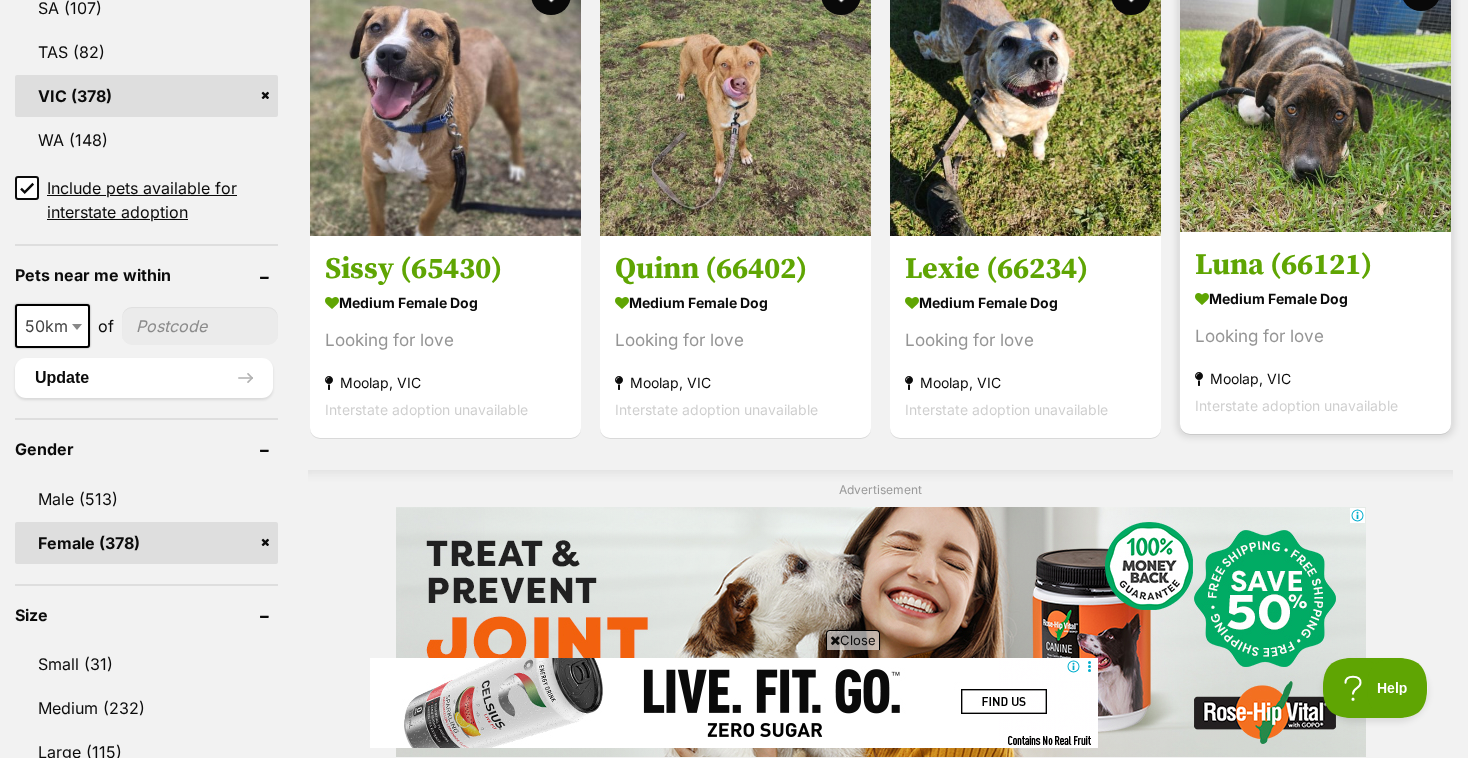 click at bounding box center (1315, 96) 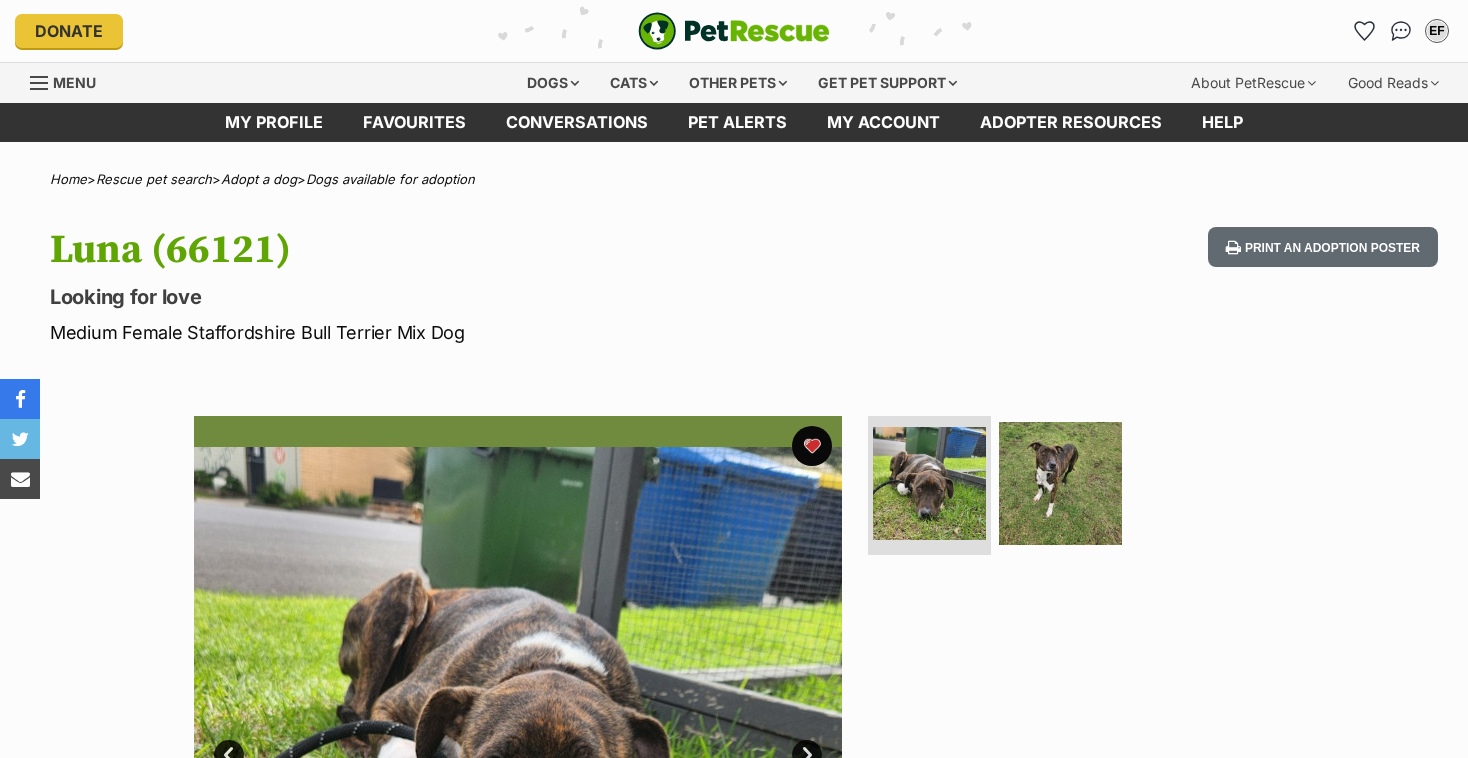 scroll, scrollTop: 0, scrollLeft: 0, axis: both 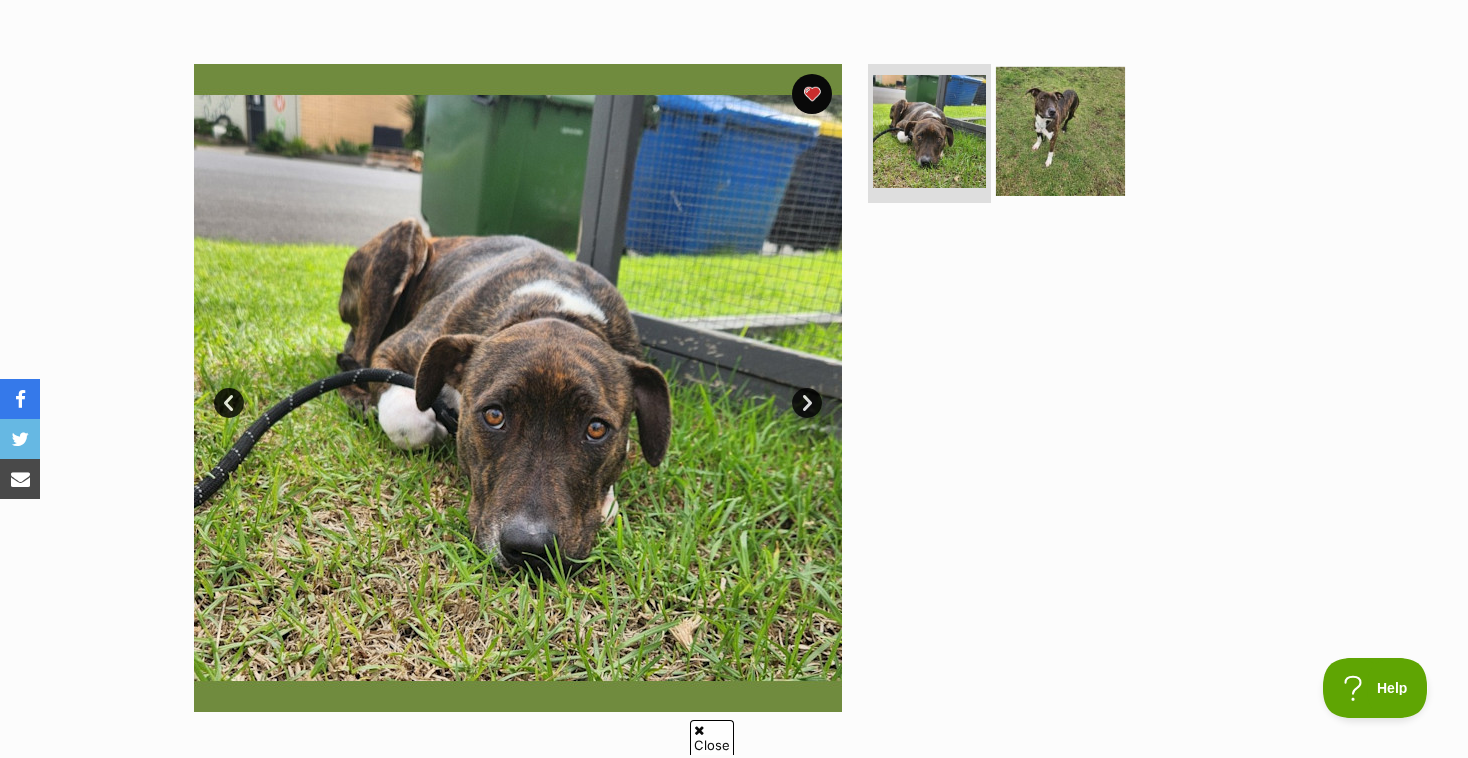 click at bounding box center (1060, 130) 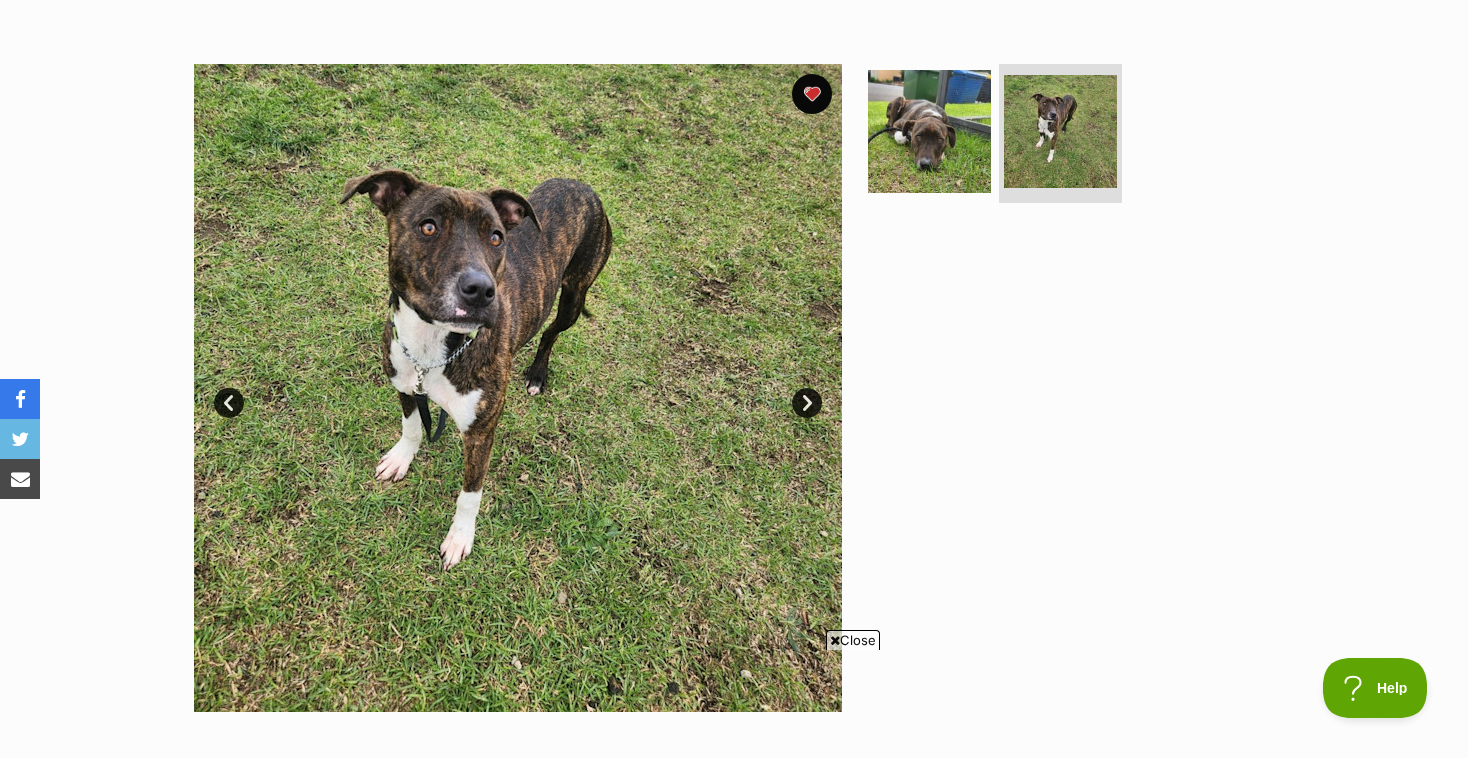 scroll, scrollTop: 0, scrollLeft: 0, axis: both 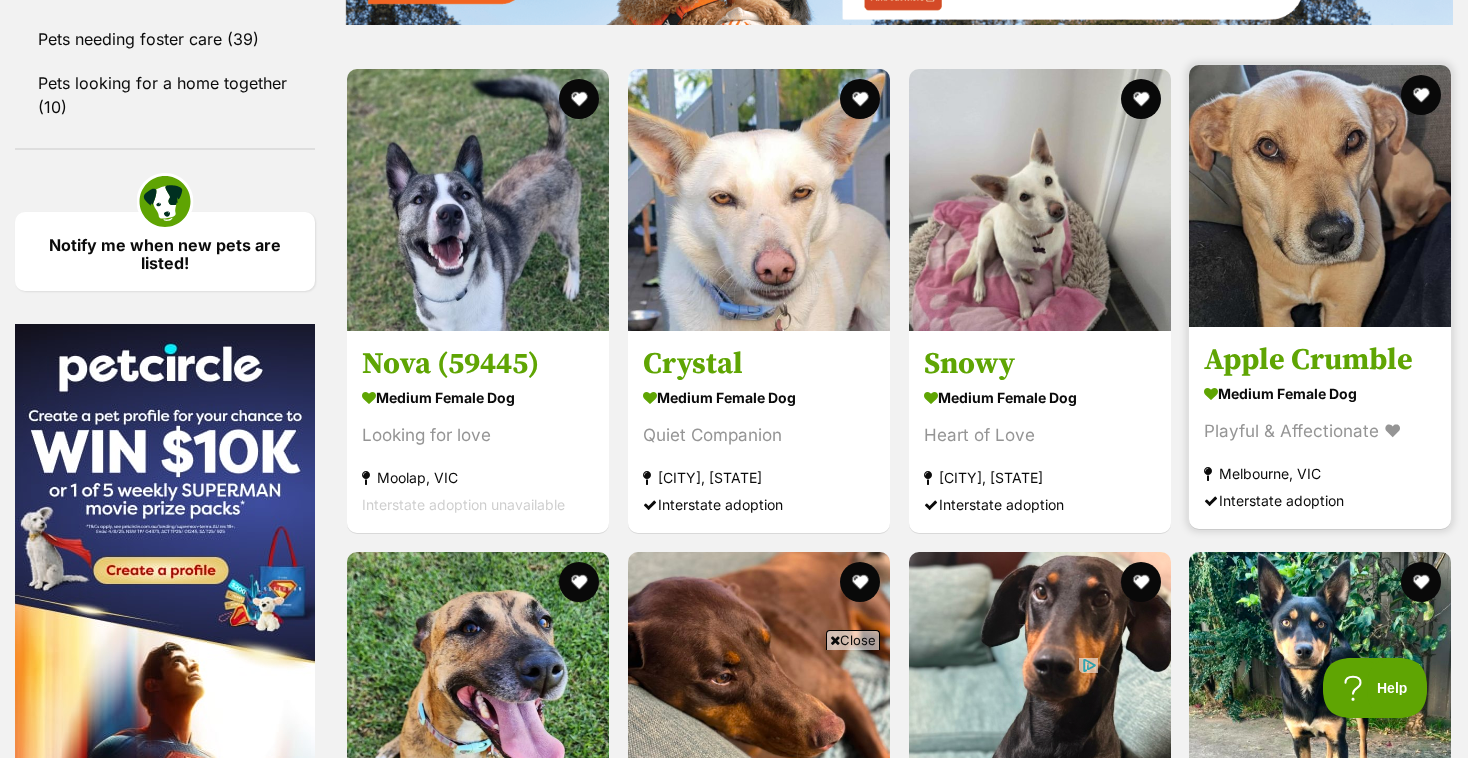 click at bounding box center [1320, 196] 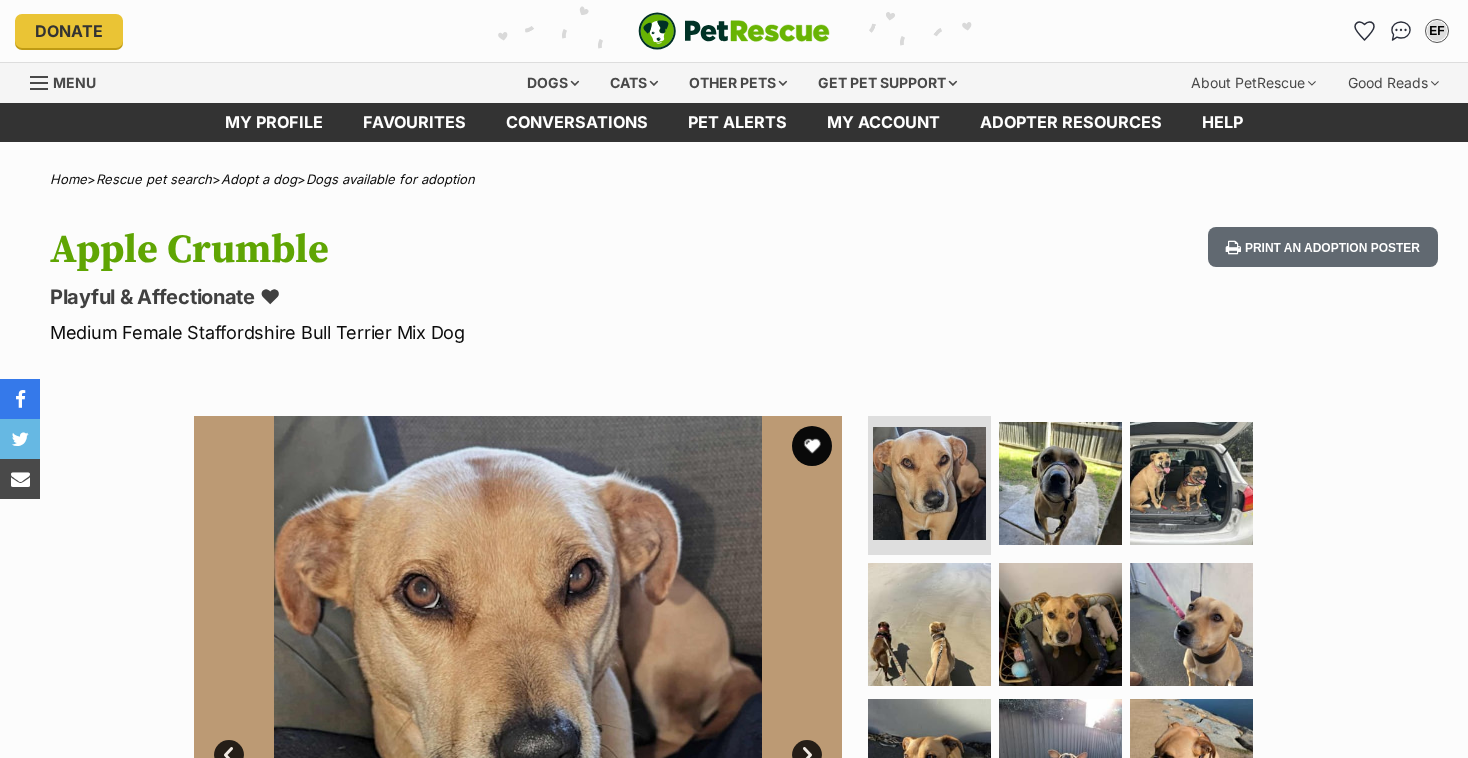 scroll, scrollTop: 0, scrollLeft: 0, axis: both 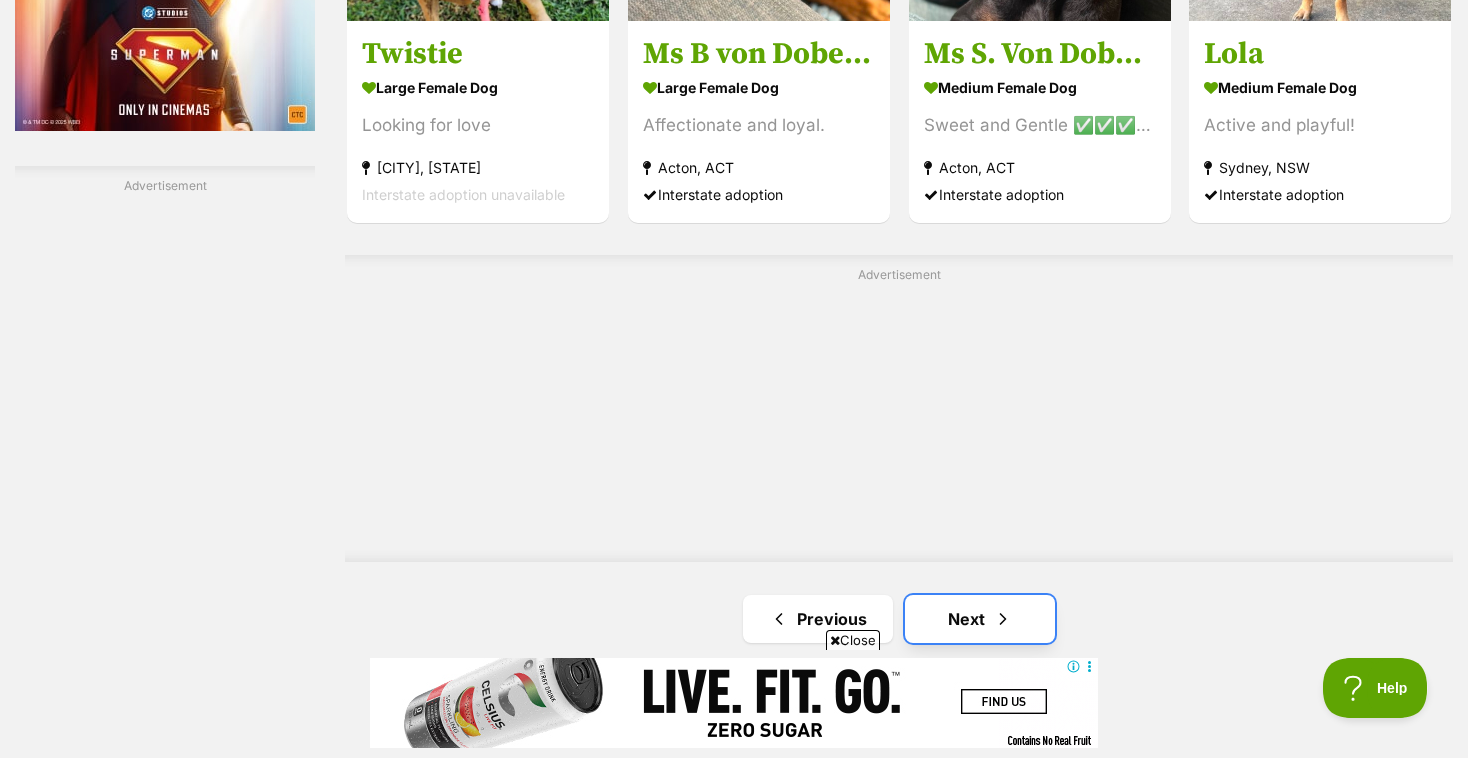 click on "Next" at bounding box center [980, 619] 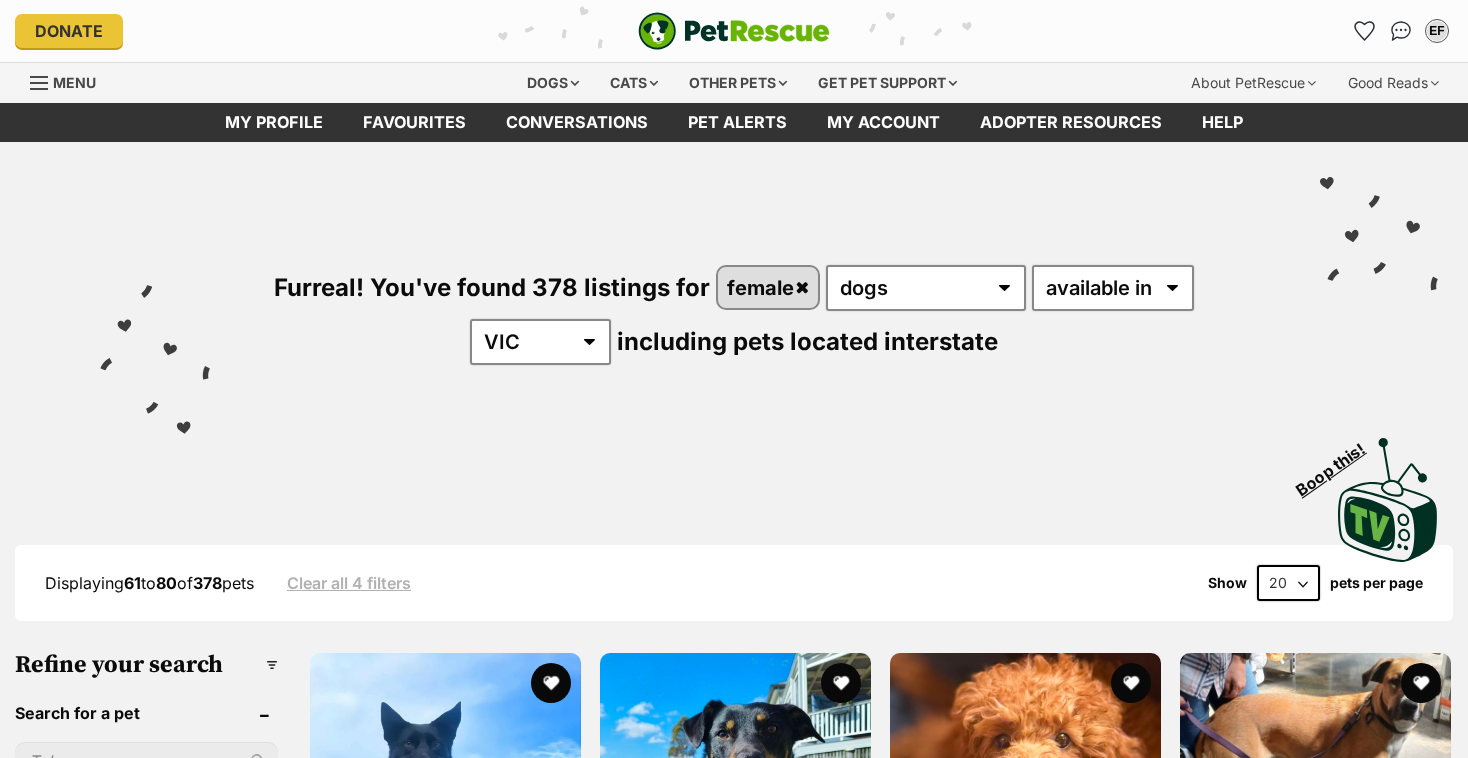 scroll, scrollTop: 0, scrollLeft: 0, axis: both 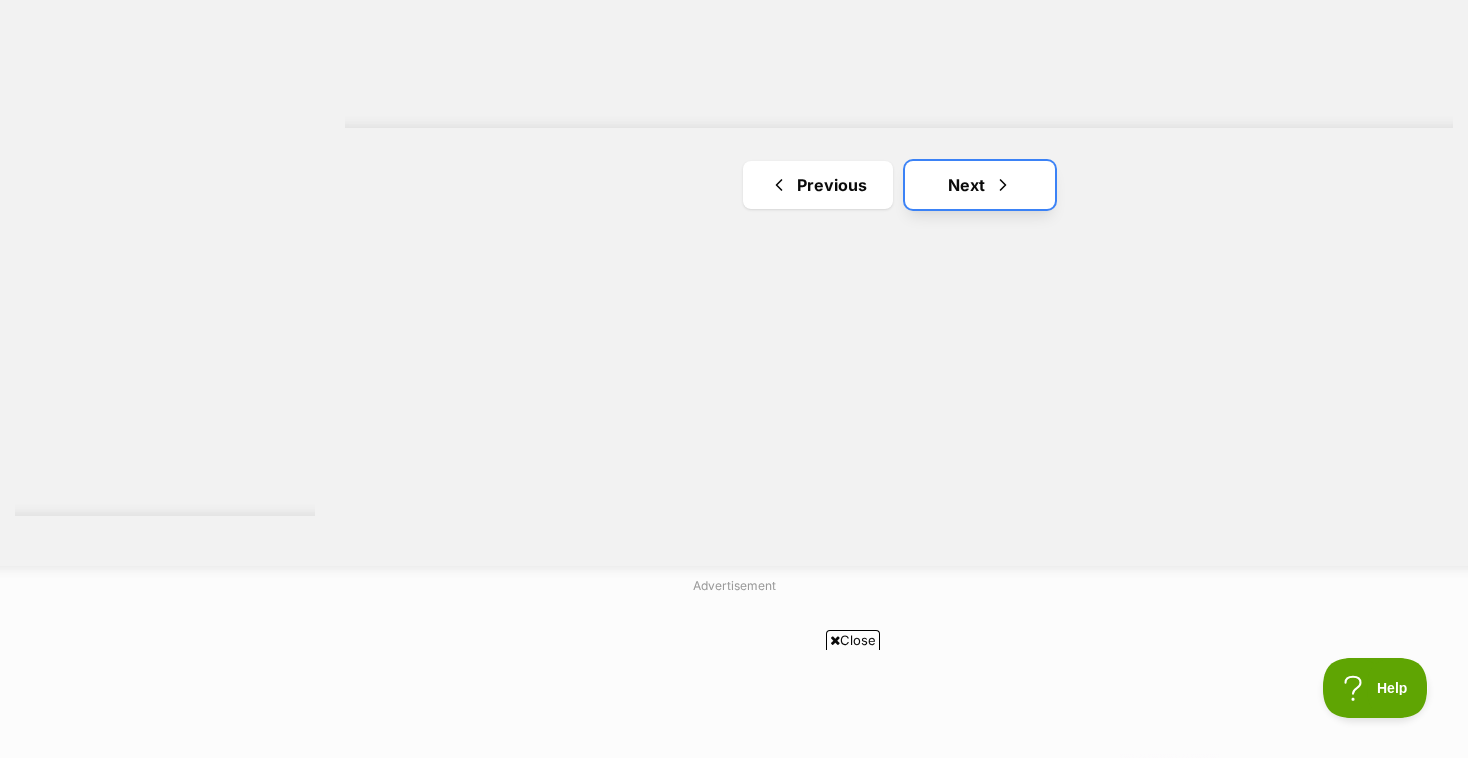 click at bounding box center [1003, 185] 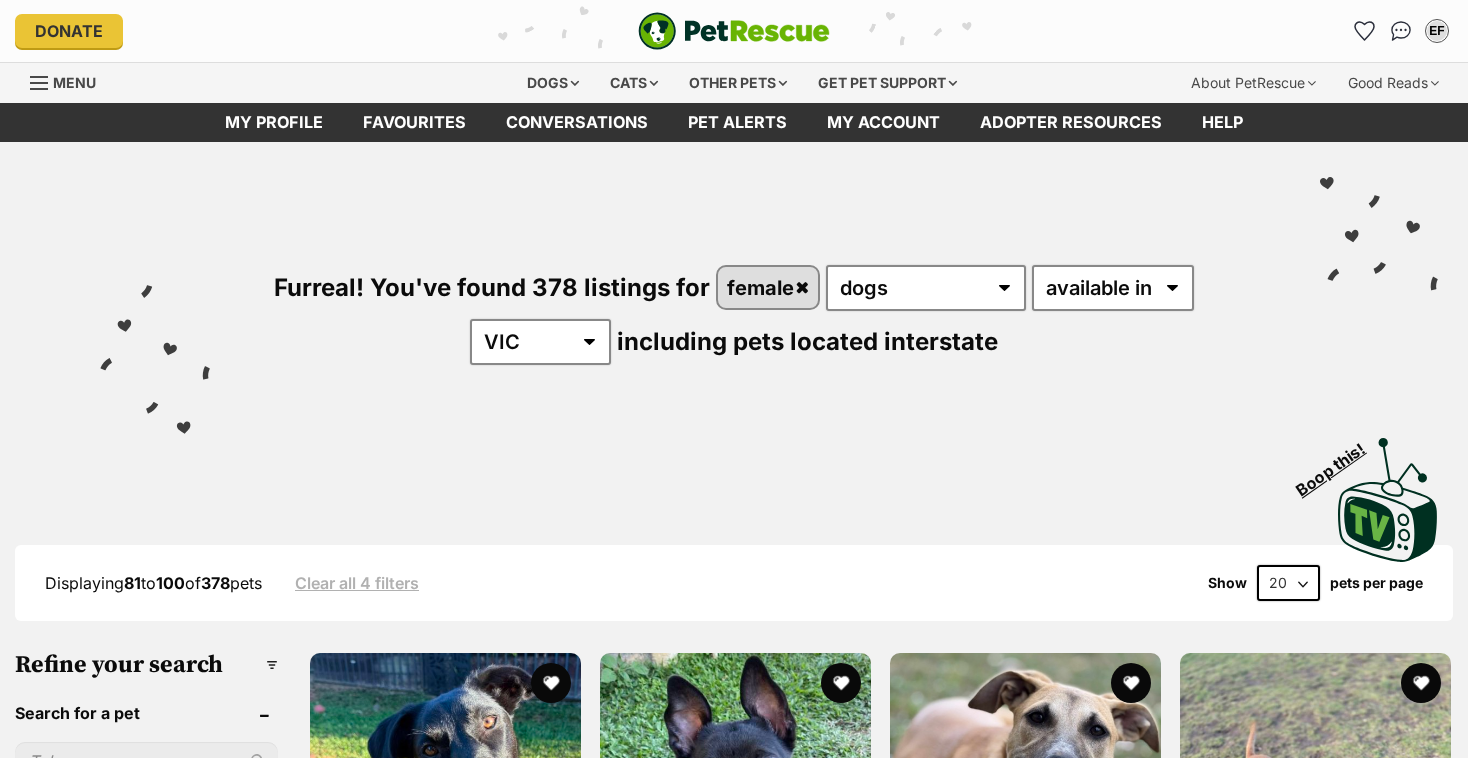 scroll, scrollTop: 0, scrollLeft: 0, axis: both 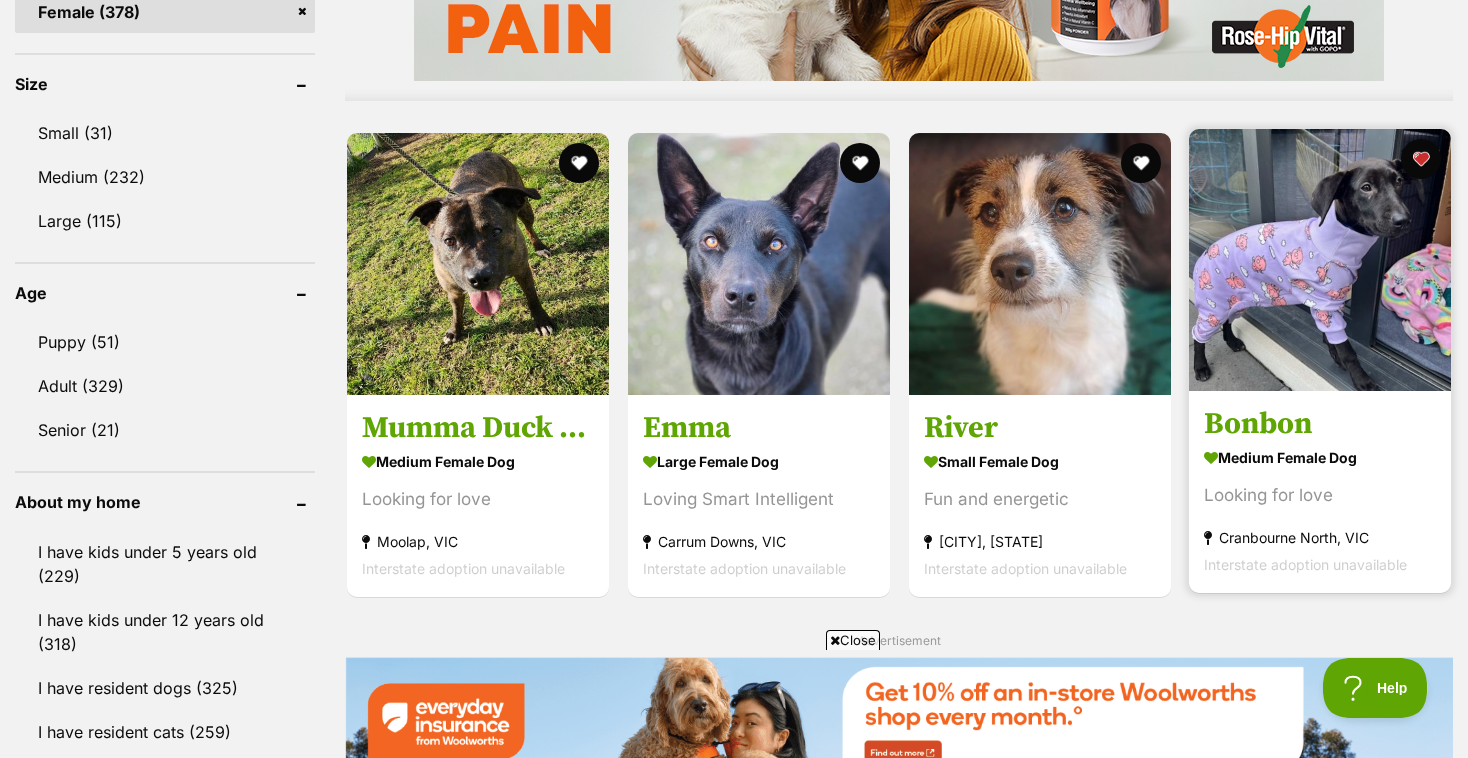 click at bounding box center [1320, 260] 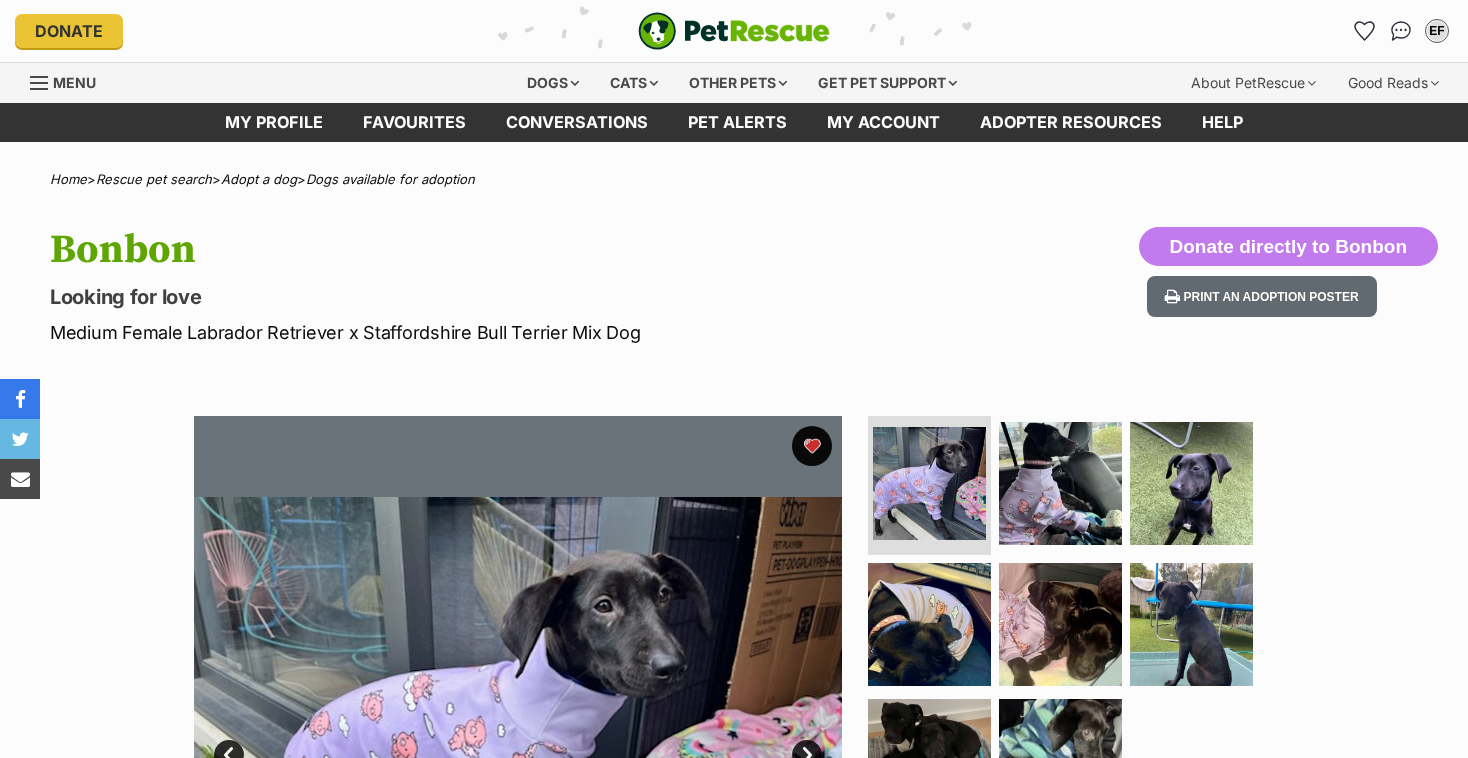 scroll, scrollTop: 0, scrollLeft: 0, axis: both 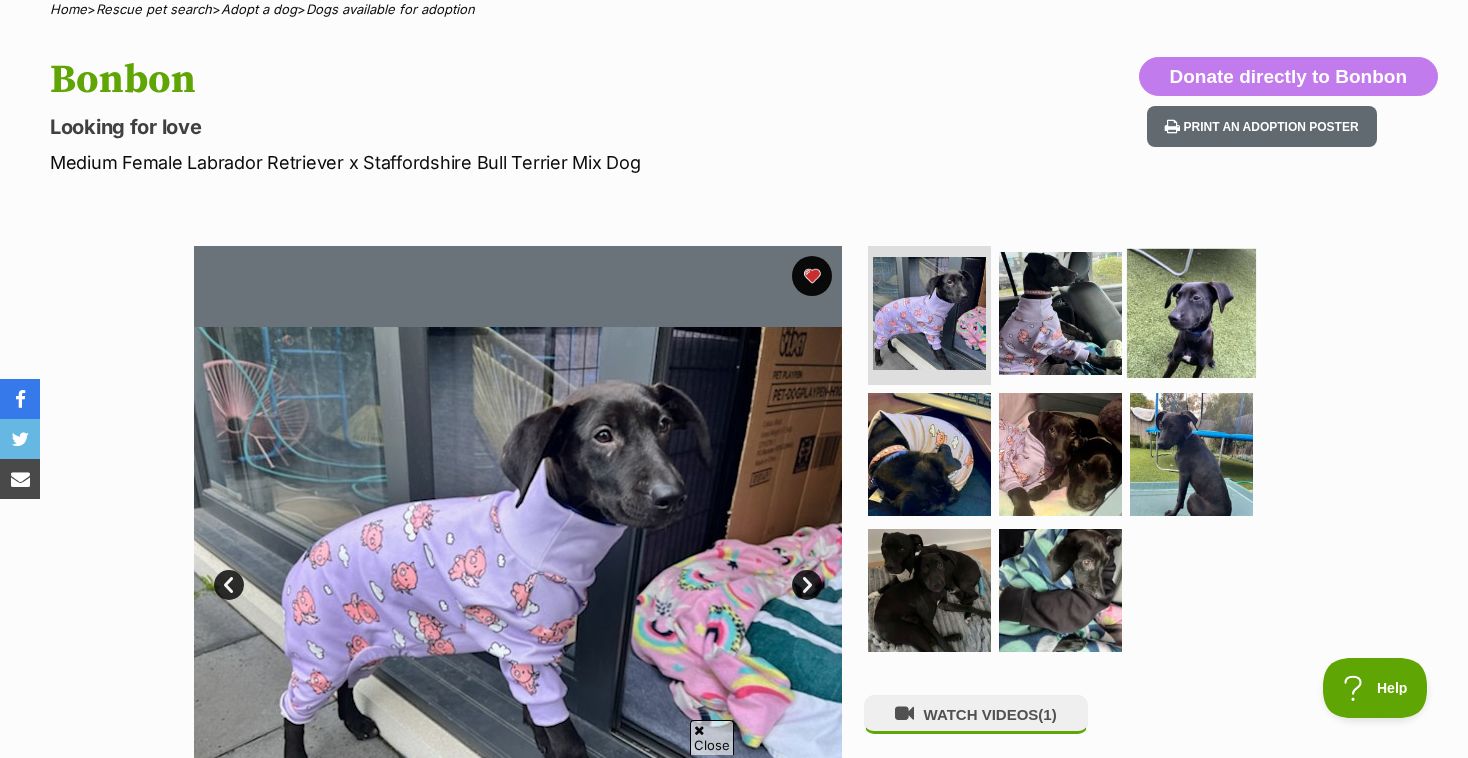 click at bounding box center [1191, 312] 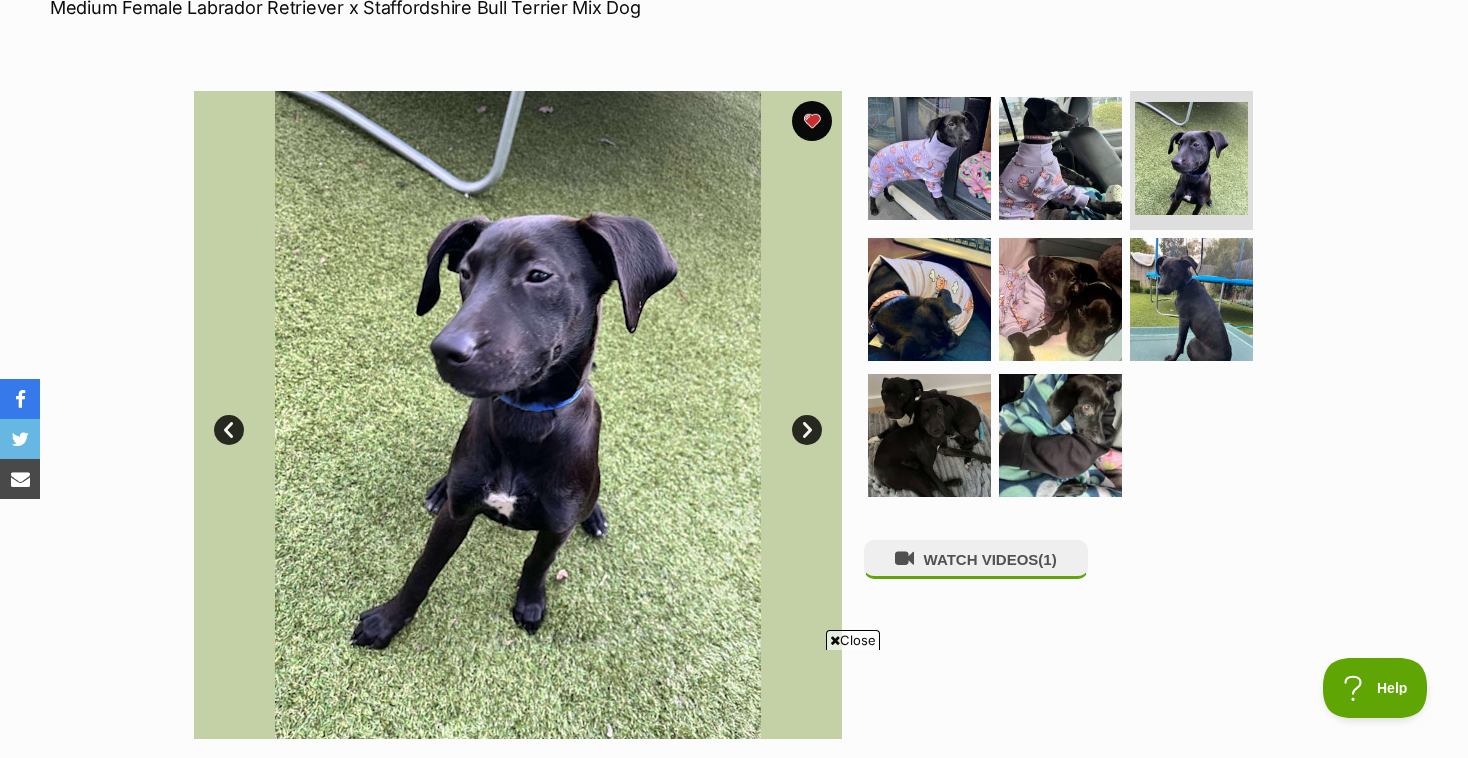 scroll, scrollTop: 0, scrollLeft: 0, axis: both 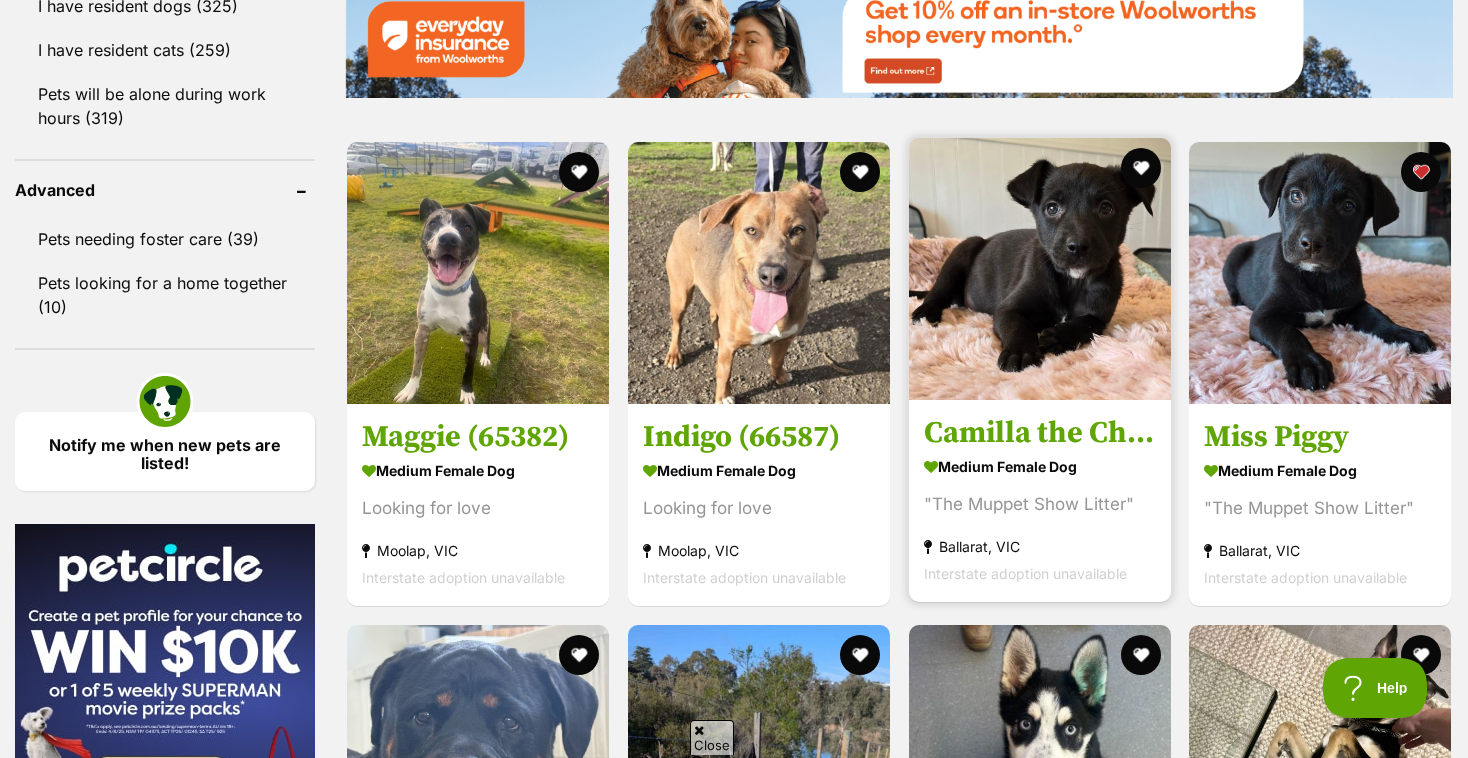 click at bounding box center (1040, 269) 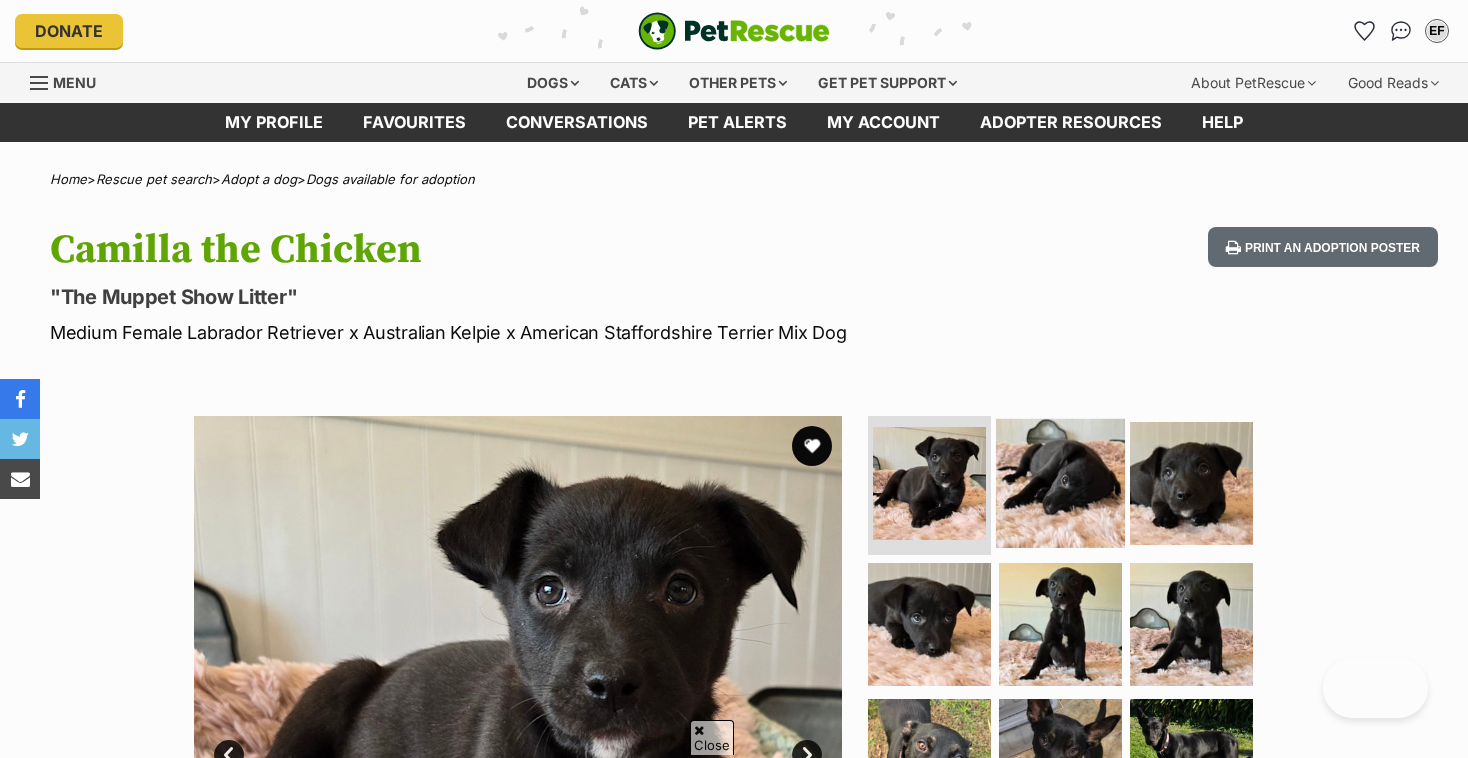 scroll, scrollTop: 143, scrollLeft: 0, axis: vertical 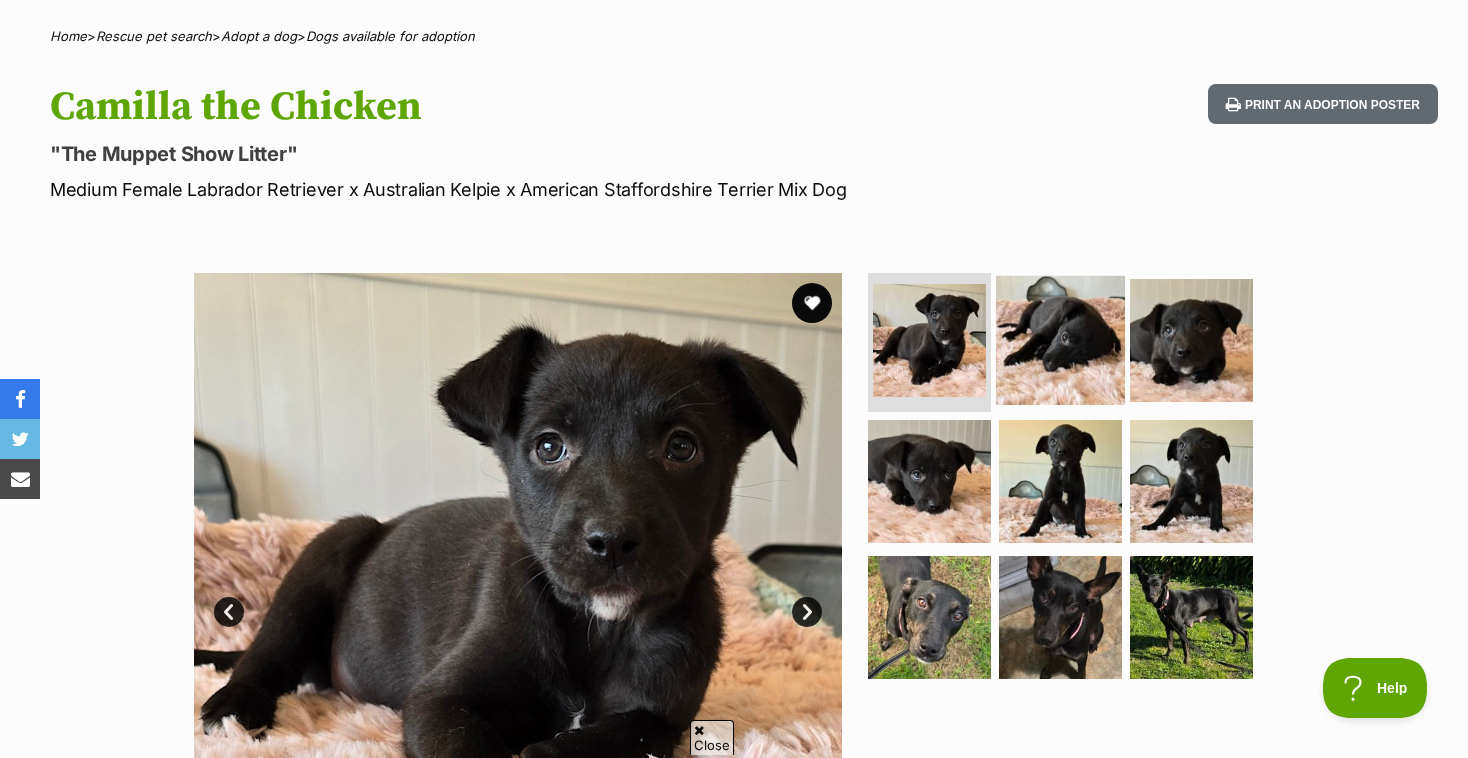 click at bounding box center (1060, 339) 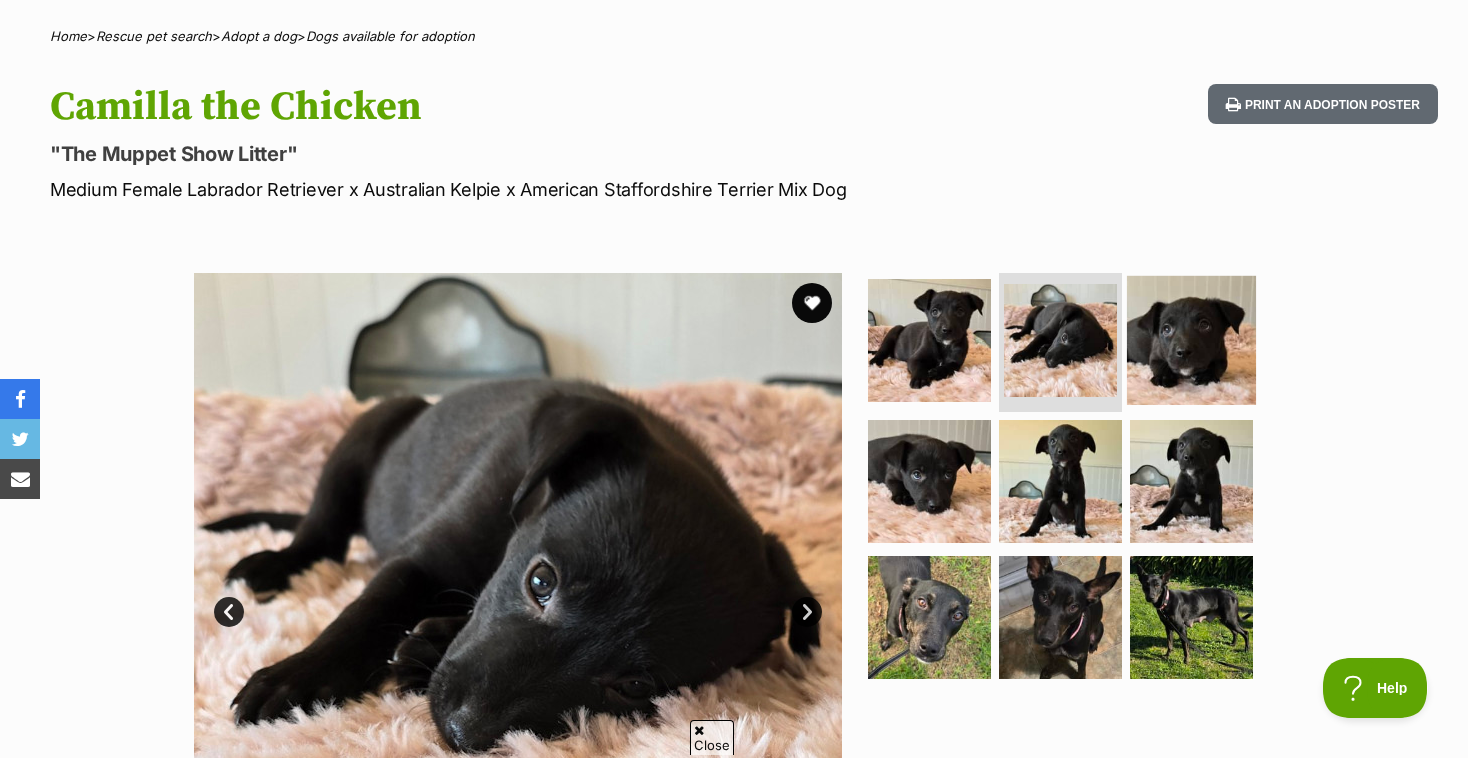 click at bounding box center [1191, 339] 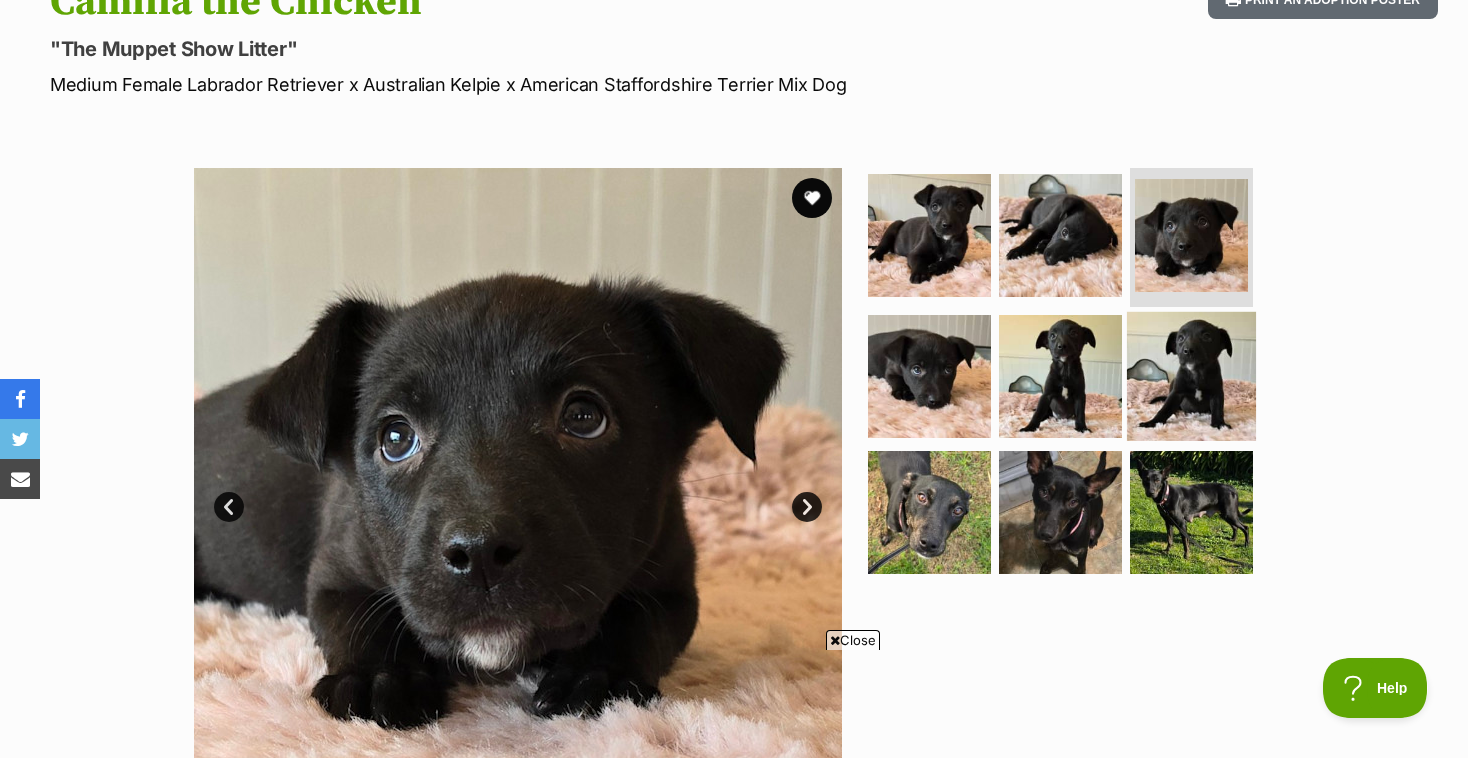 scroll, scrollTop: 283, scrollLeft: 0, axis: vertical 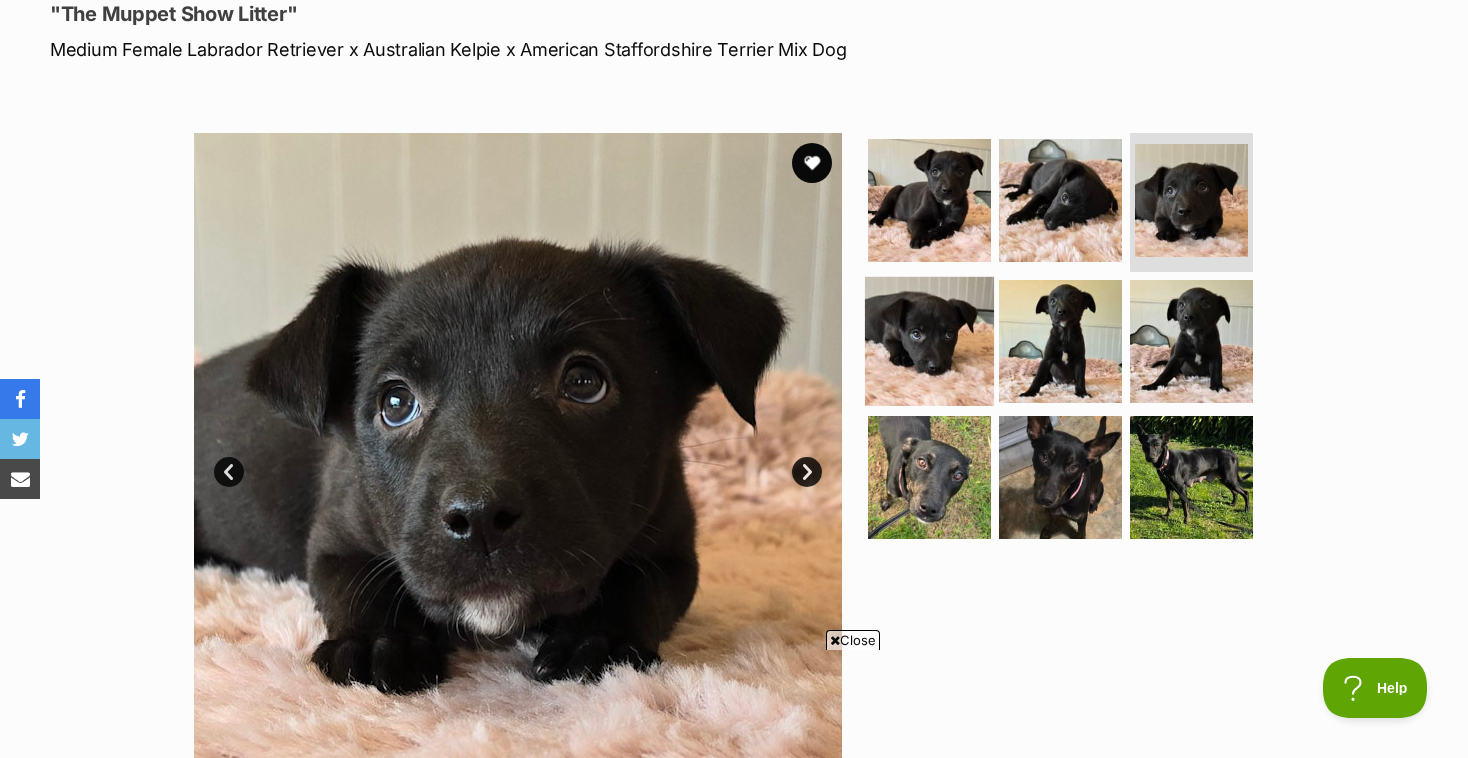 click at bounding box center [929, 341] 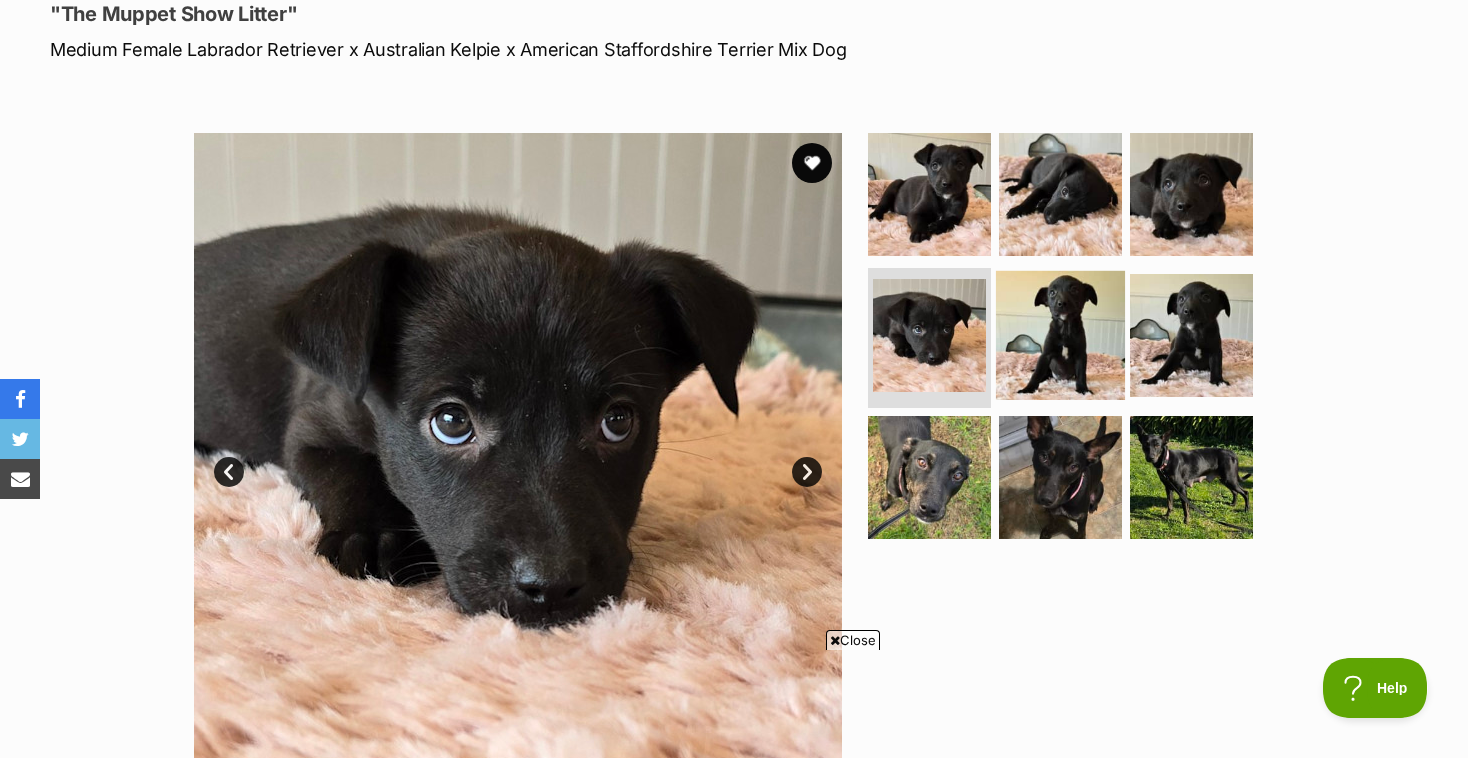 click at bounding box center [1060, 335] 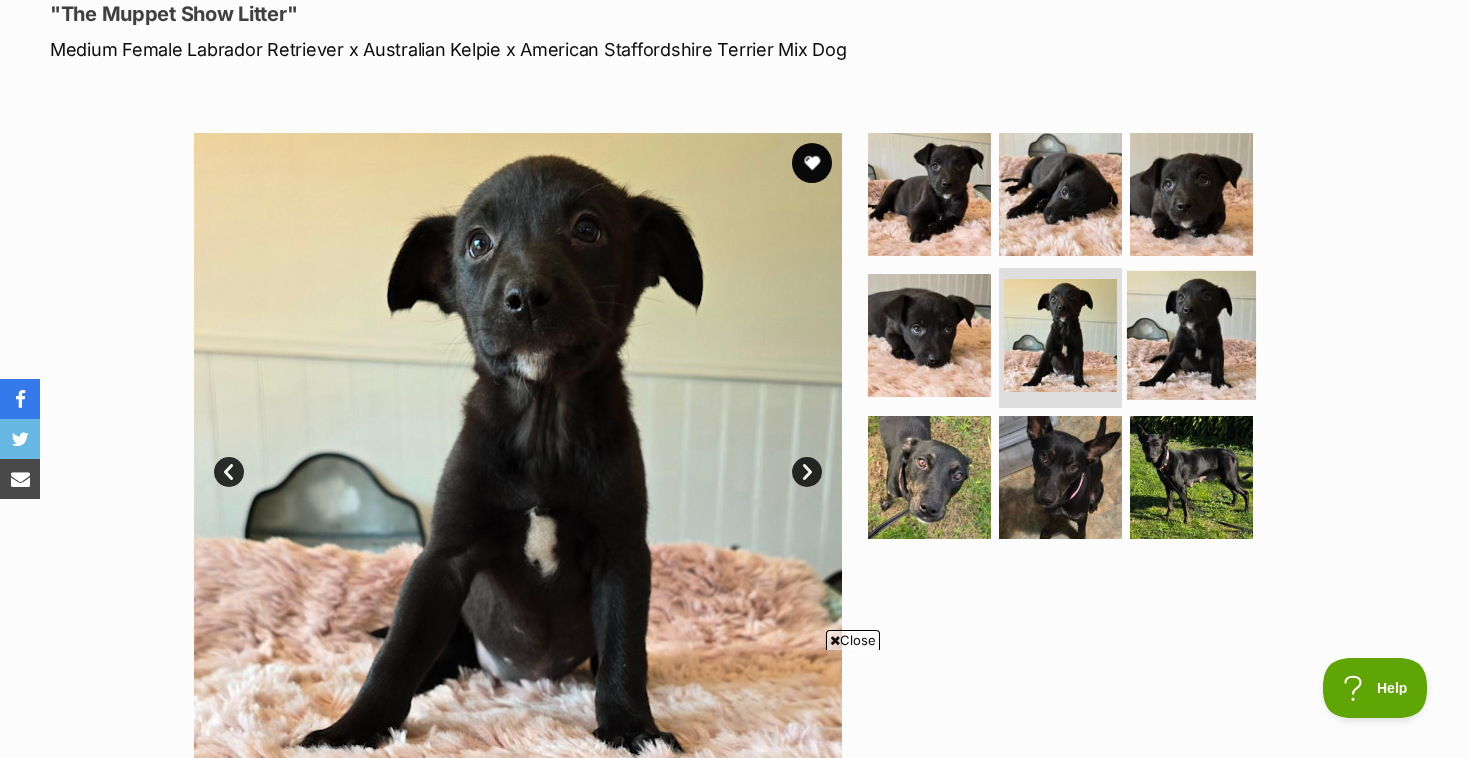 click at bounding box center (1191, 335) 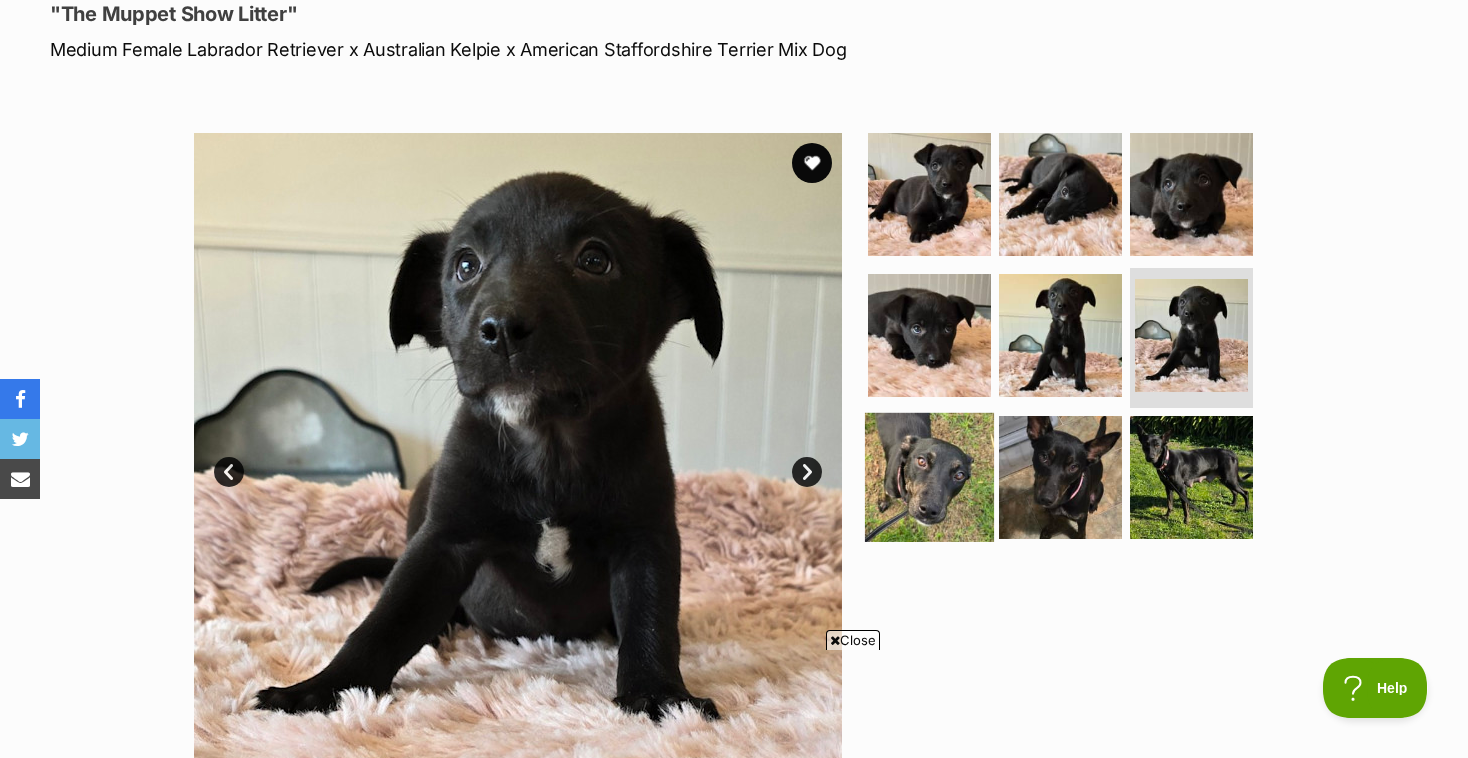 click at bounding box center [929, 477] 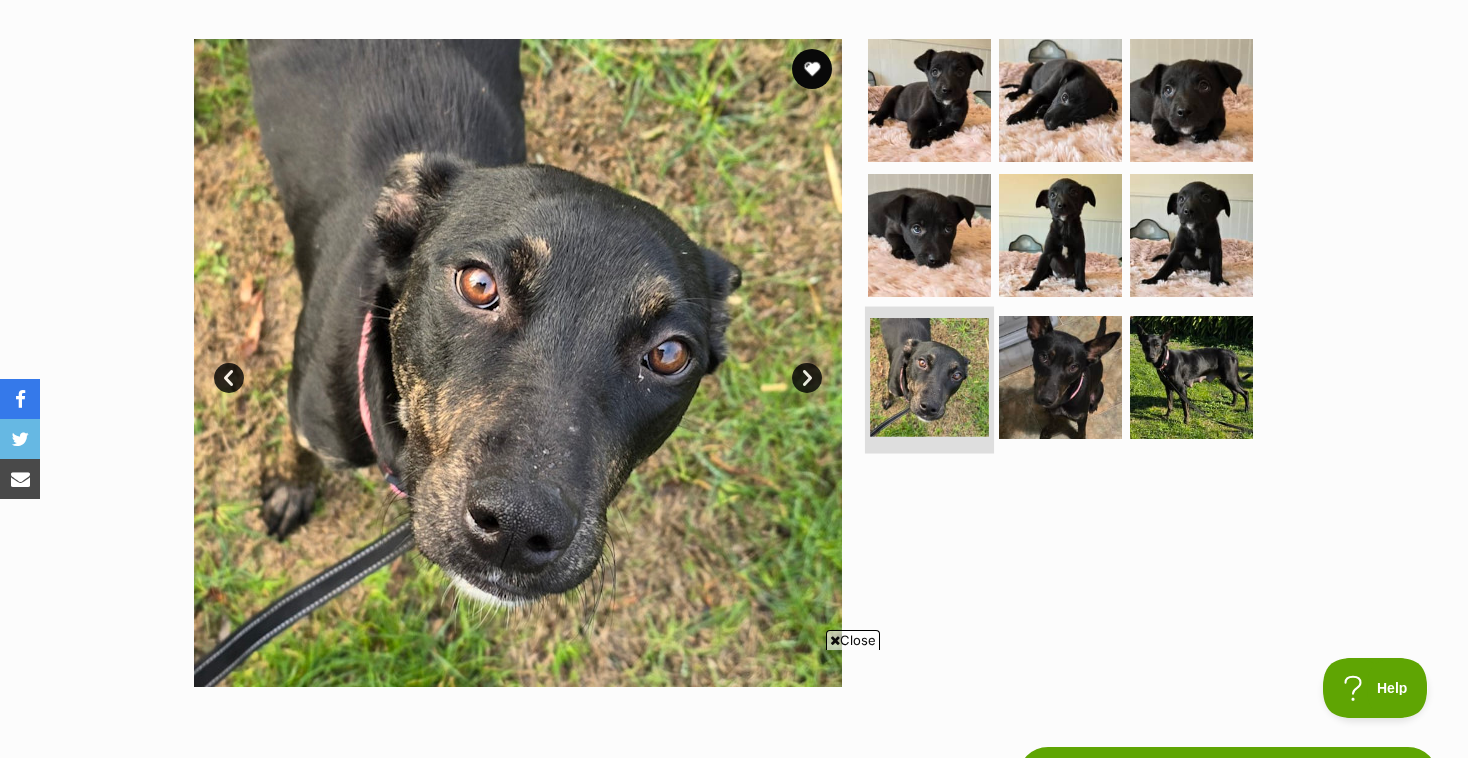 scroll, scrollTop: 378, scrollLeft: 0, axis: vertical 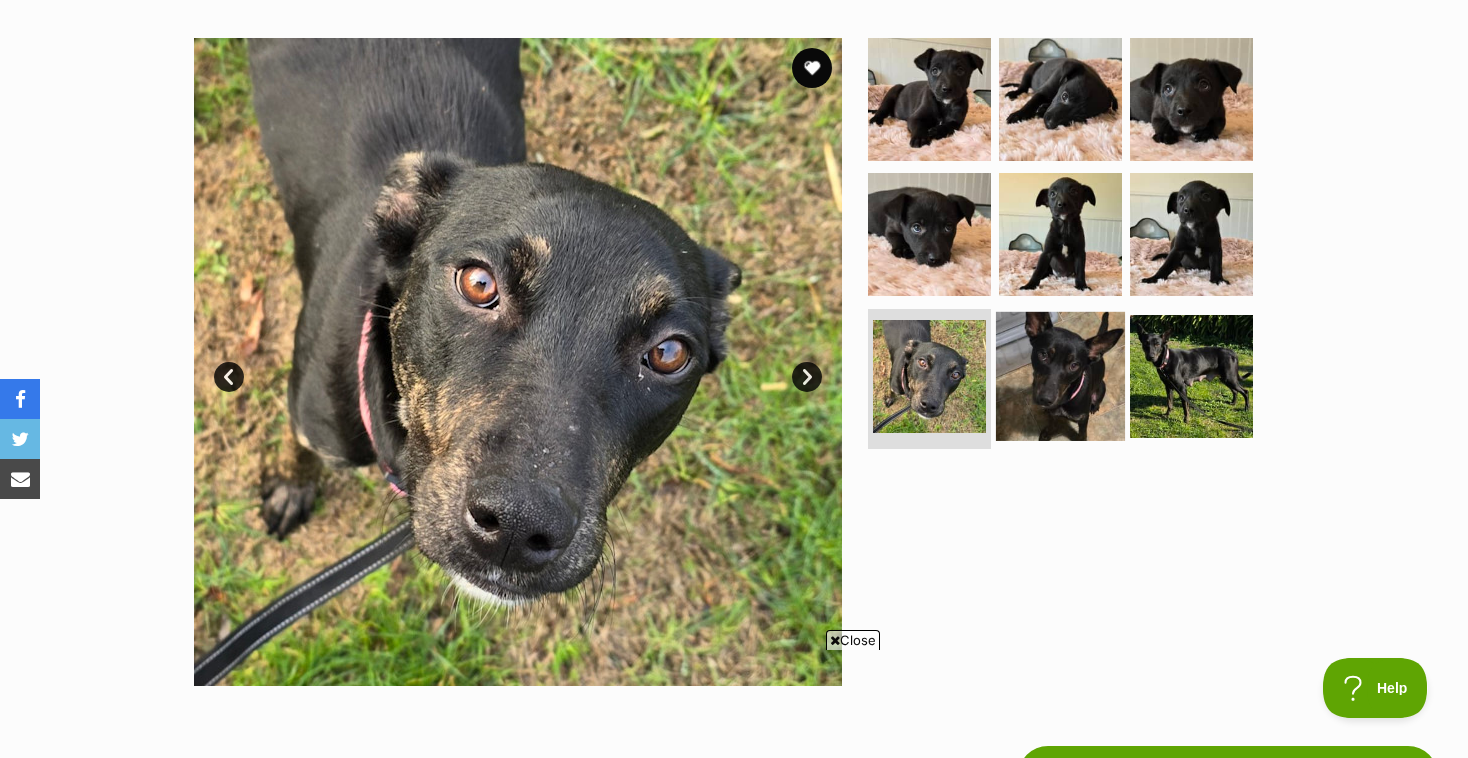 click at bounding box center [1060, 376] 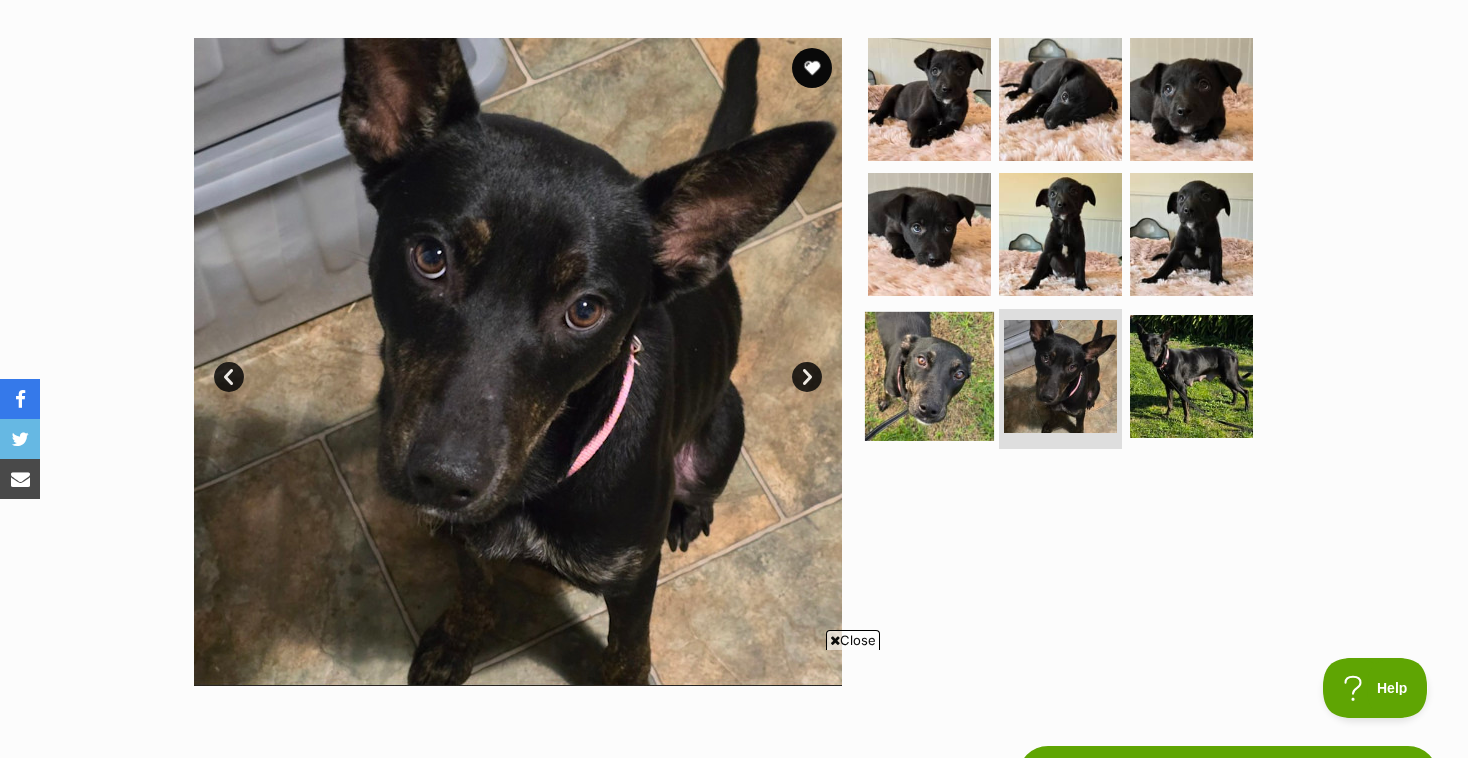 click at bounding box center [929, 376] 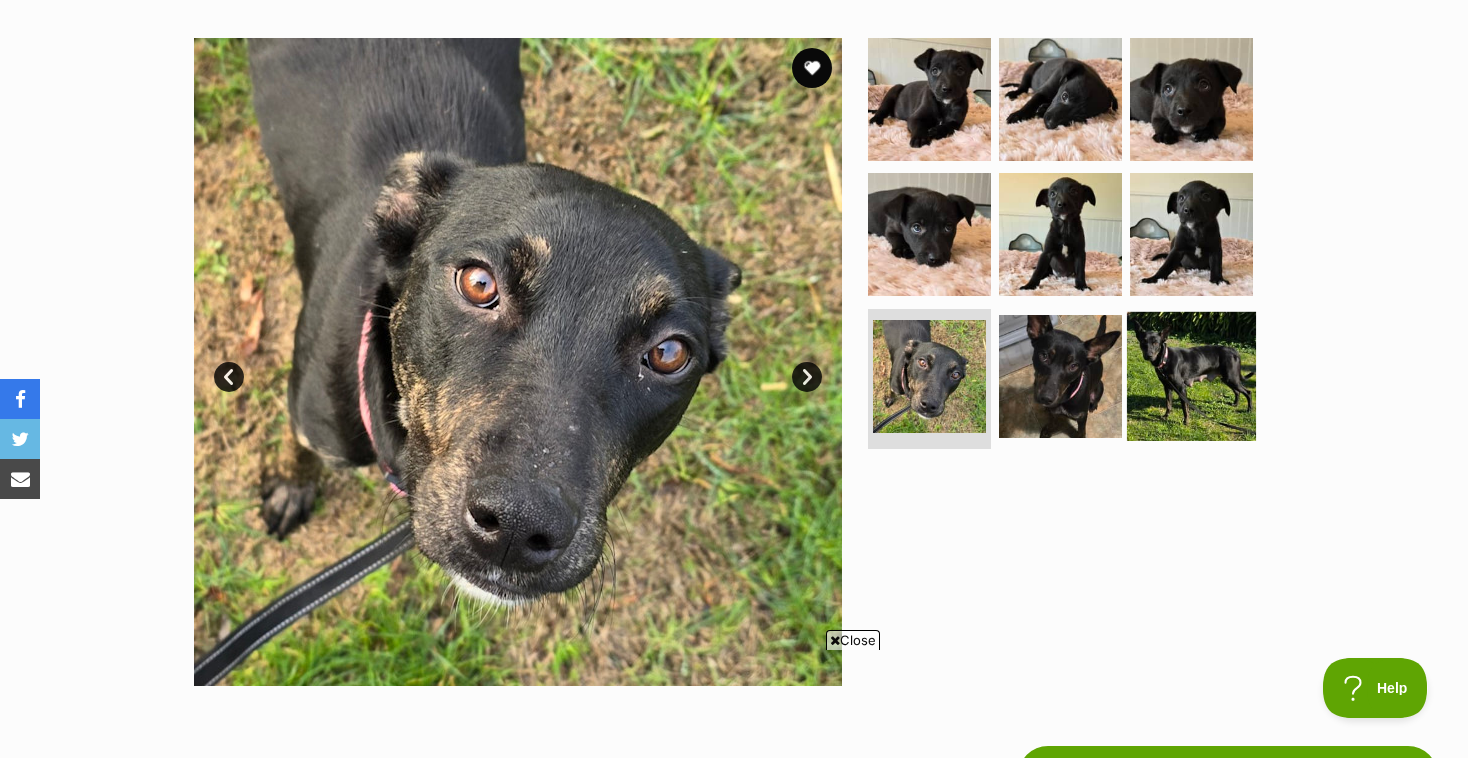 click at bounding box center [1191, 376] 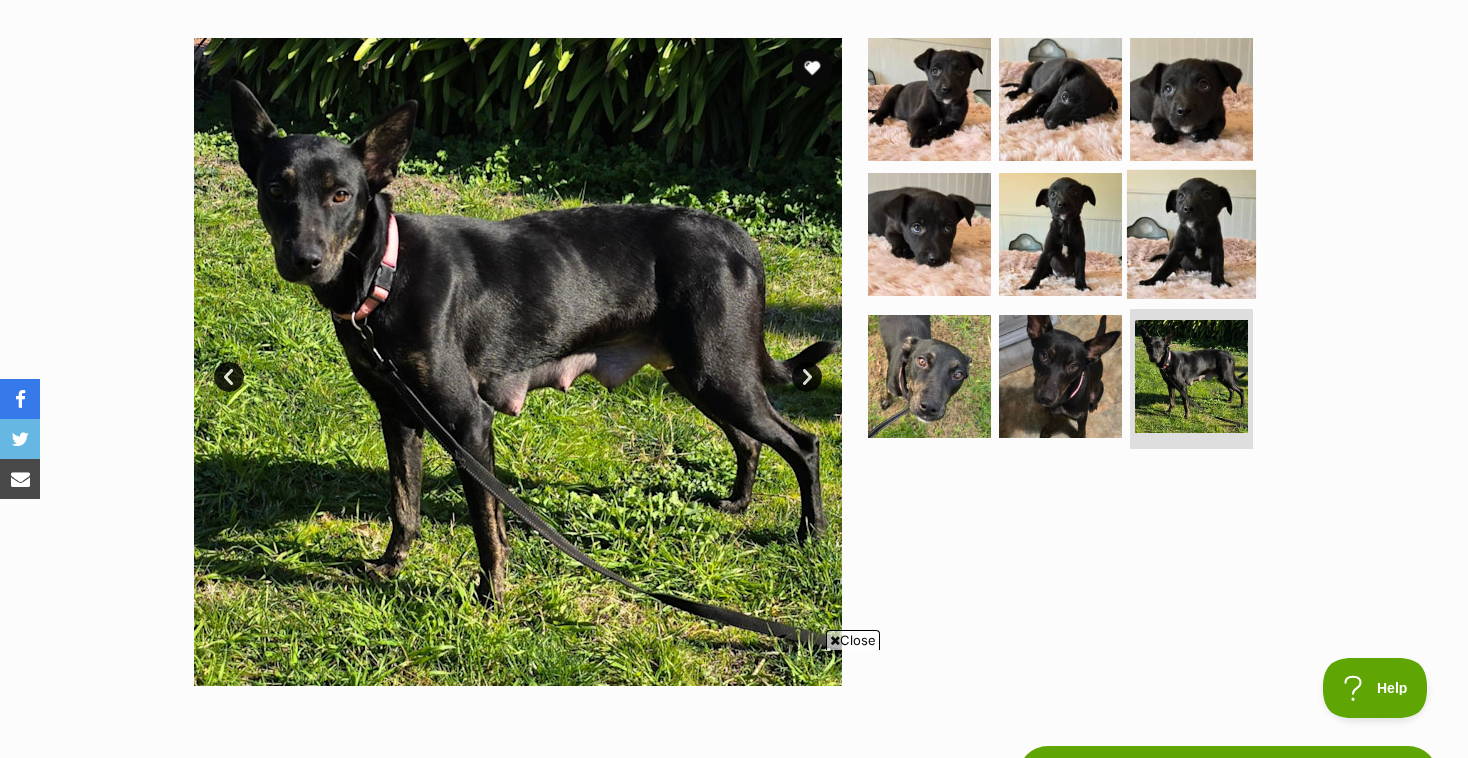 click at bounding box center (1191, 234) 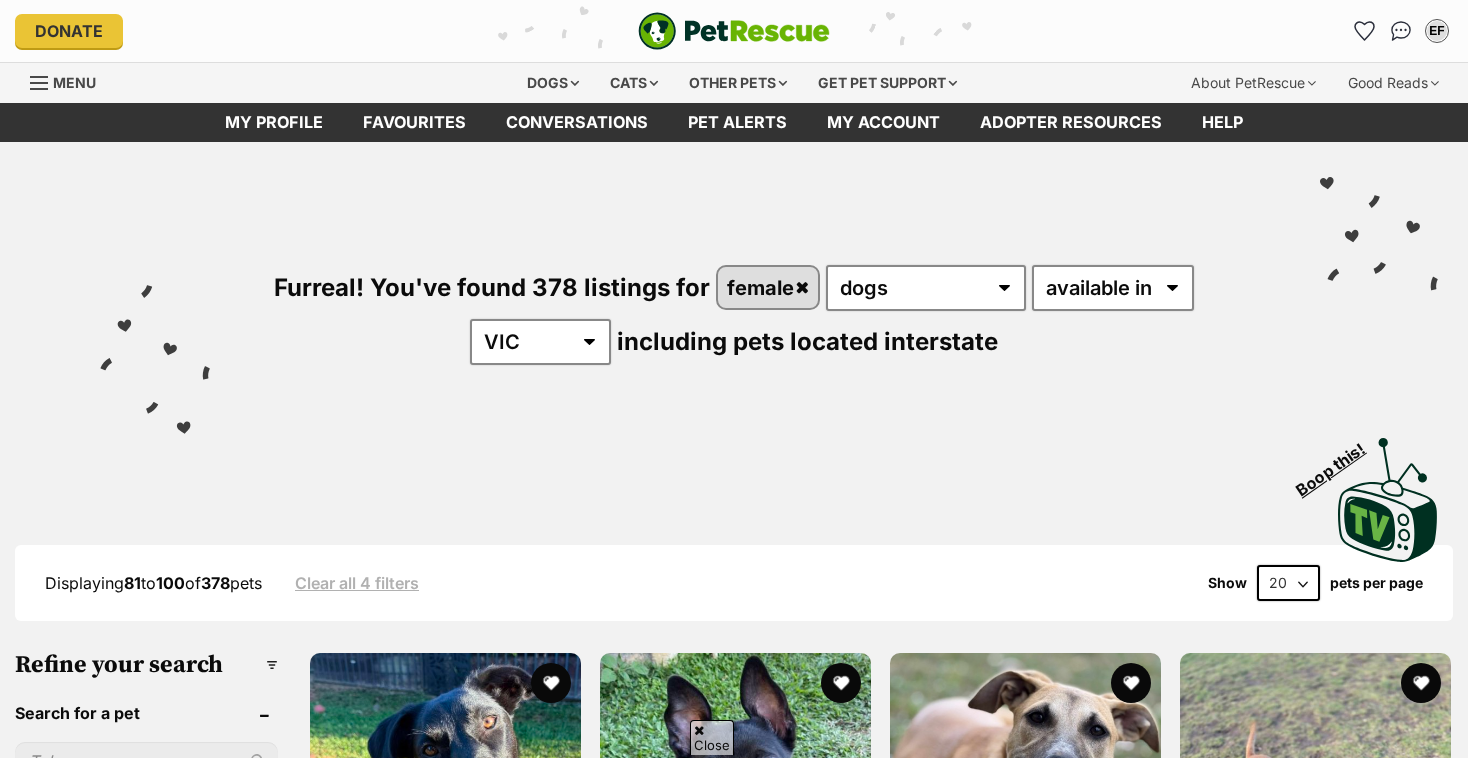 scroll, scrollTop: 2510, scrollLeft: 0, axis: vertical 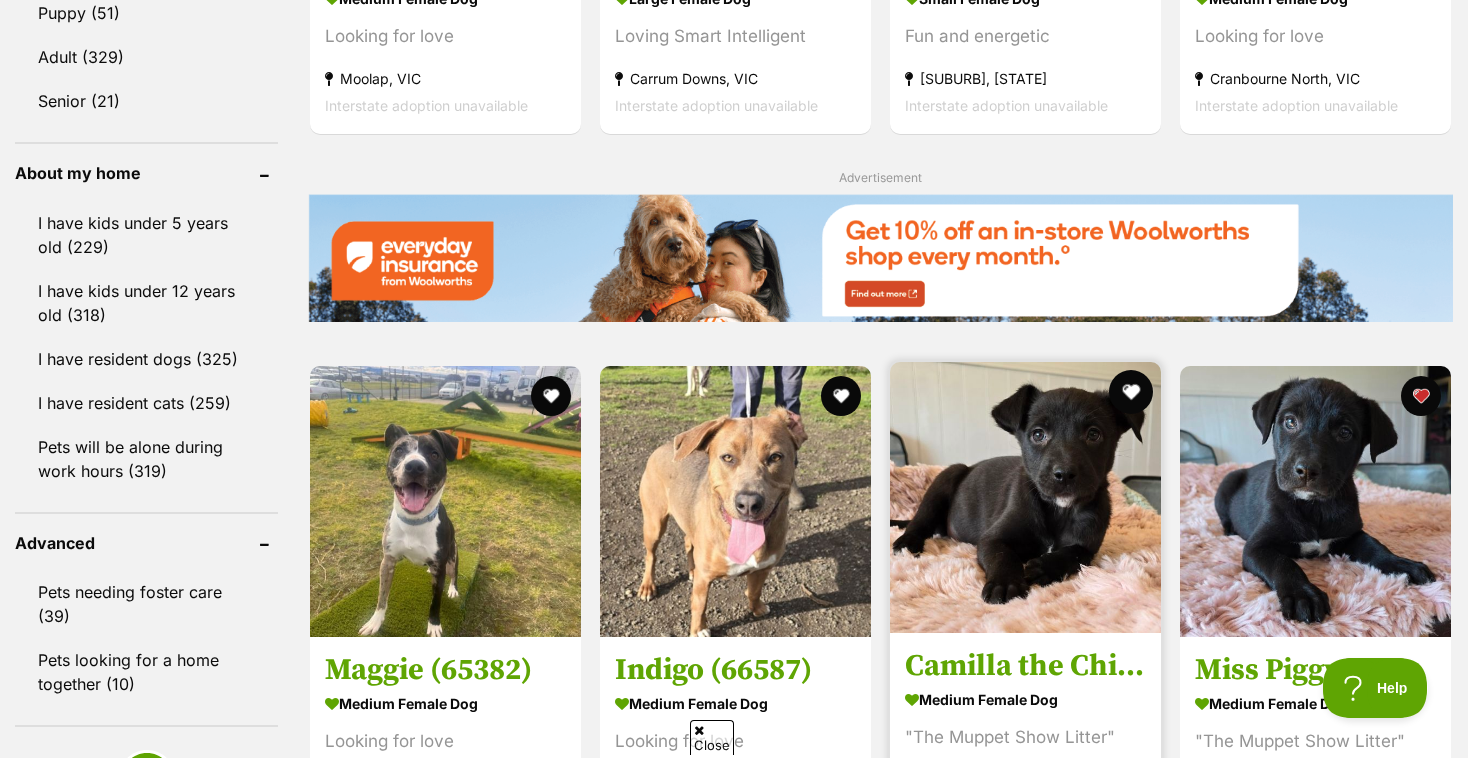 click at bounding box center [1131, 392] 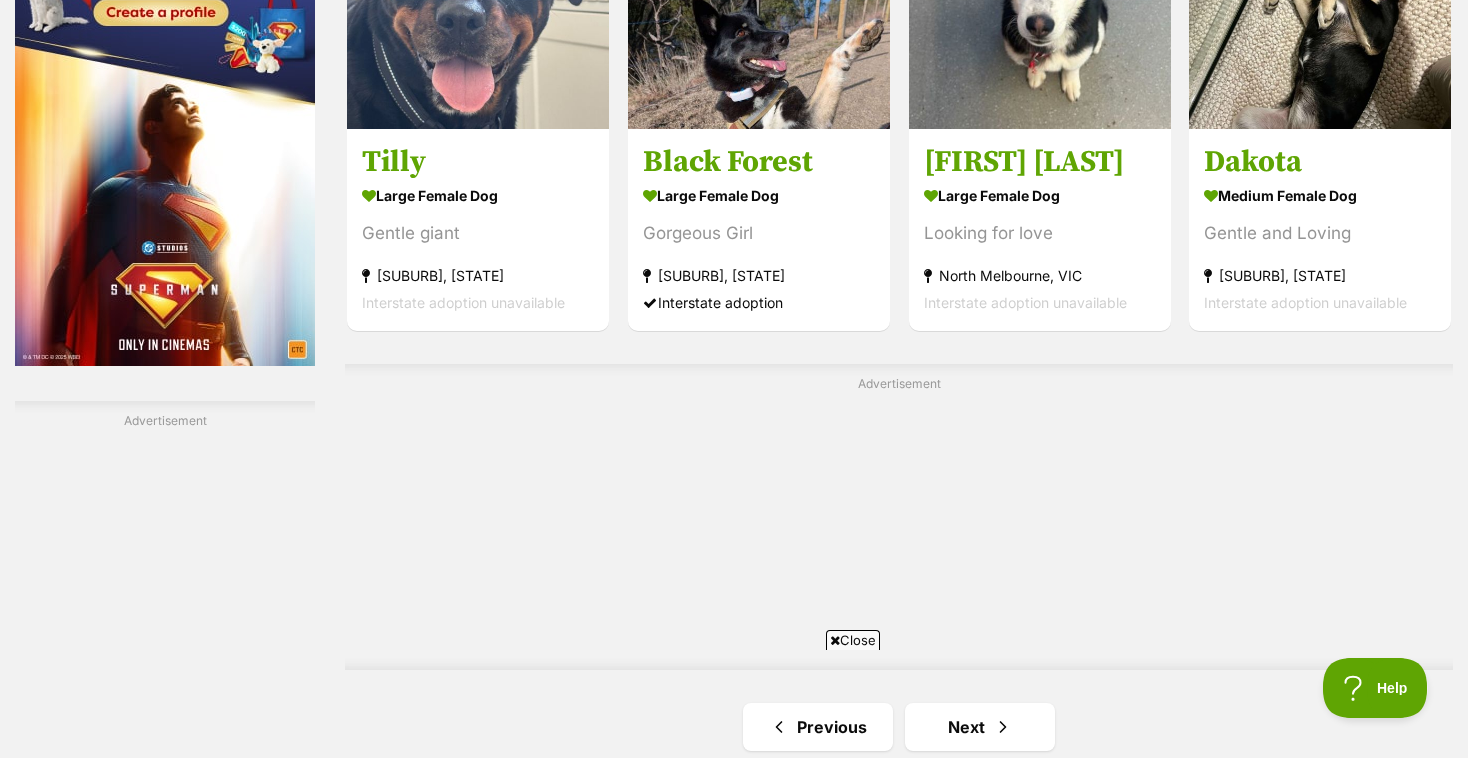 scroll, scrollTop: 3302, scrollLeft: 0, axis: vertical 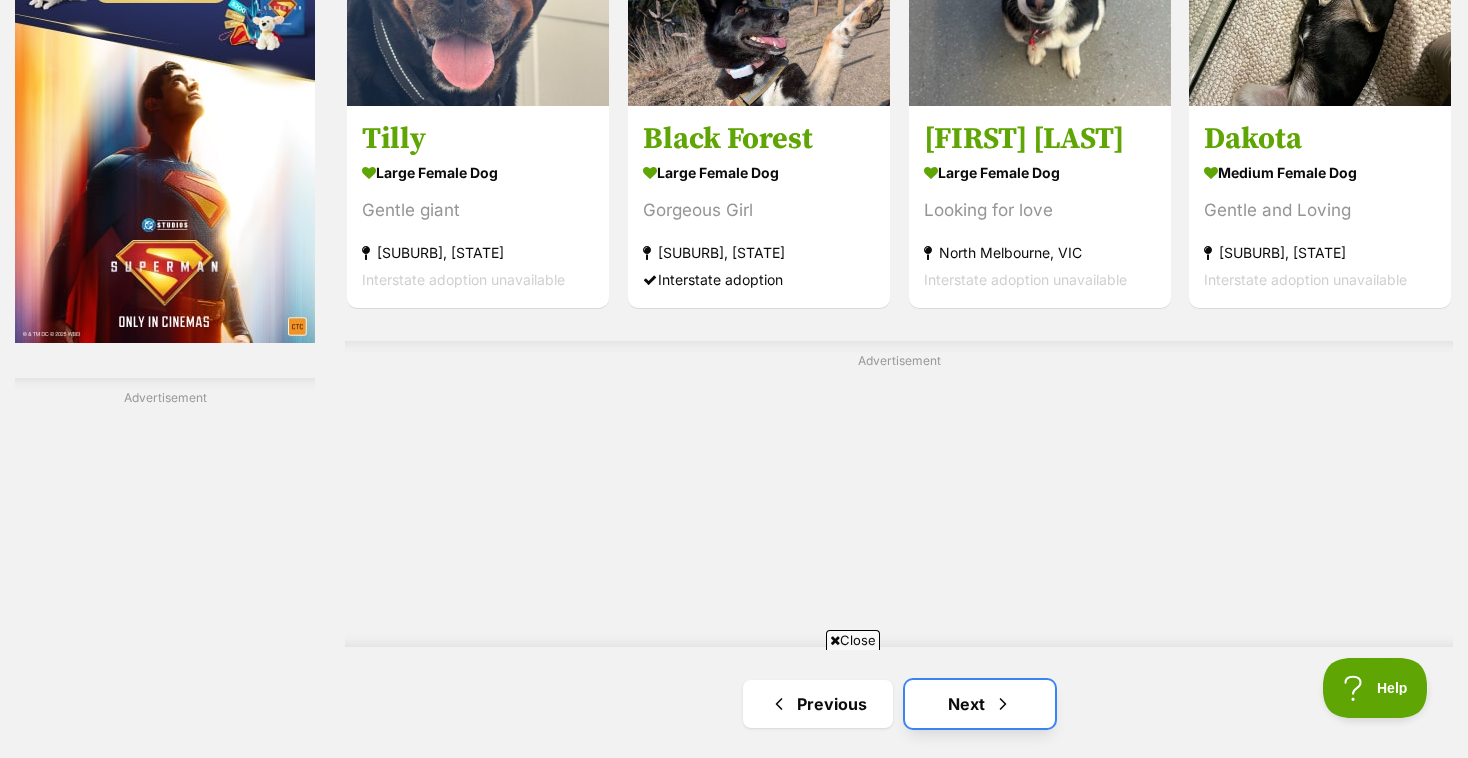 click on "Next" at bounding box center (980, 704) 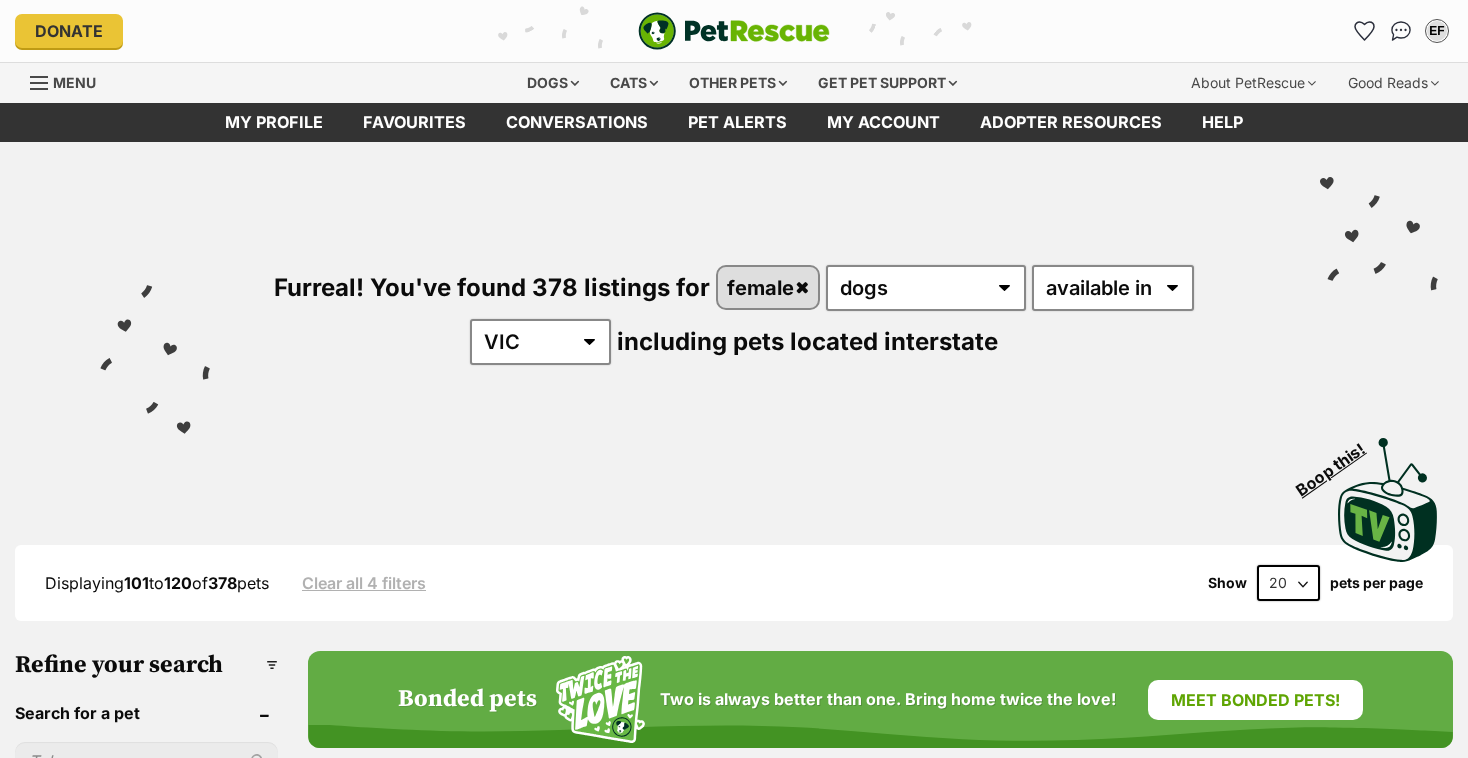 scroll, scrollTop: 0, scrollLeft: 0, axis: both 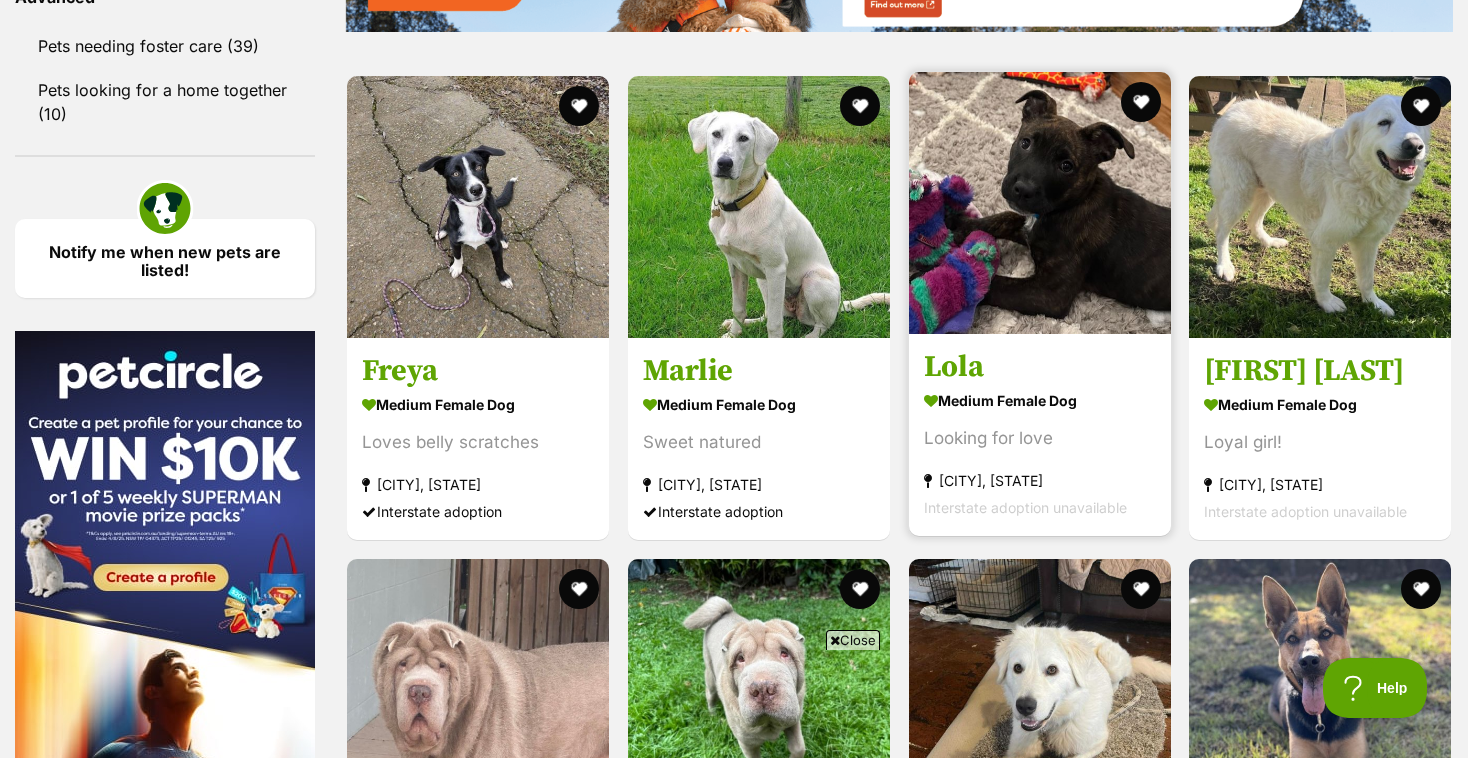 click at bounding box center [1040, 203] 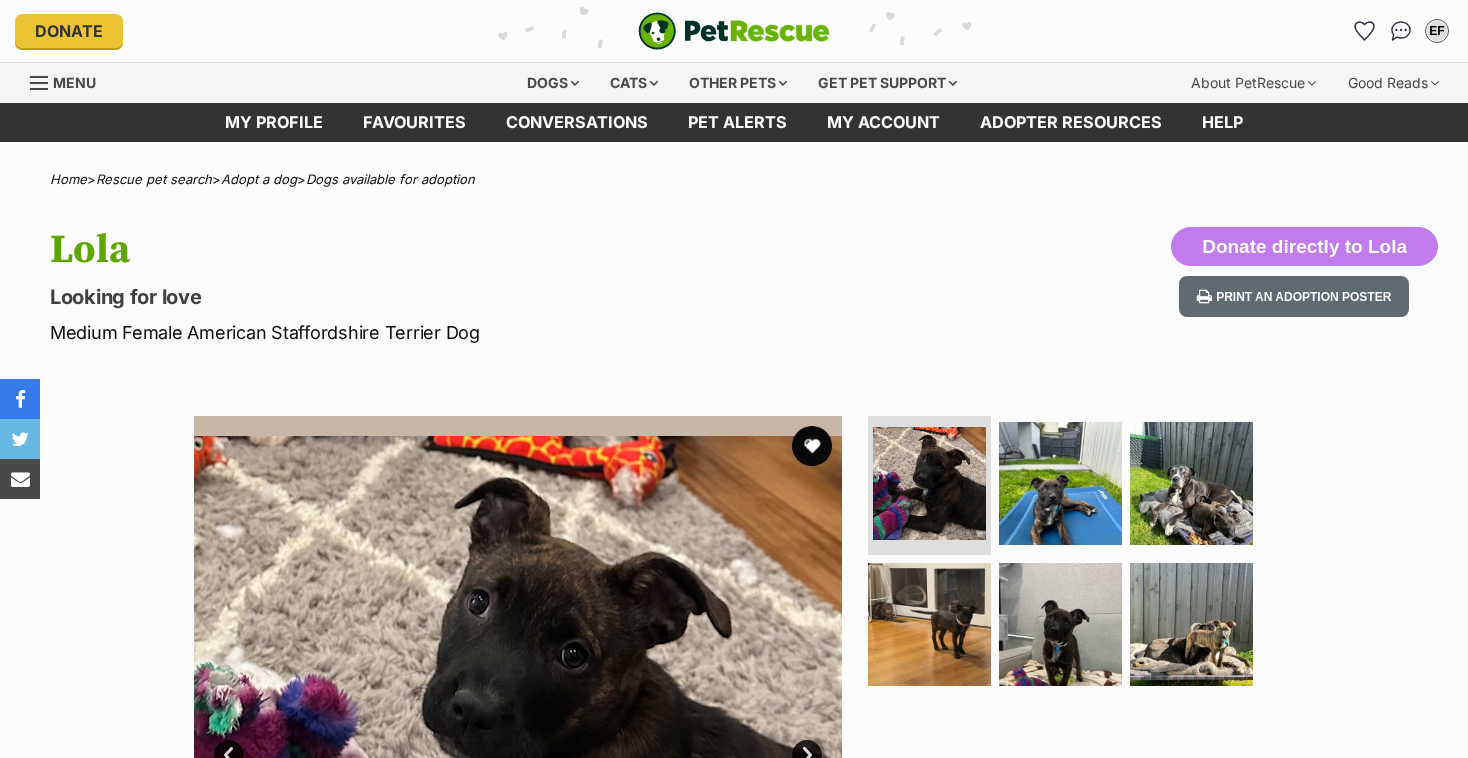 scroll, scrollTop: 0, scrollLeft: 0, axis: both 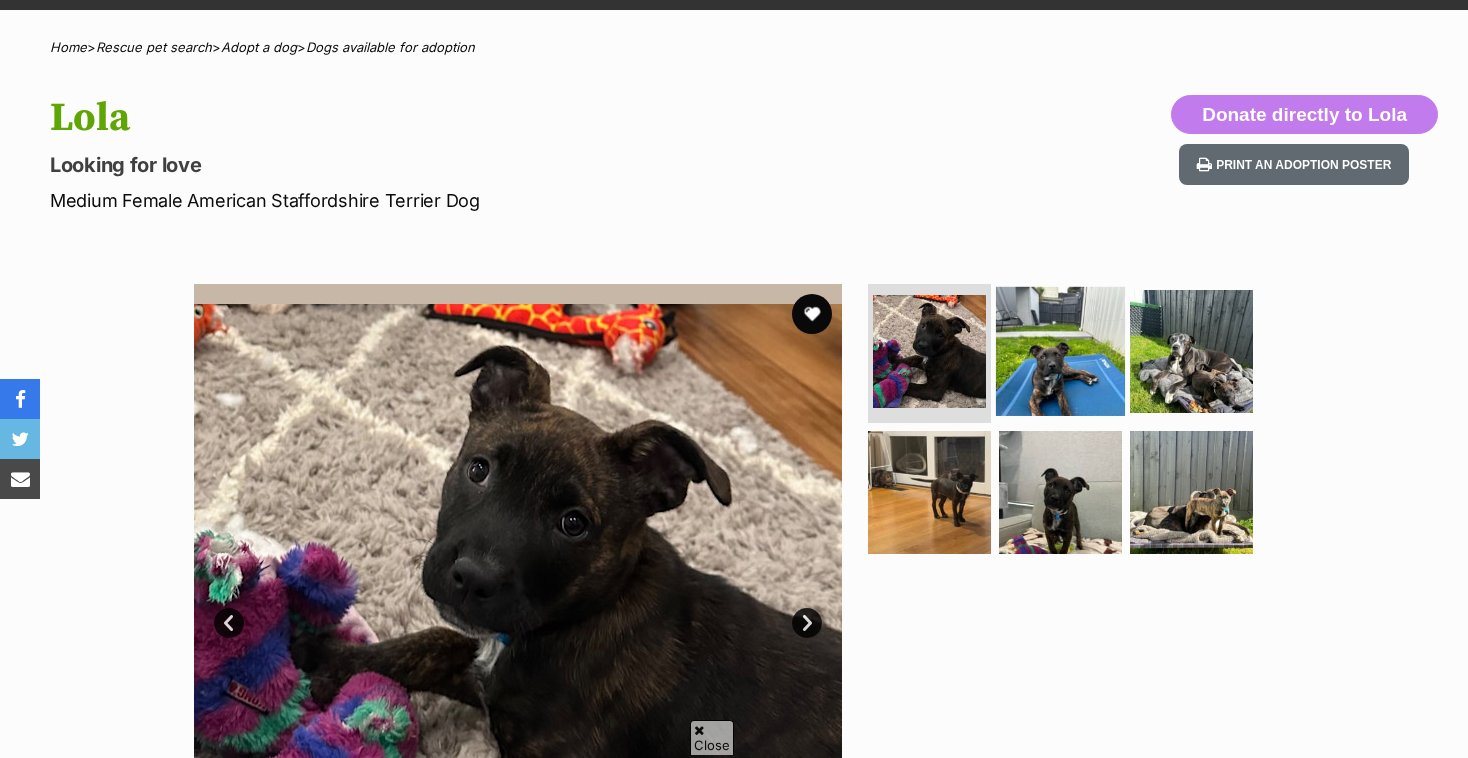 click at bounding box center (1060, 350) 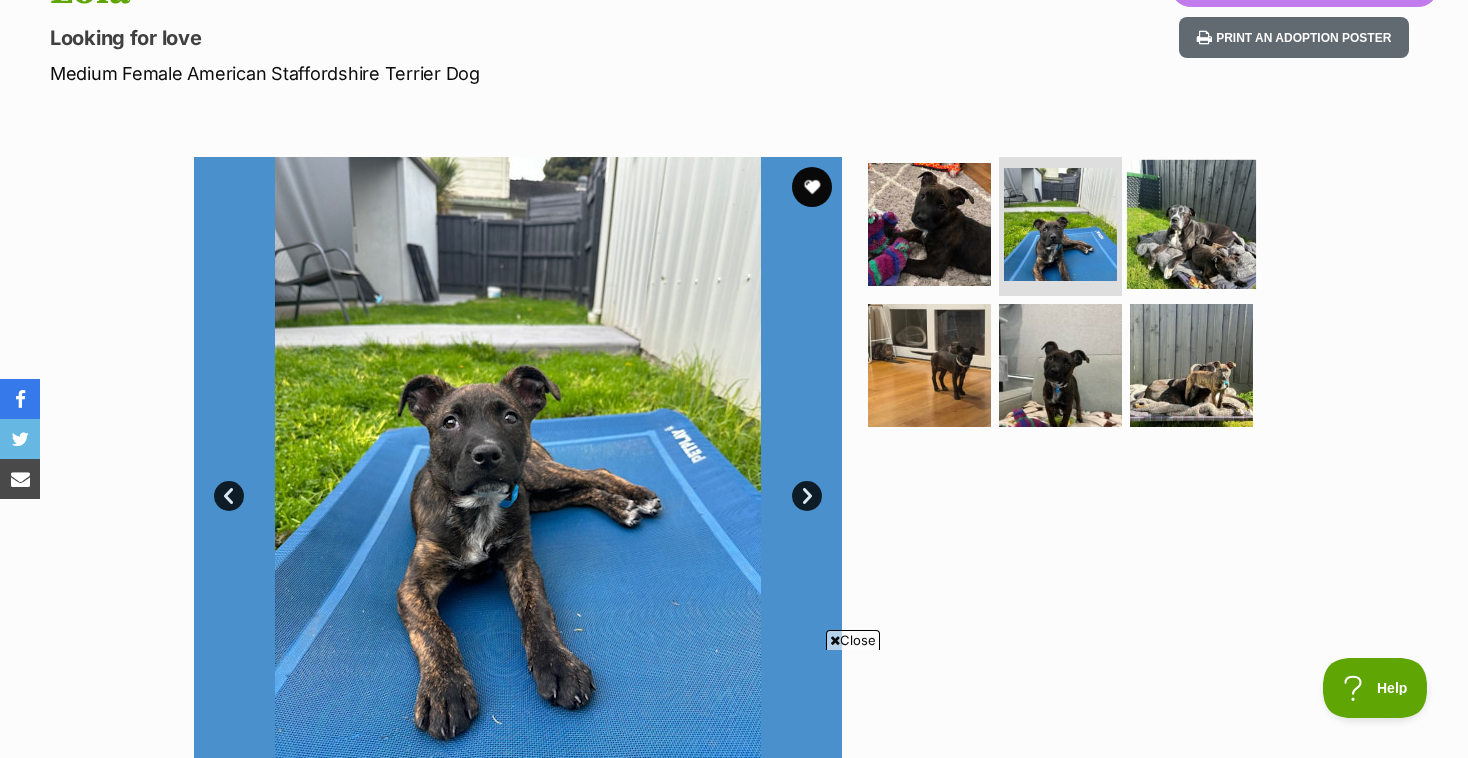 scroll, scrollTop: 0, scrollLeft: 0, axis: both 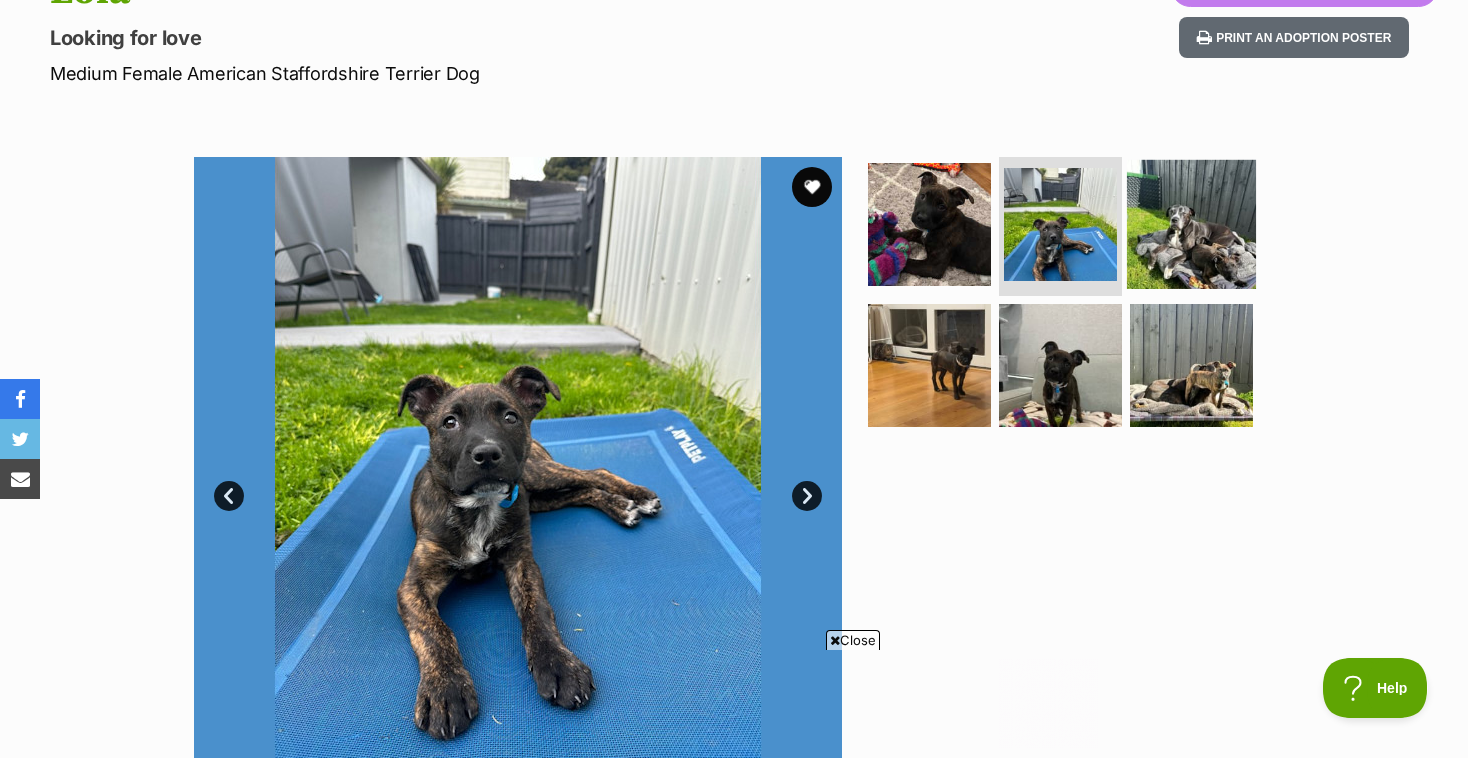 click at bounding box center [1191, 223] 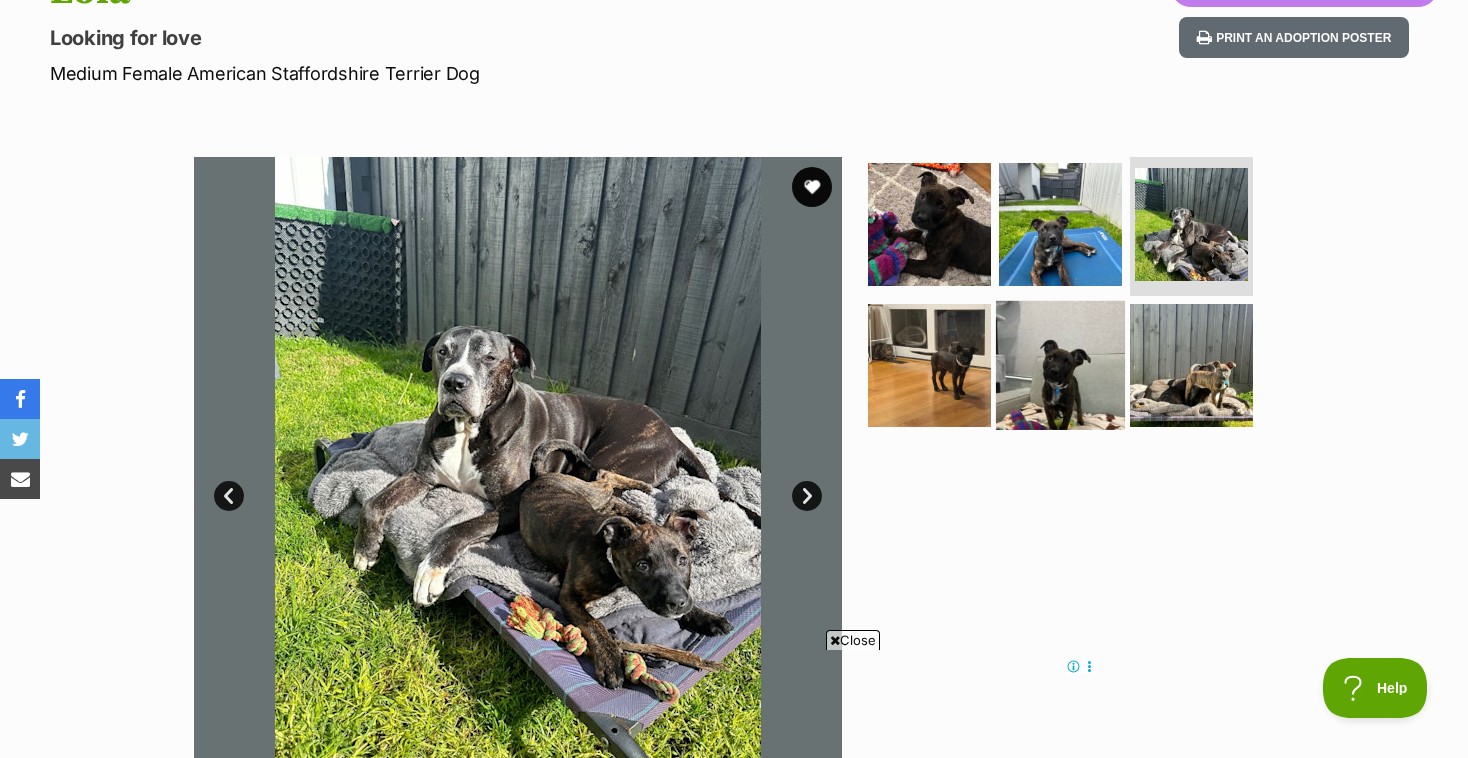 scroll, scrollTop: 0, scrollLeft: 0, axis: both 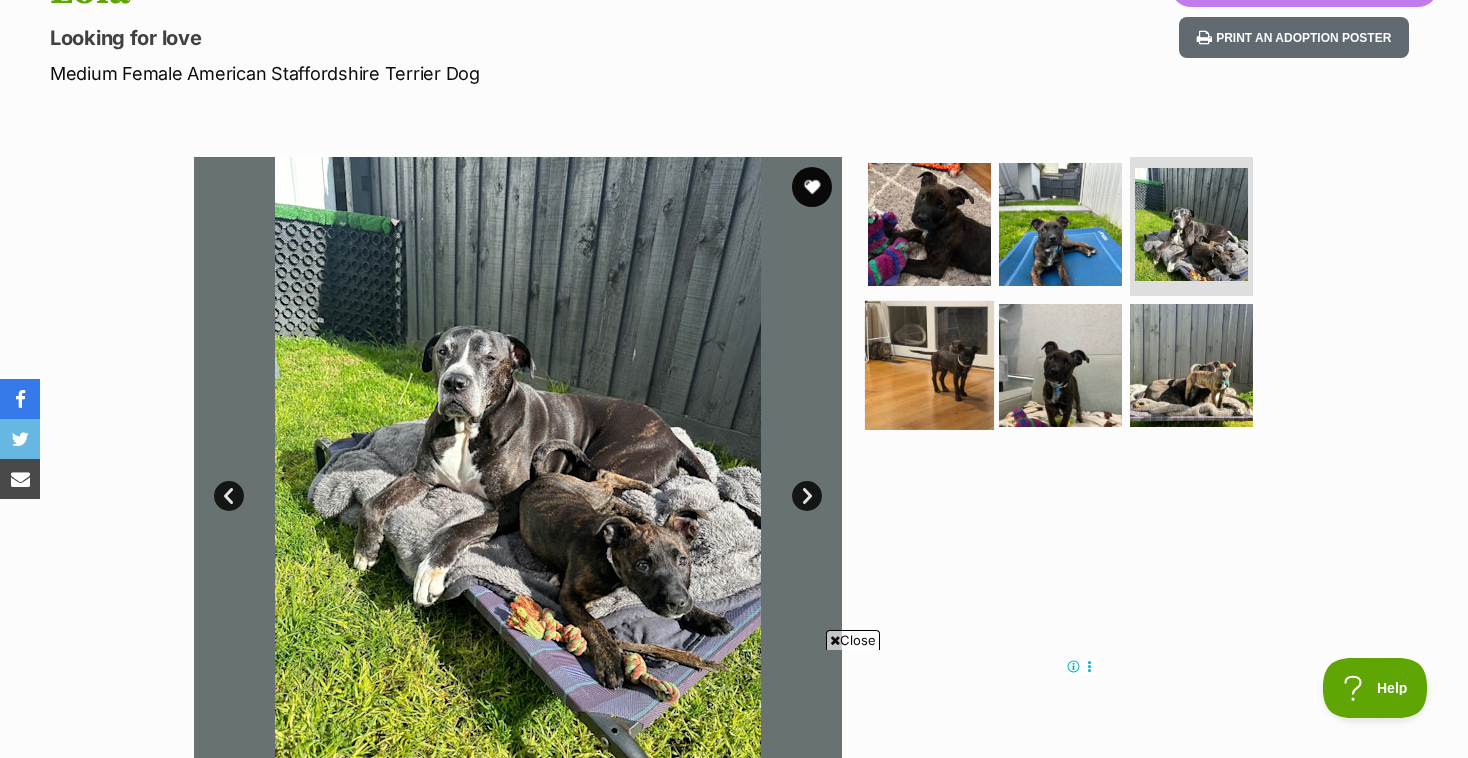 click at bounding box center (929, 365) 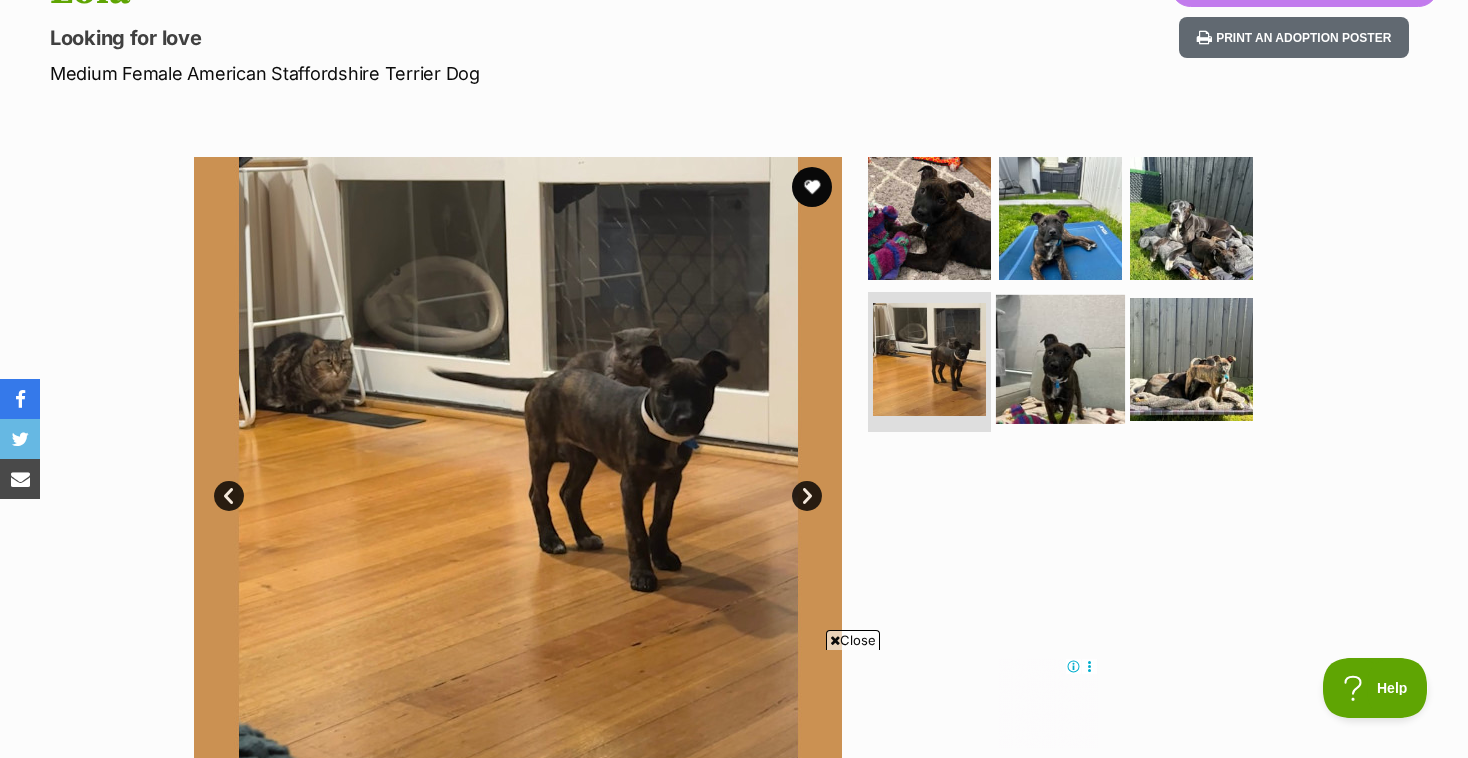 click at bounding box center [1060, 359] 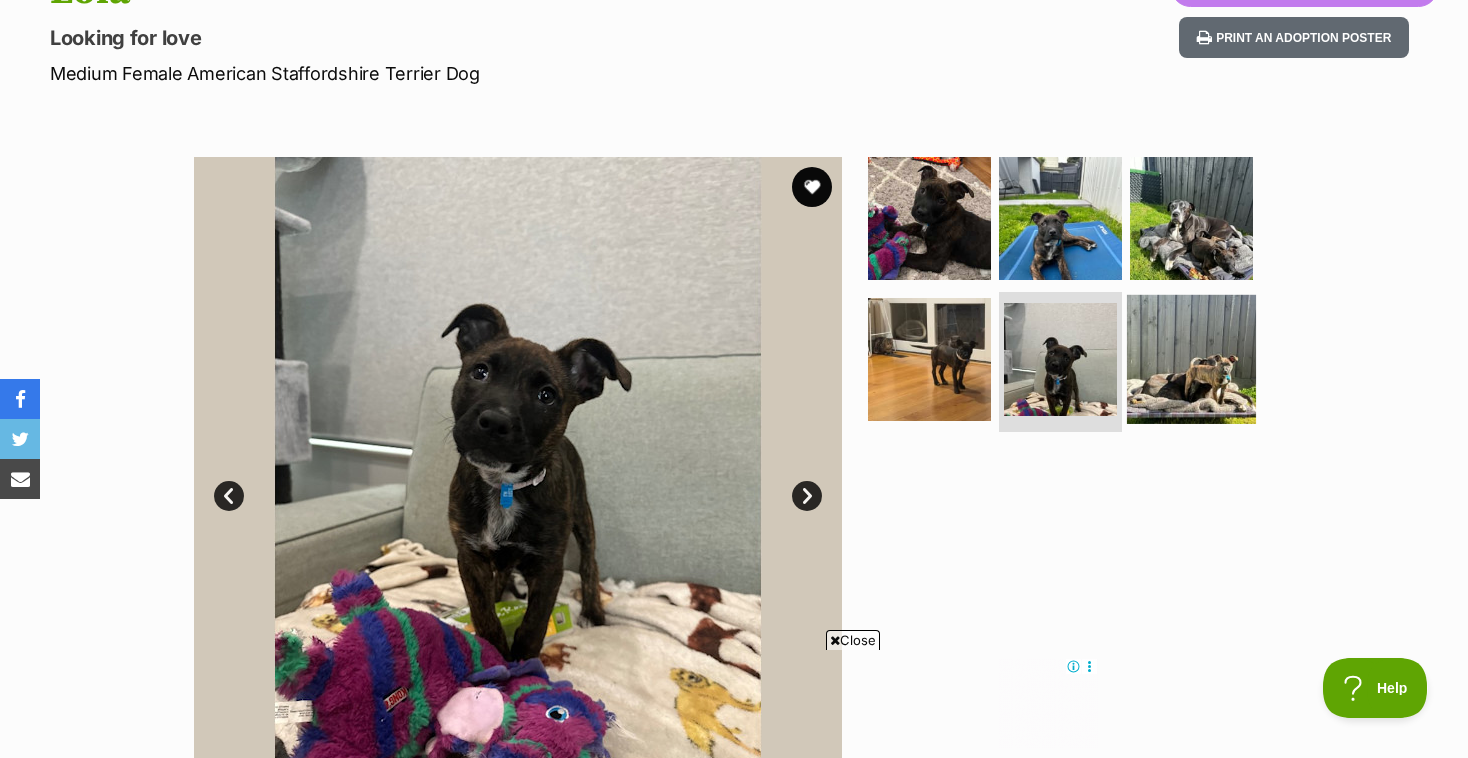 click at bounding box center [1191, 359] 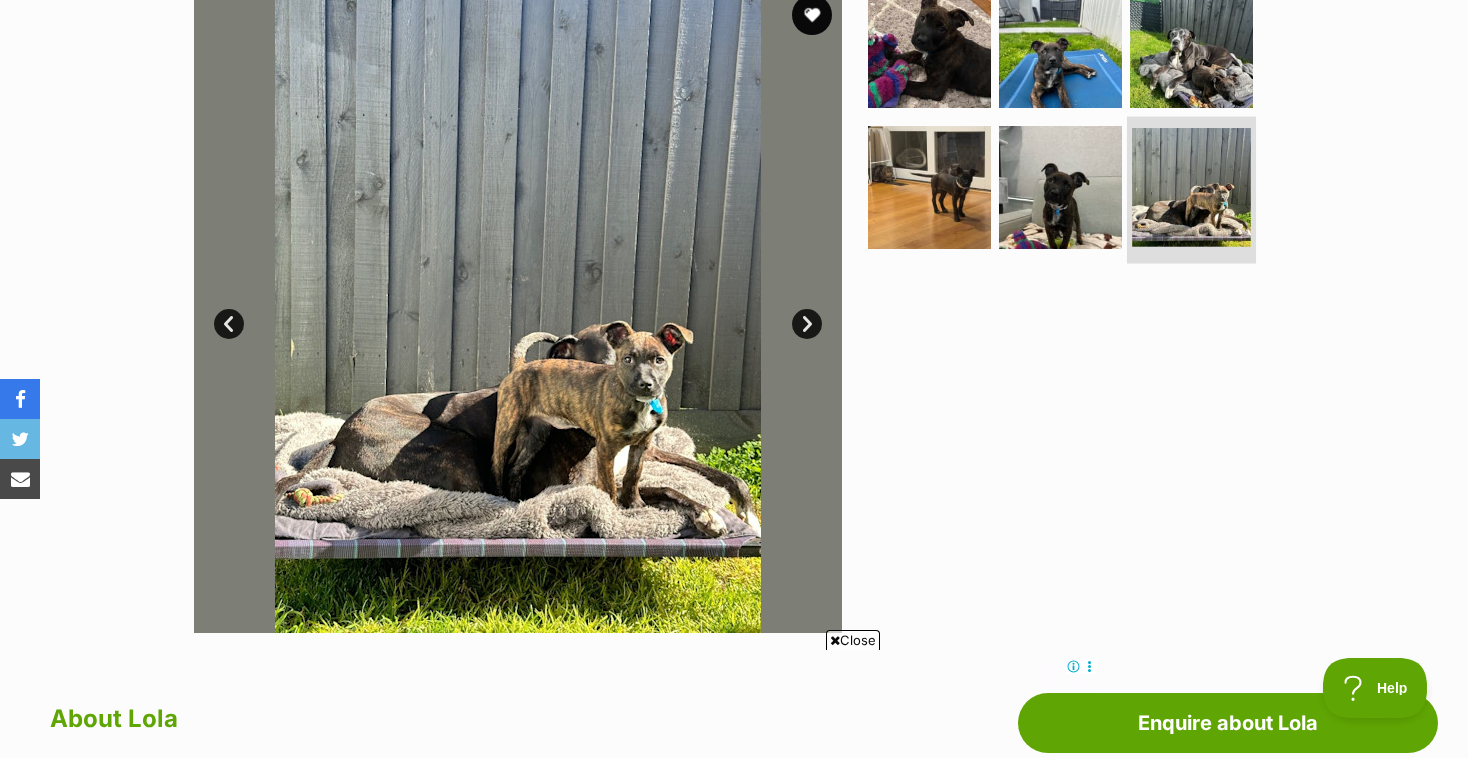 scroll, scrollTop: 434, scrollLeft: 0, axis: vertical 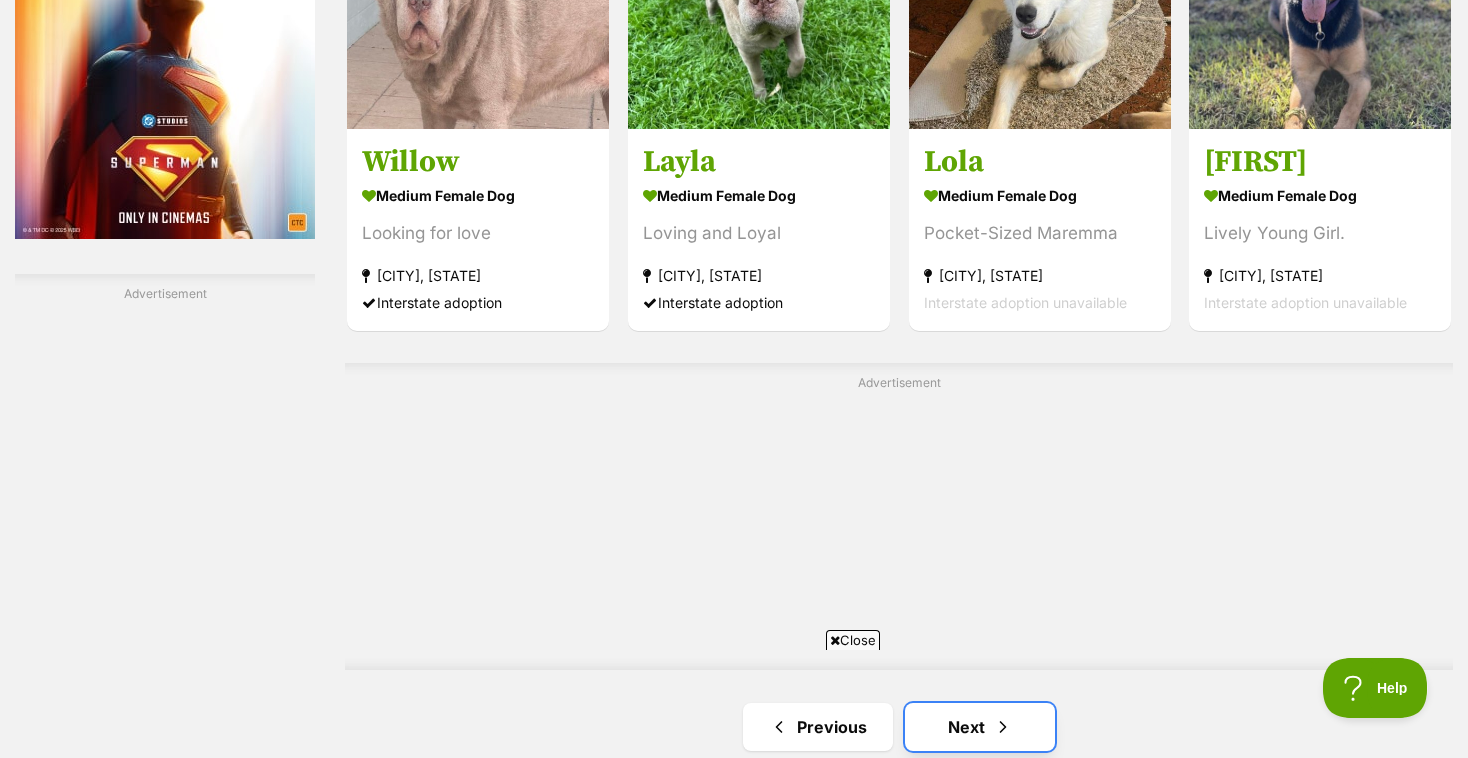 click on "Next" at bounding box center [980, 727] 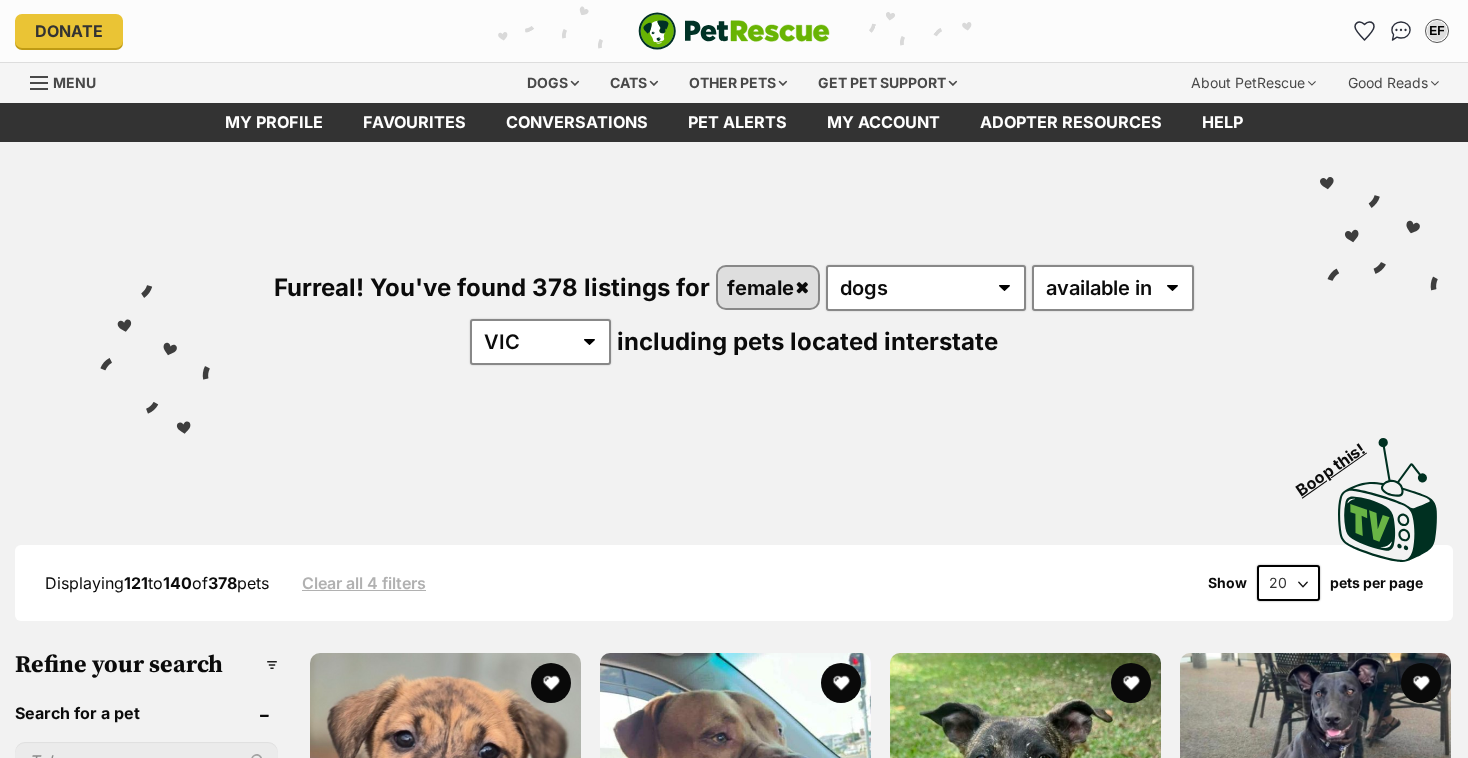 scroll, scrollTop: 154, scrollLeft: 0, axis: vertical 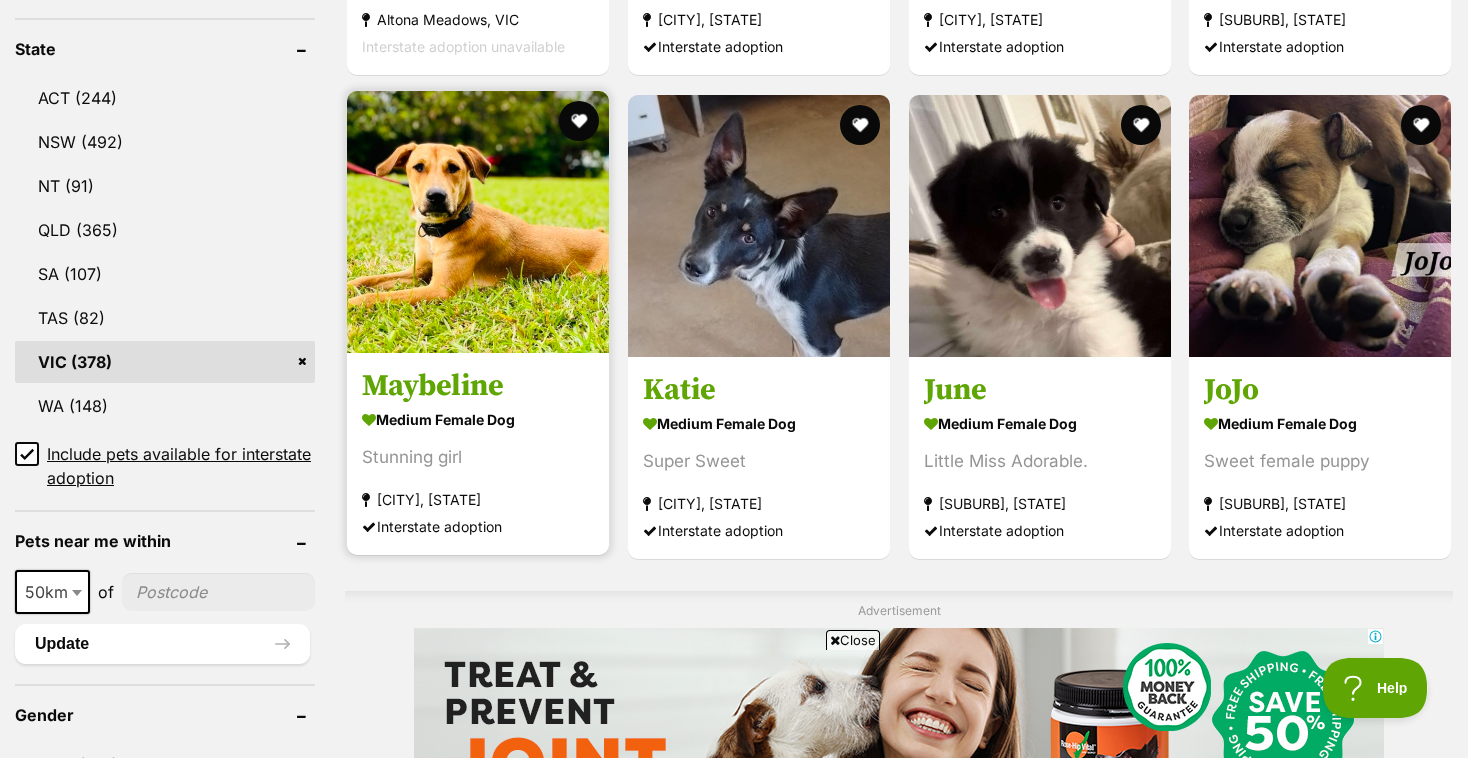 click at bounding box center (478, 222) 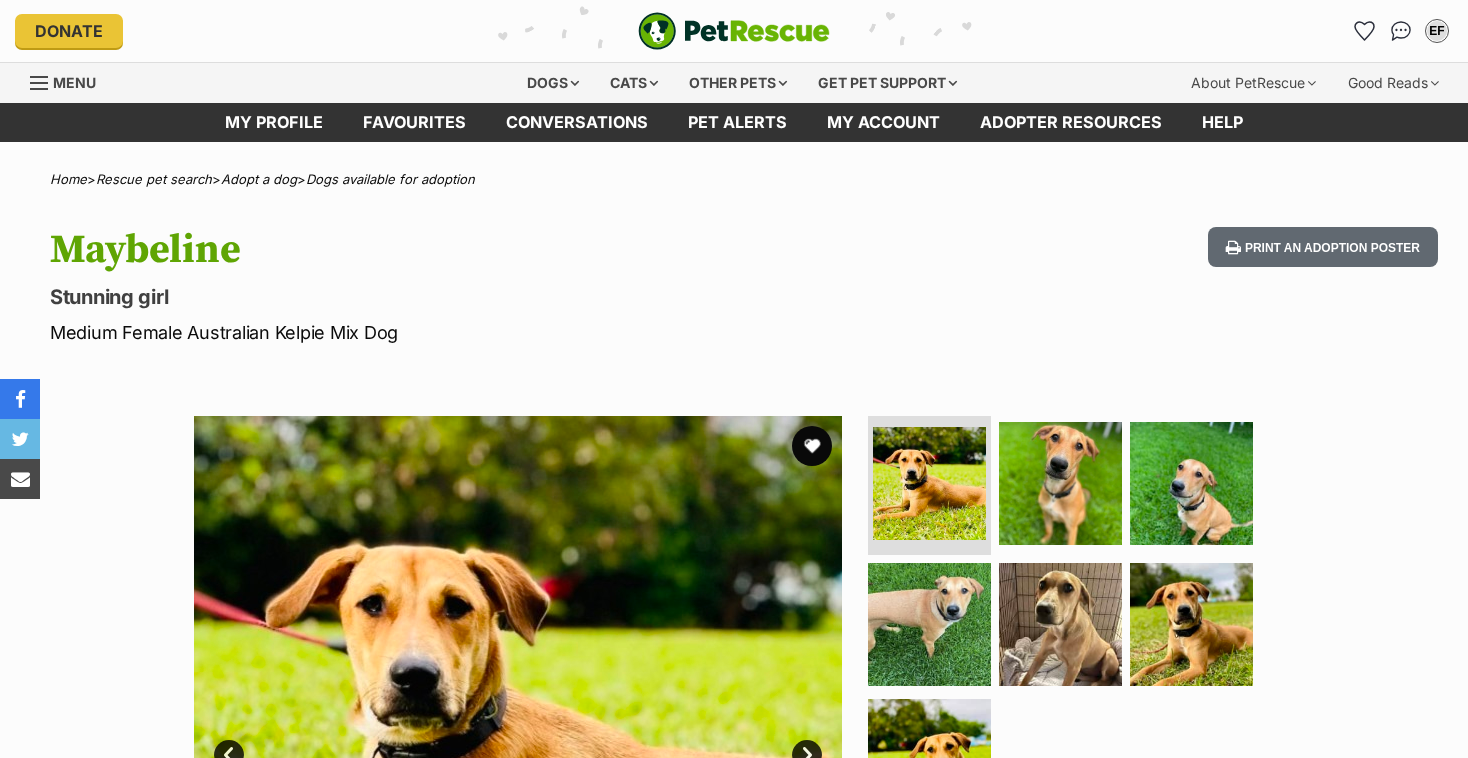 scroll, scrollTop: 0, scrollLeft: 0, axis: both 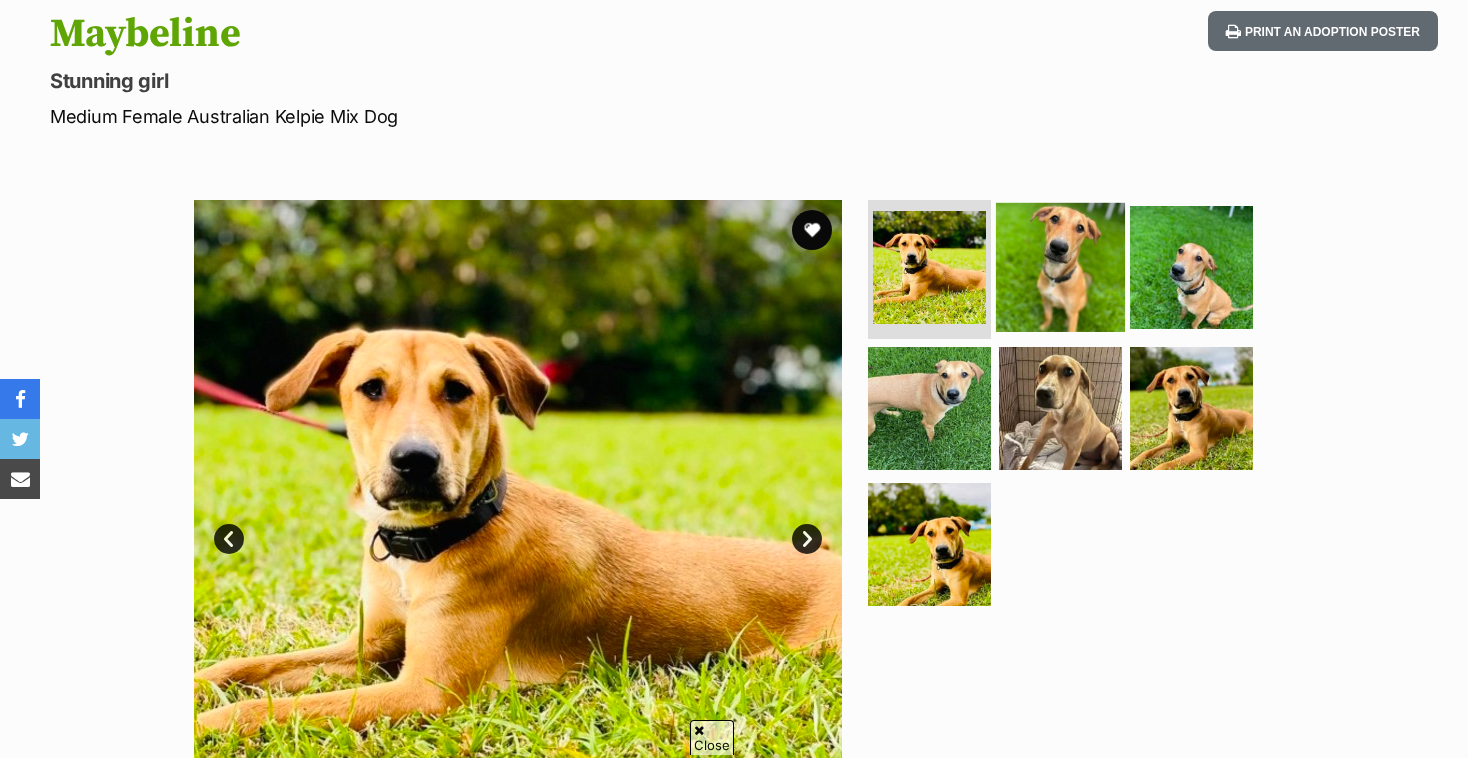 click at bounding box center (1060, 266) 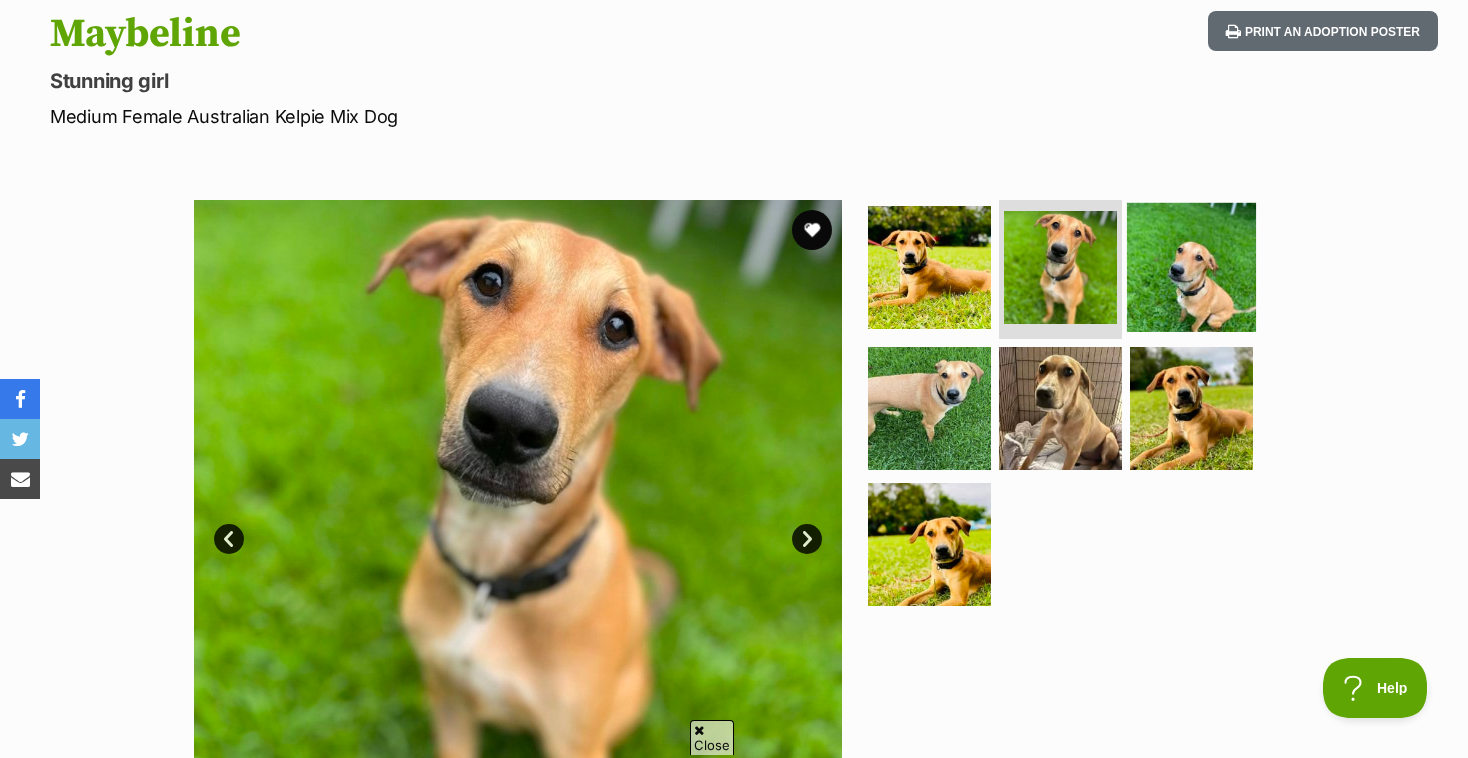 scroll, scrollTop: 0, scrollLeft: 0, axis: both 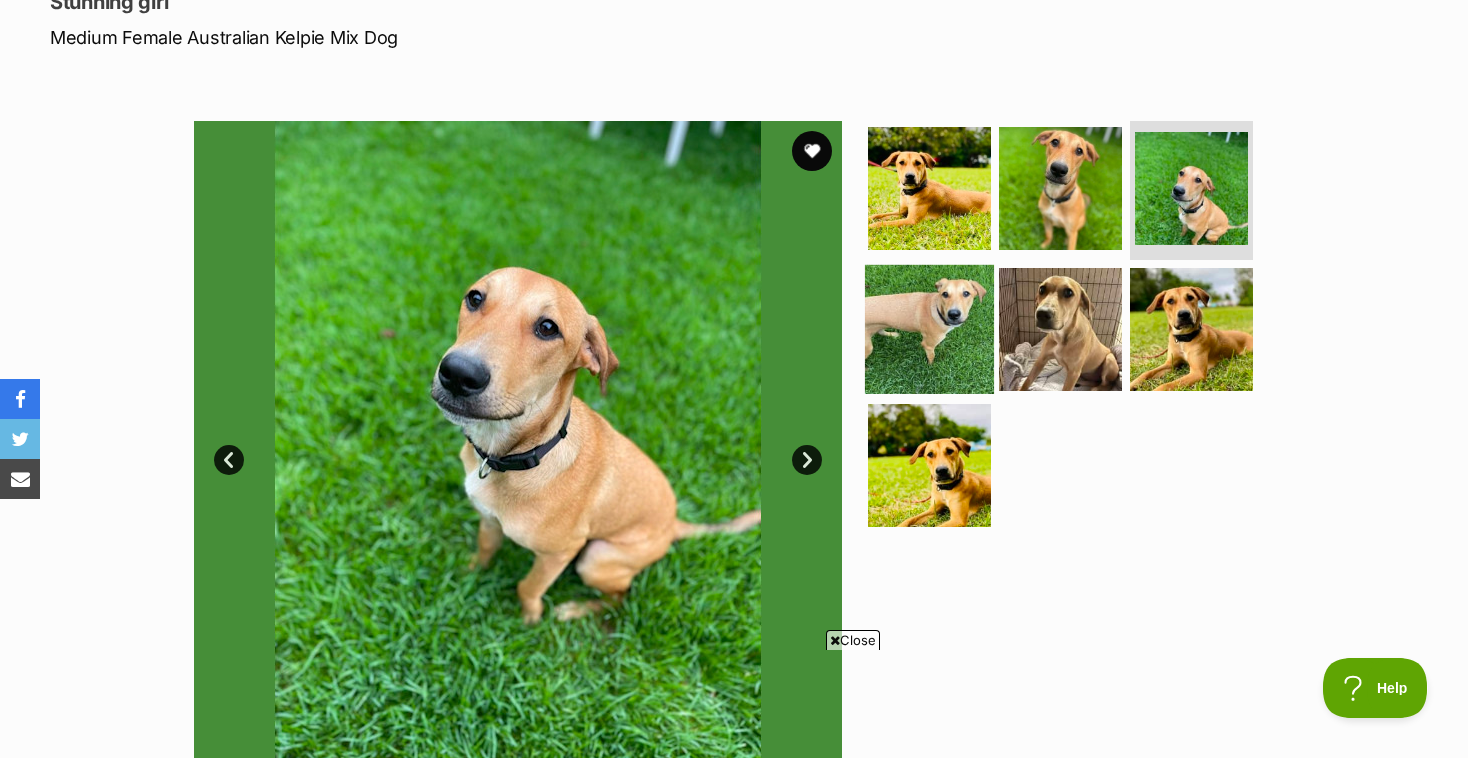 click at bounding box center [929, 329] 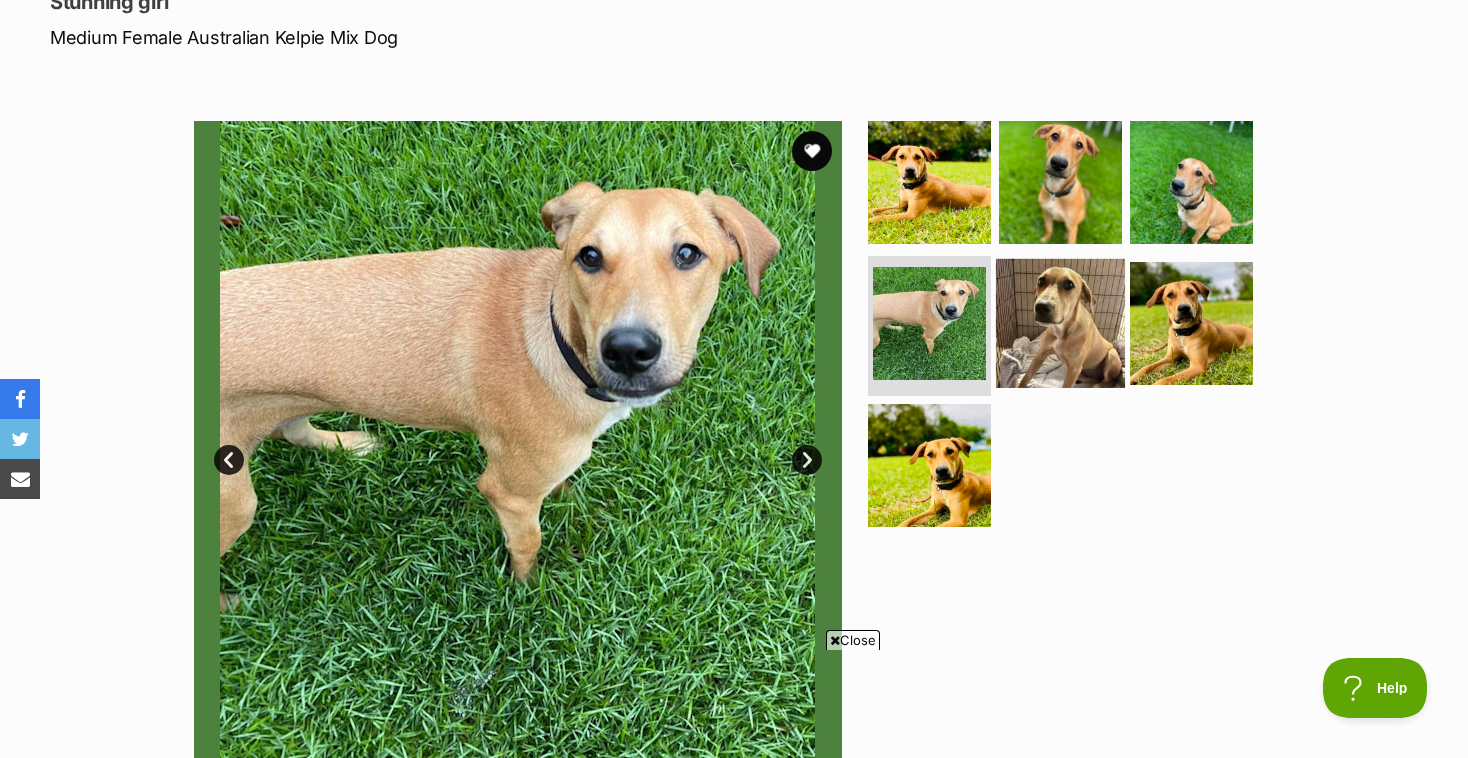 scroll, scrollTop: 0, scrollLeft: 0, axis: both 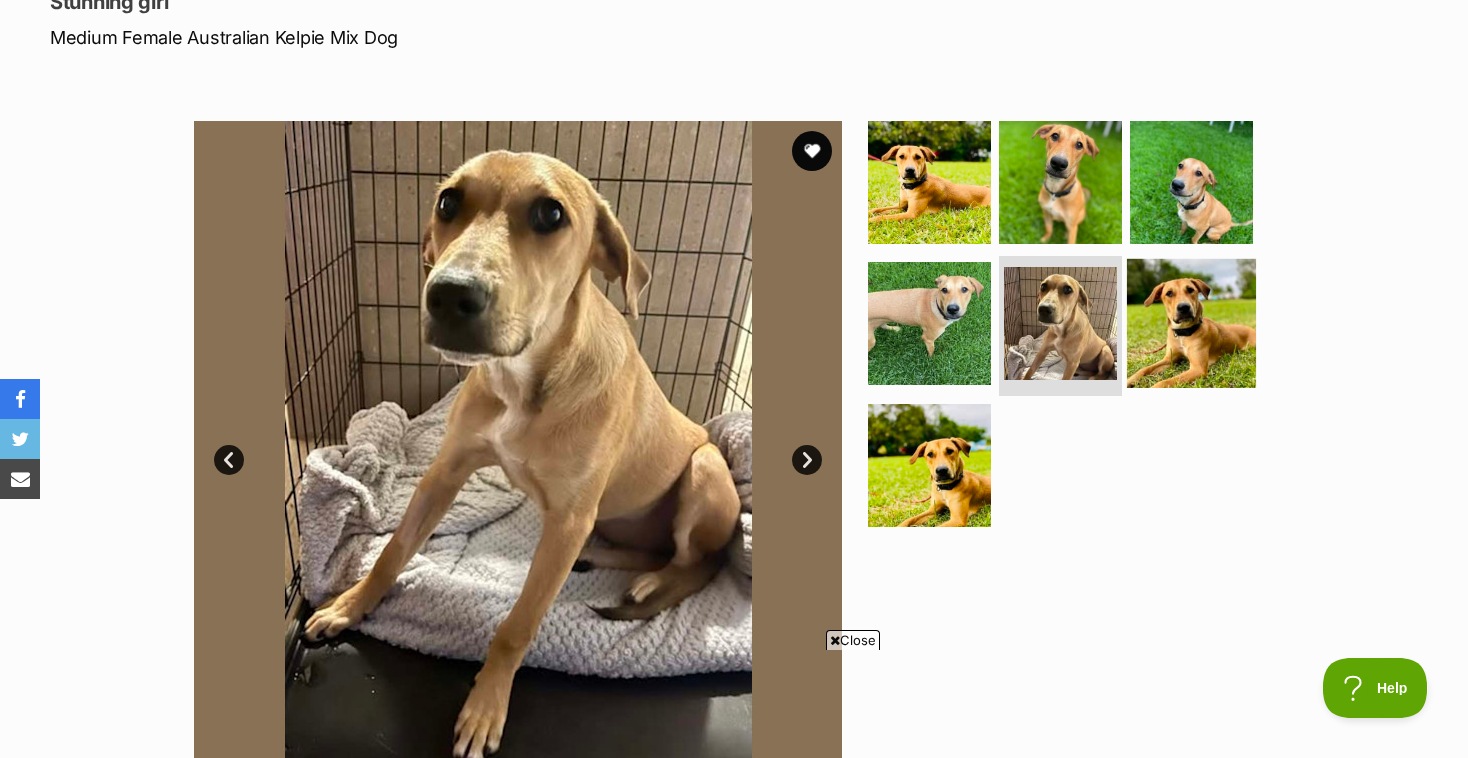 click at bounding box center (1191, 323) 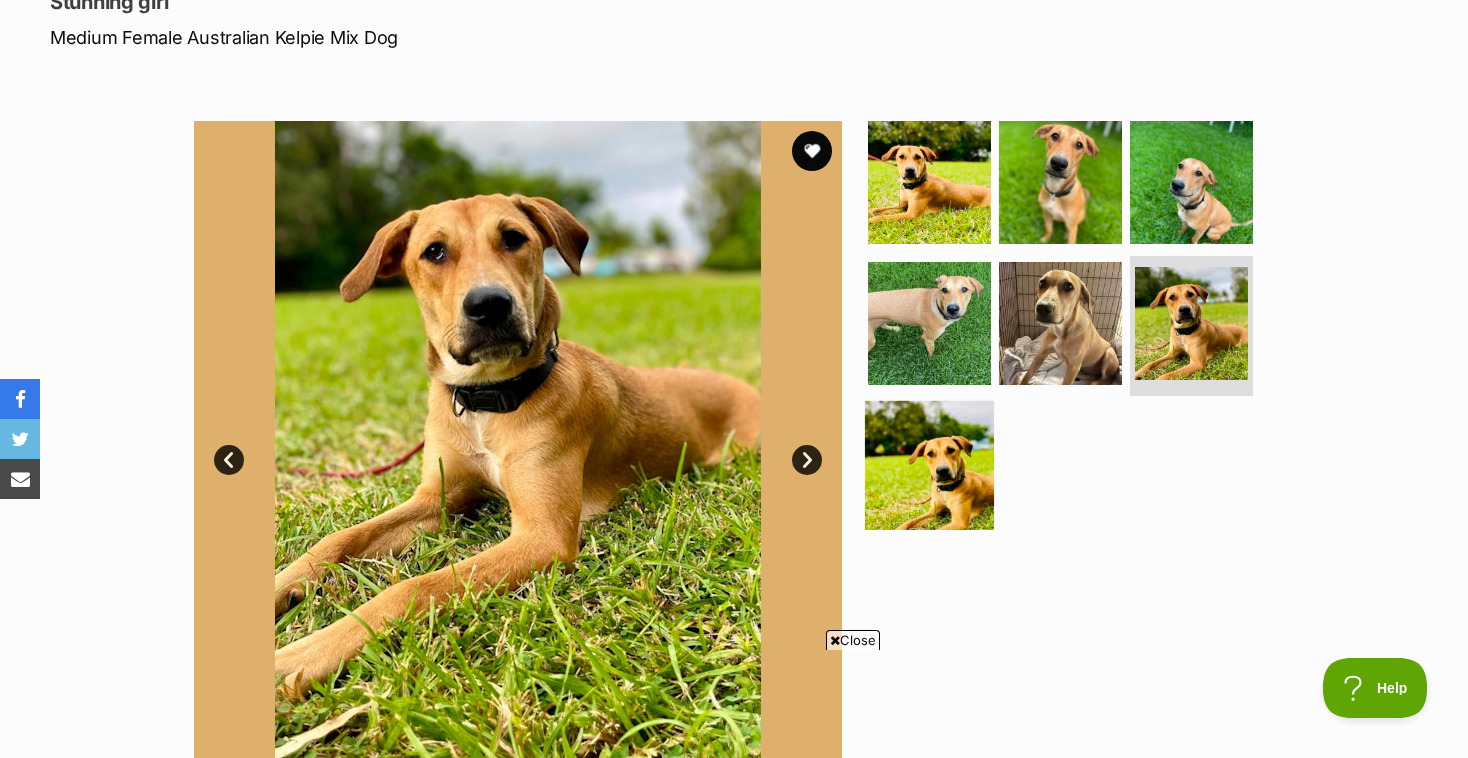 click at bounding box center (929, 465) 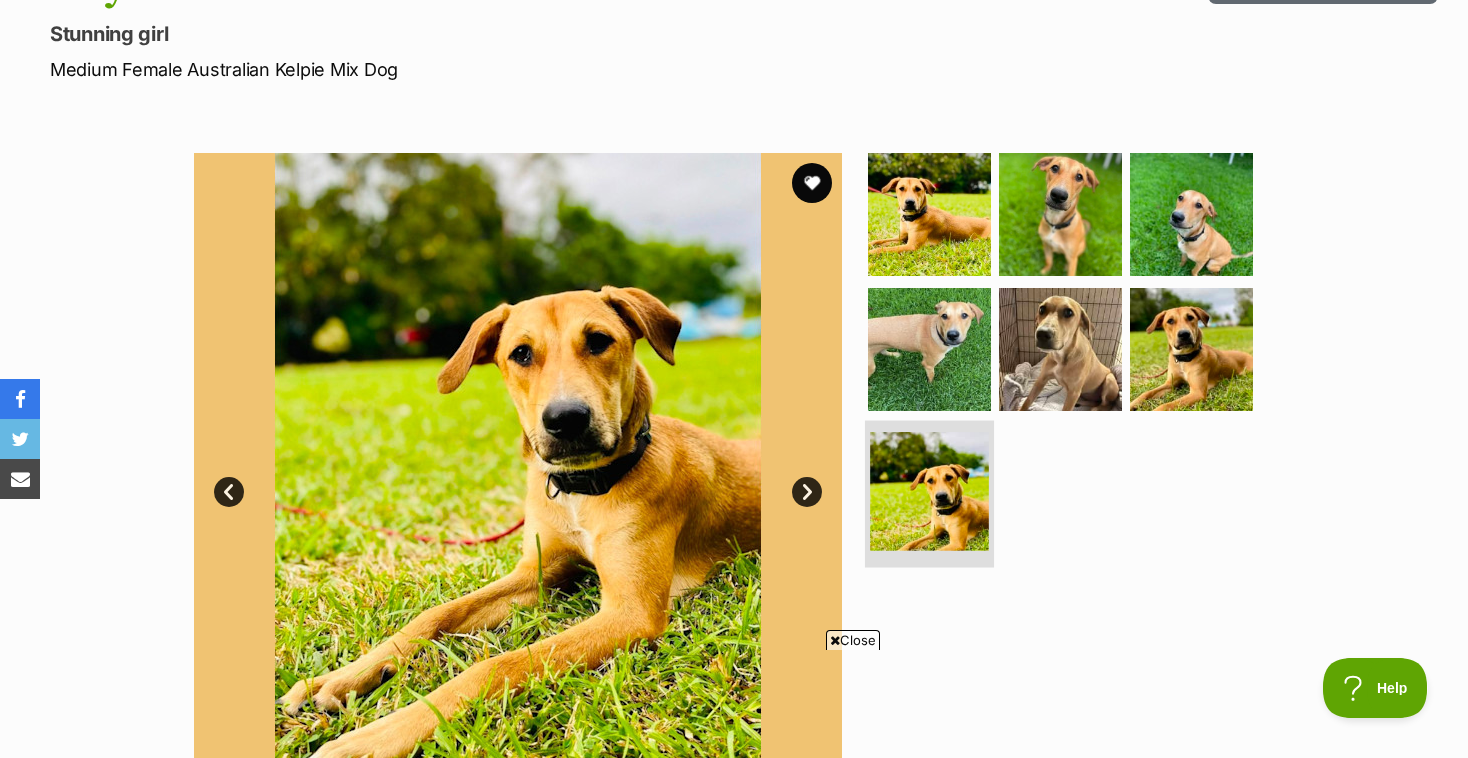 scroll, scrollTop: 221, scrollLeft: 0, axis: vertical 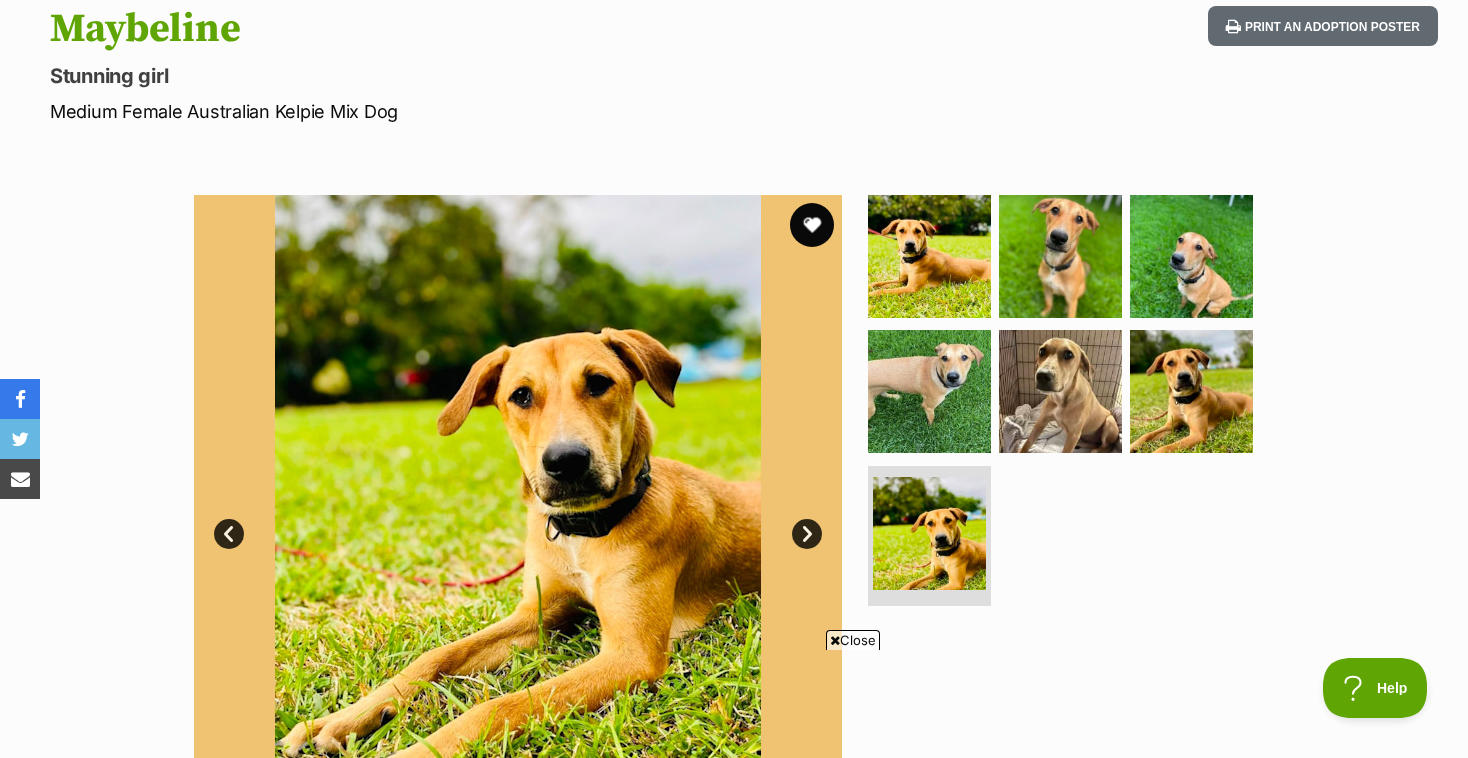 click at bounding box center [812, 225] 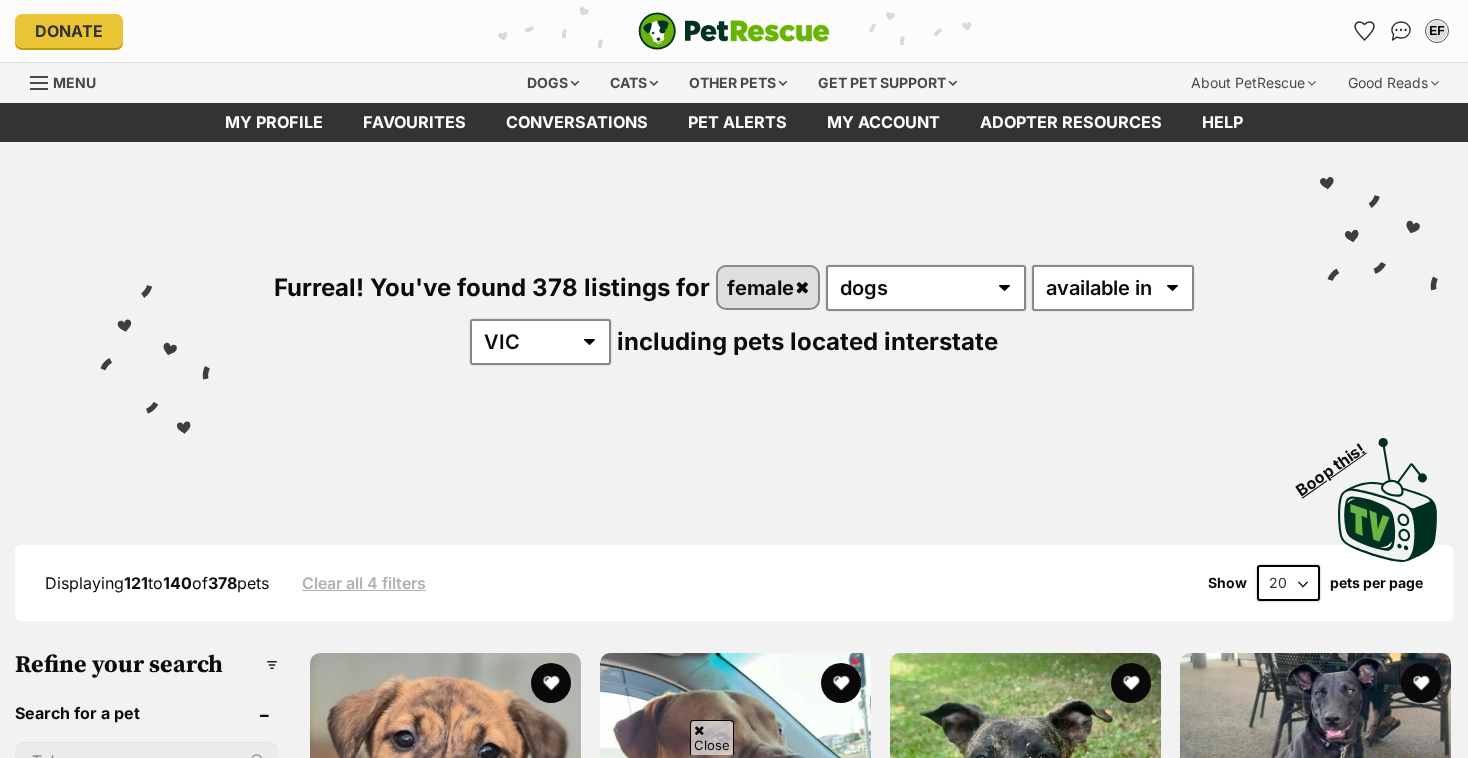 scroll, scrollTop: 1042, scrollLeft: 0, axis: vertical 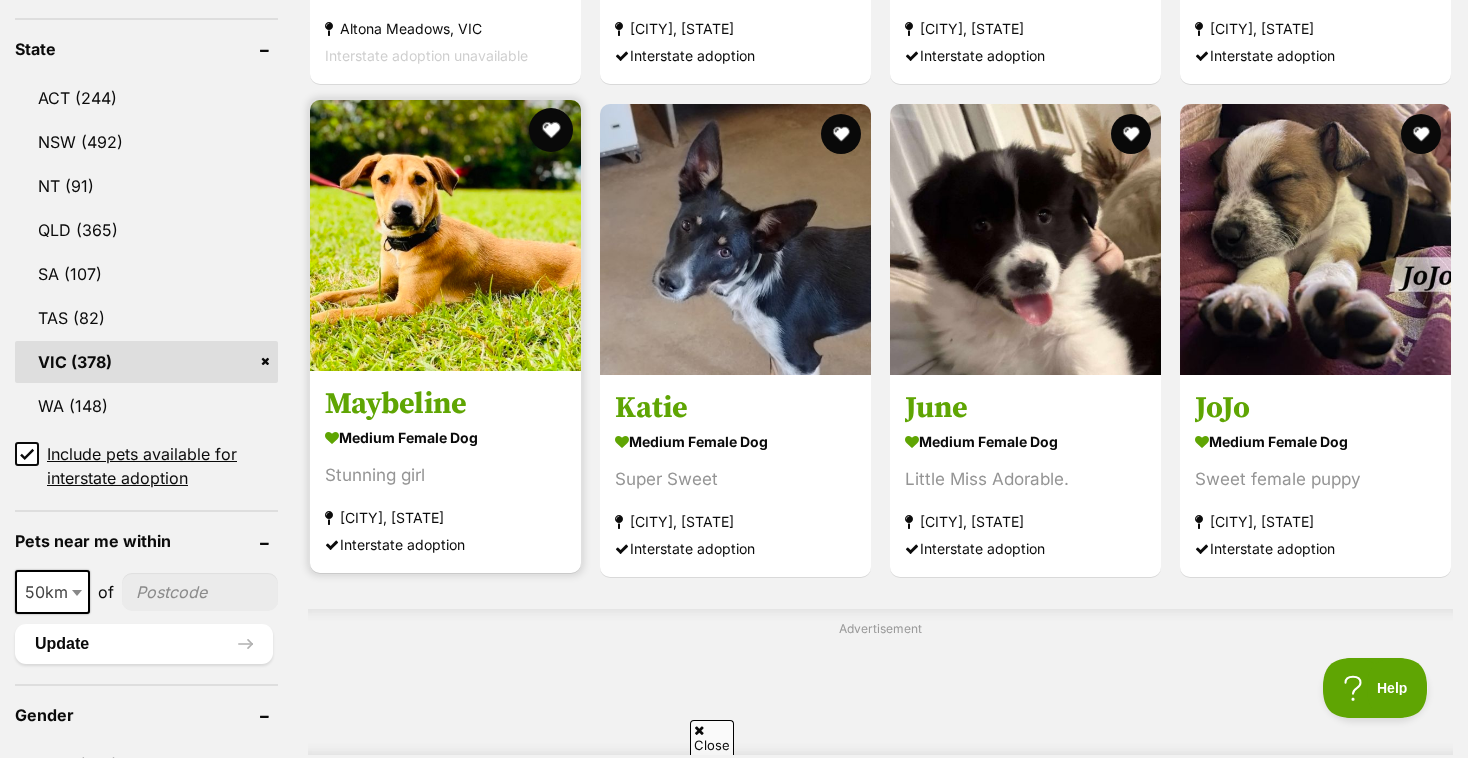 click at bounding box center [551, 130] 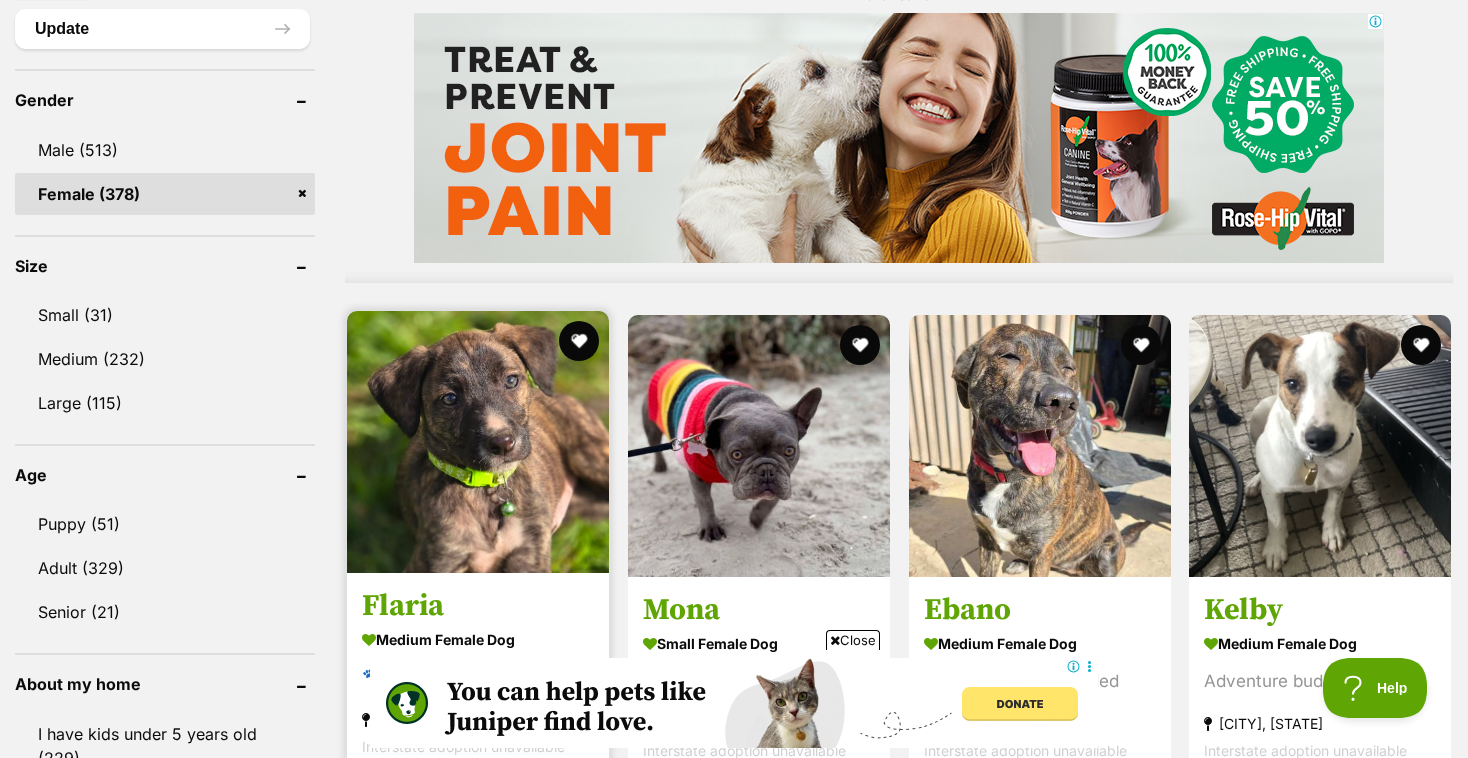 scroll, scrollTop: 0, scrollLeft: 0, axis: both 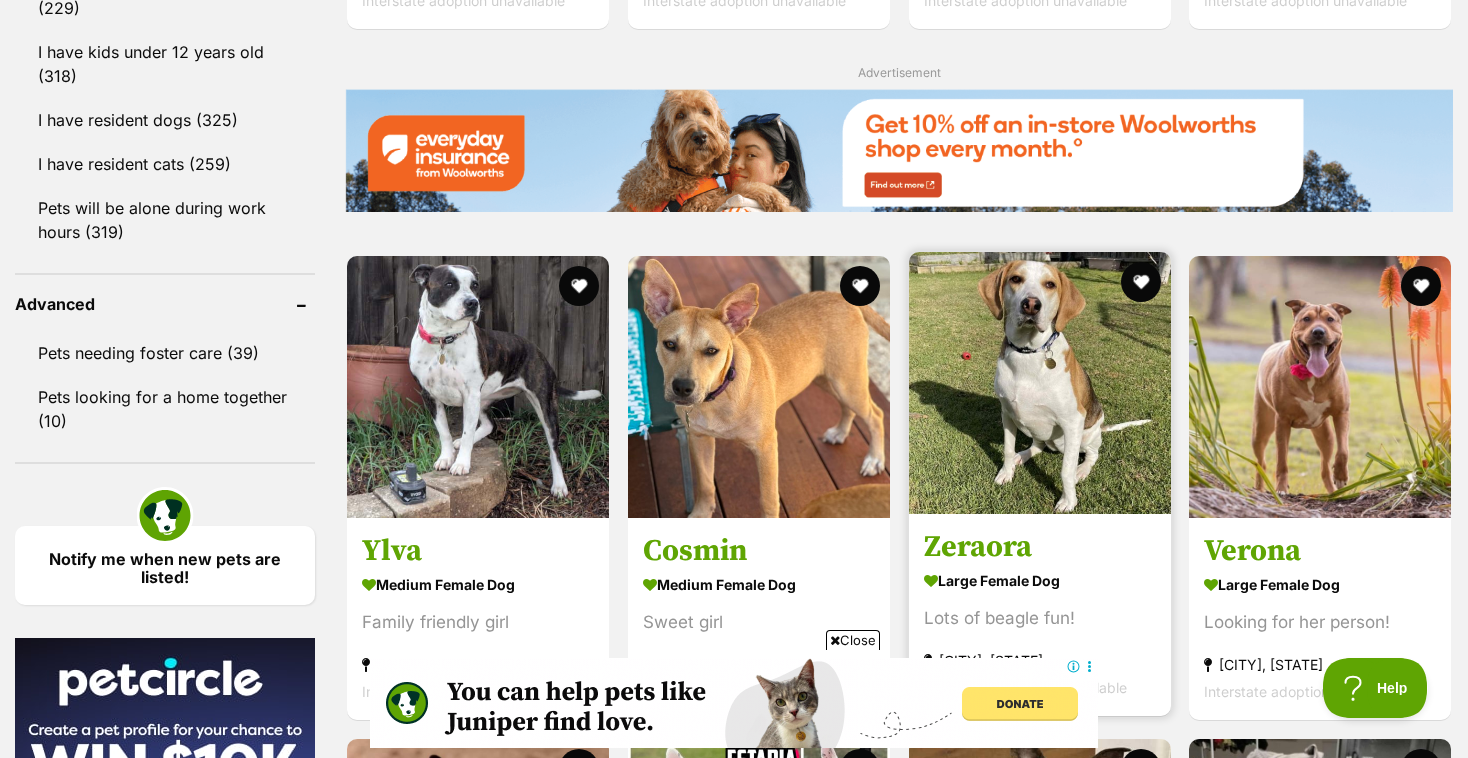 click at bounding box center [1040, 383] 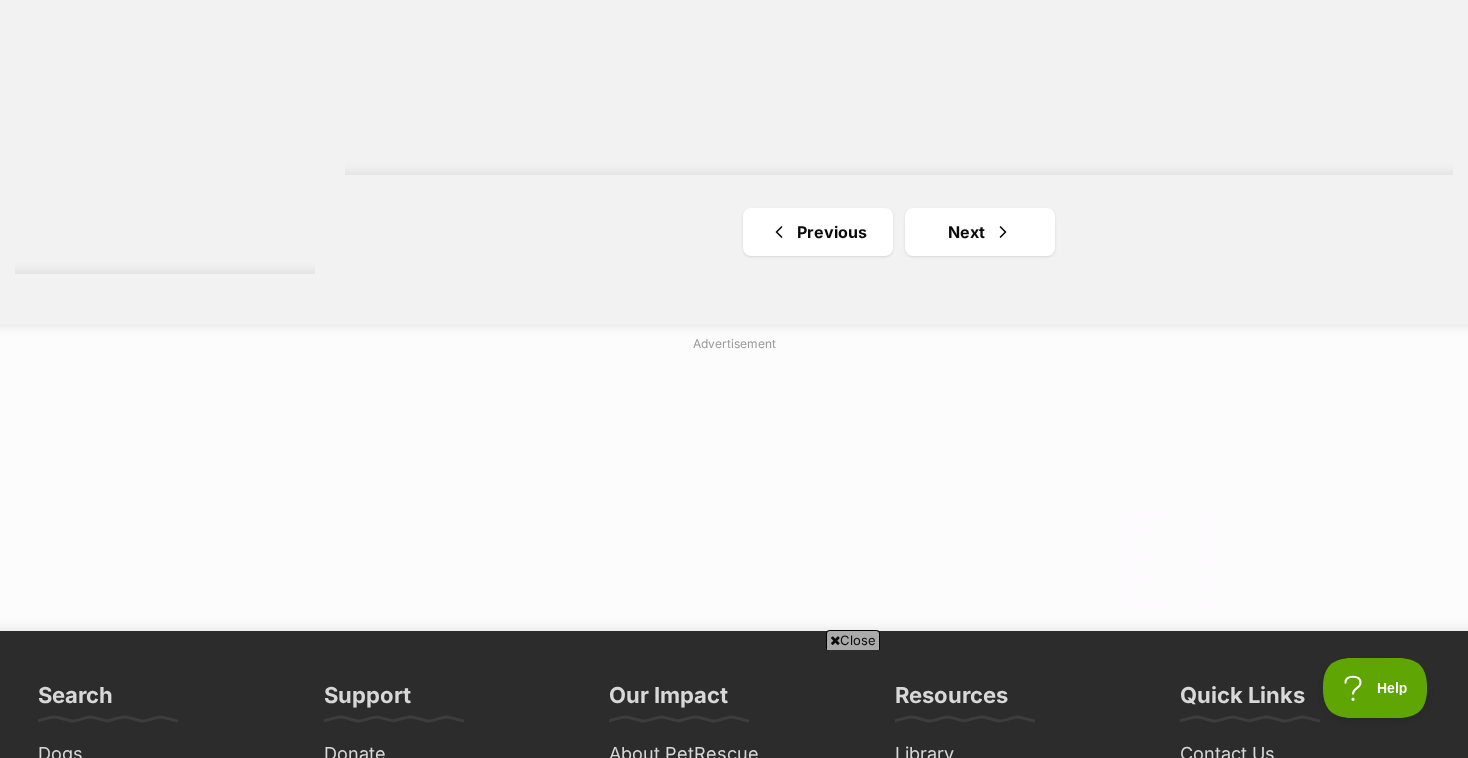 scroll, scrollTop: 3874, scrollLeft: 0, axis: vertical 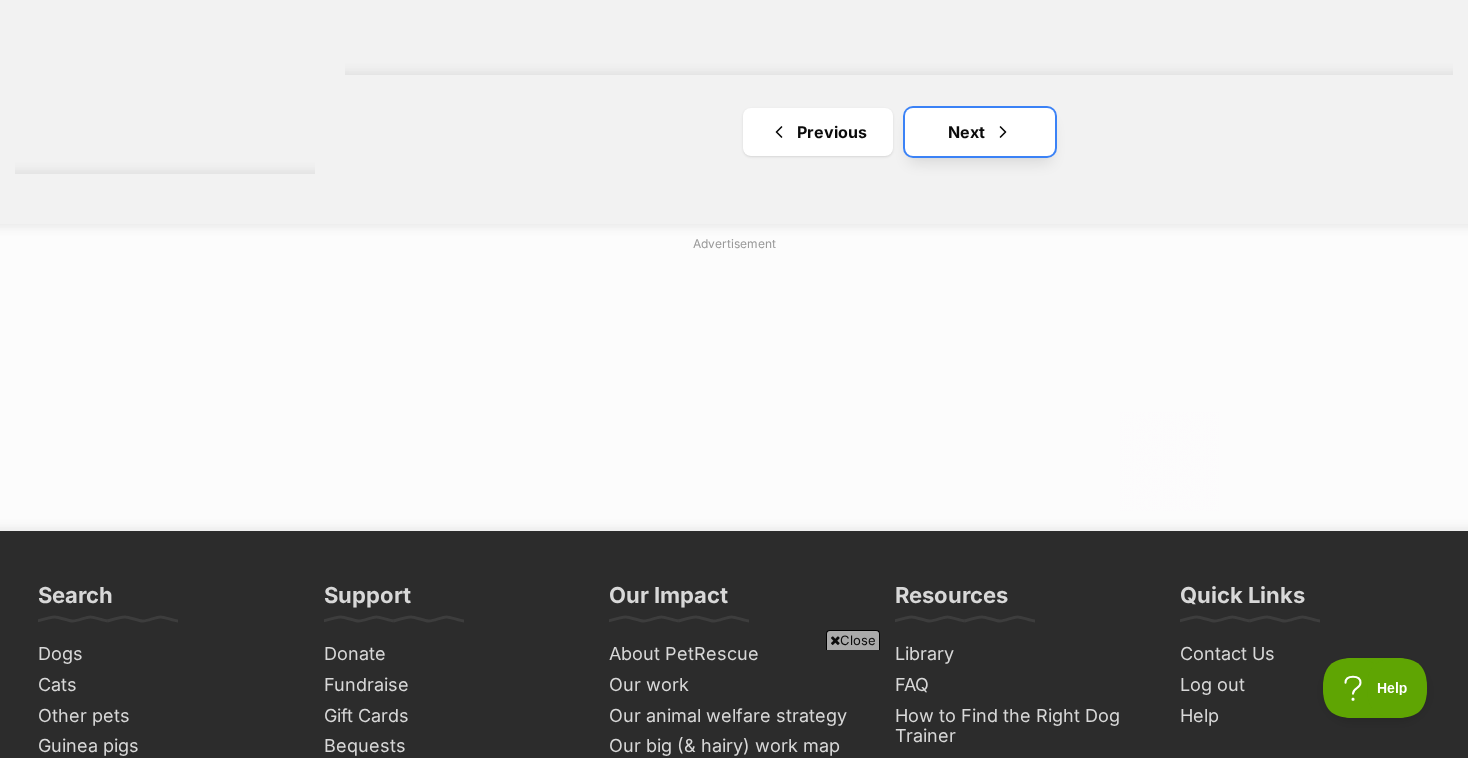 click on "Next" at bounding box center [980, 132] 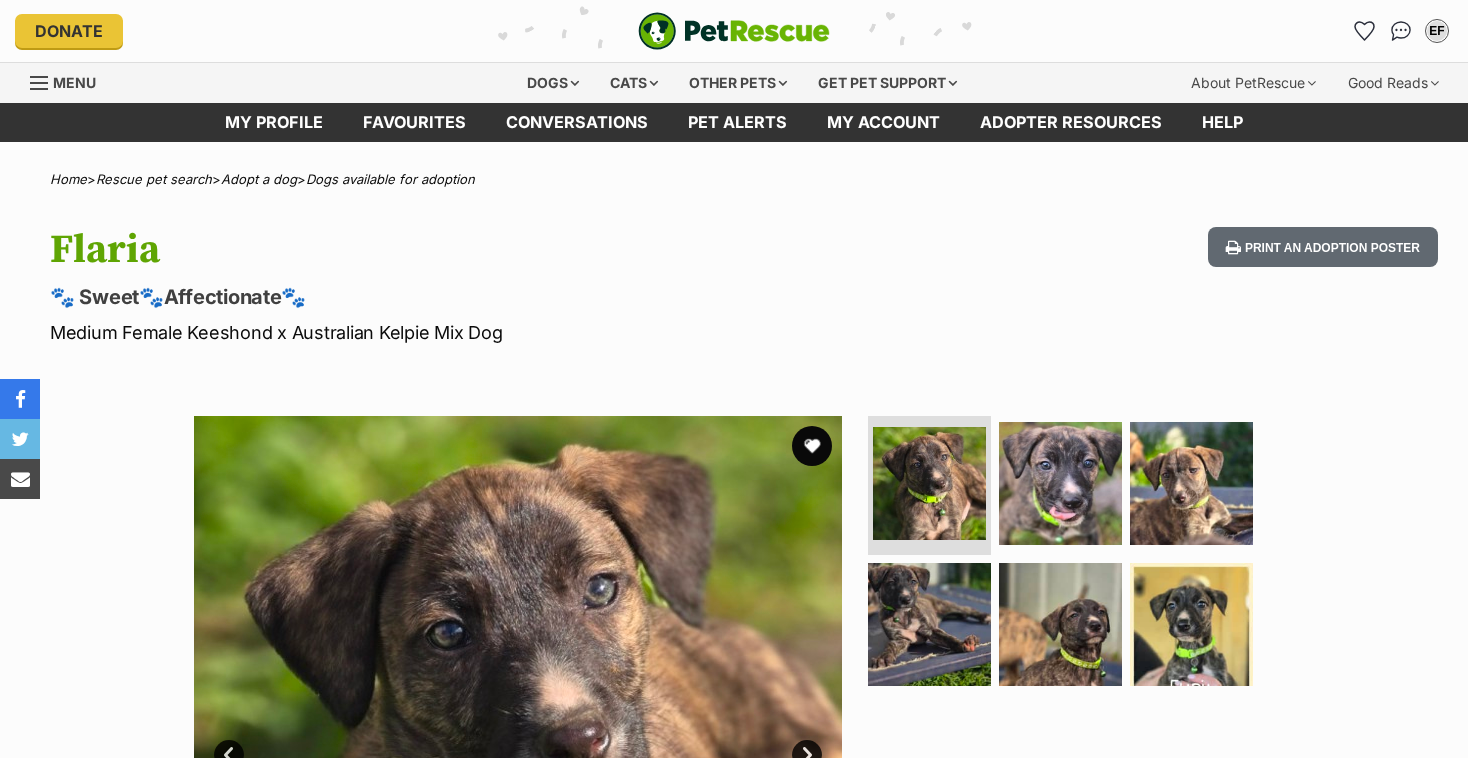 scroll, scrollTop: 0, scrollLeft: 0, axis: both 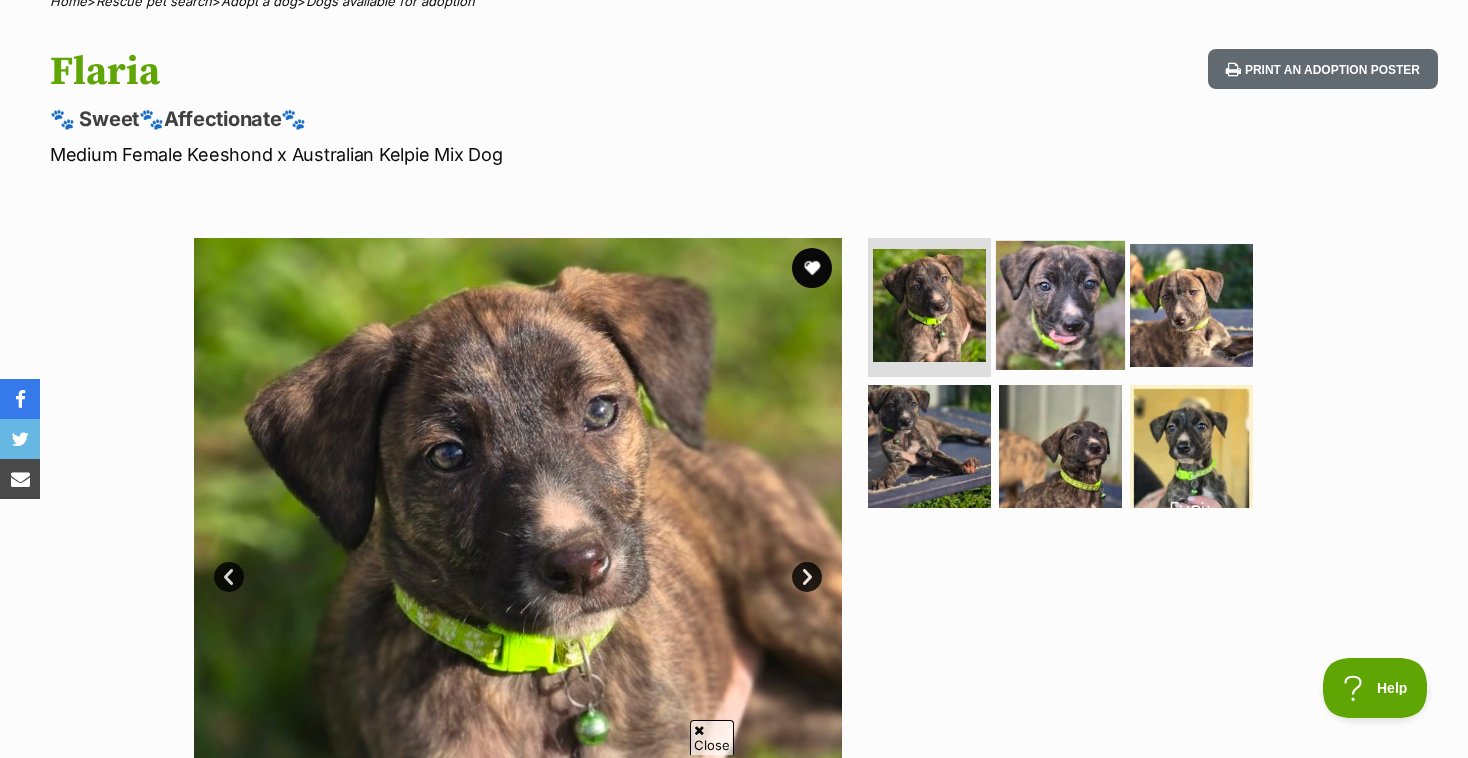click at bounding box center [1060, 304] 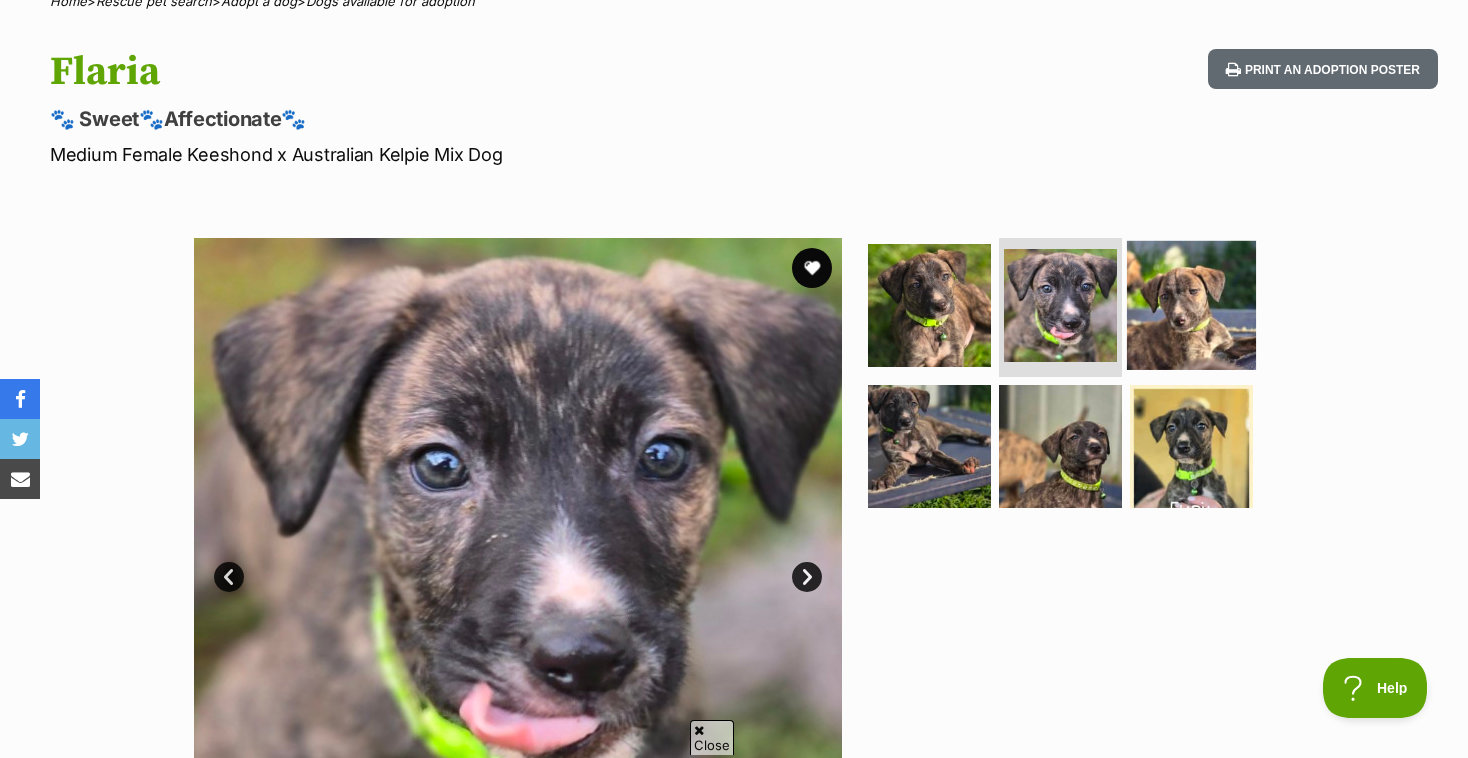 click at bounding box center (1191, 304) 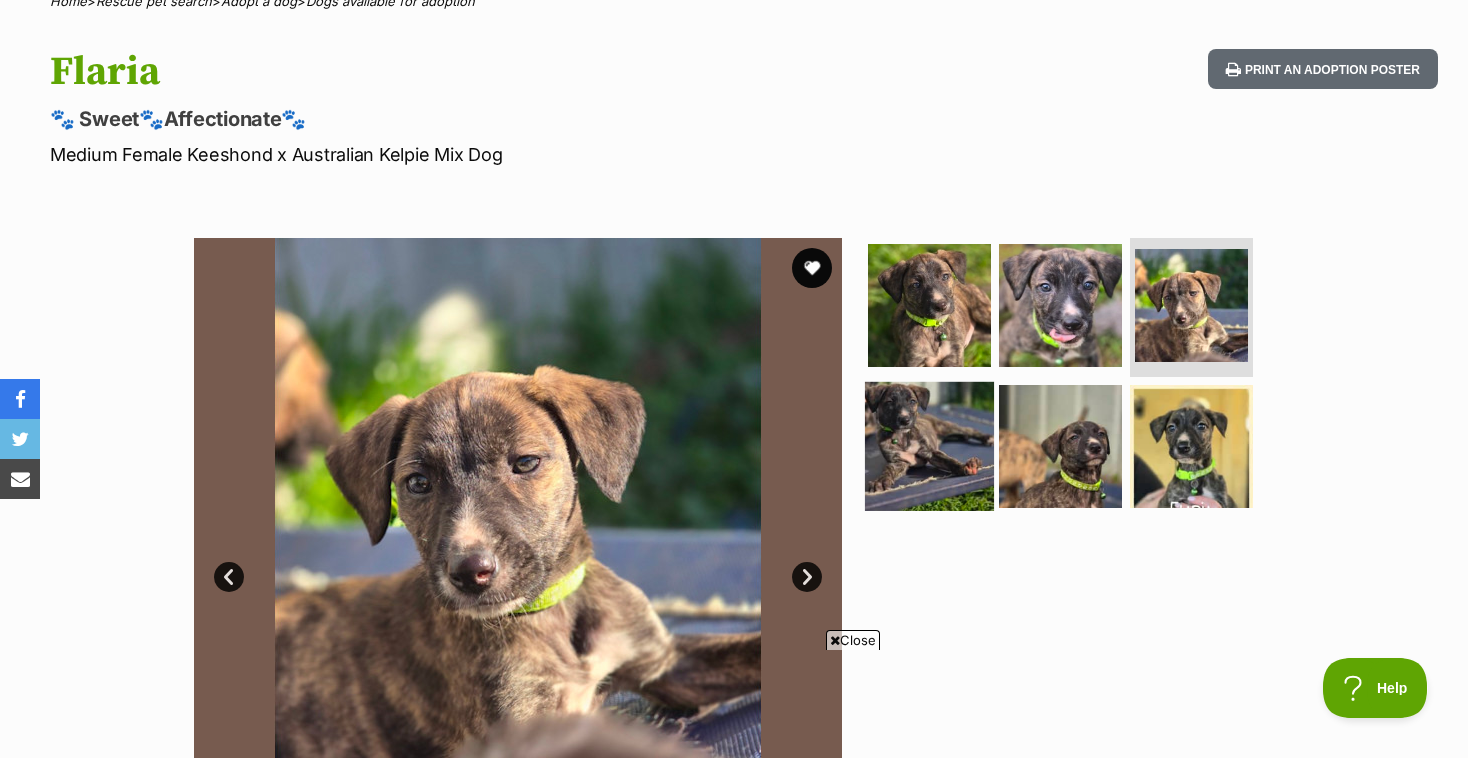 click at bounding box center (929, 446) 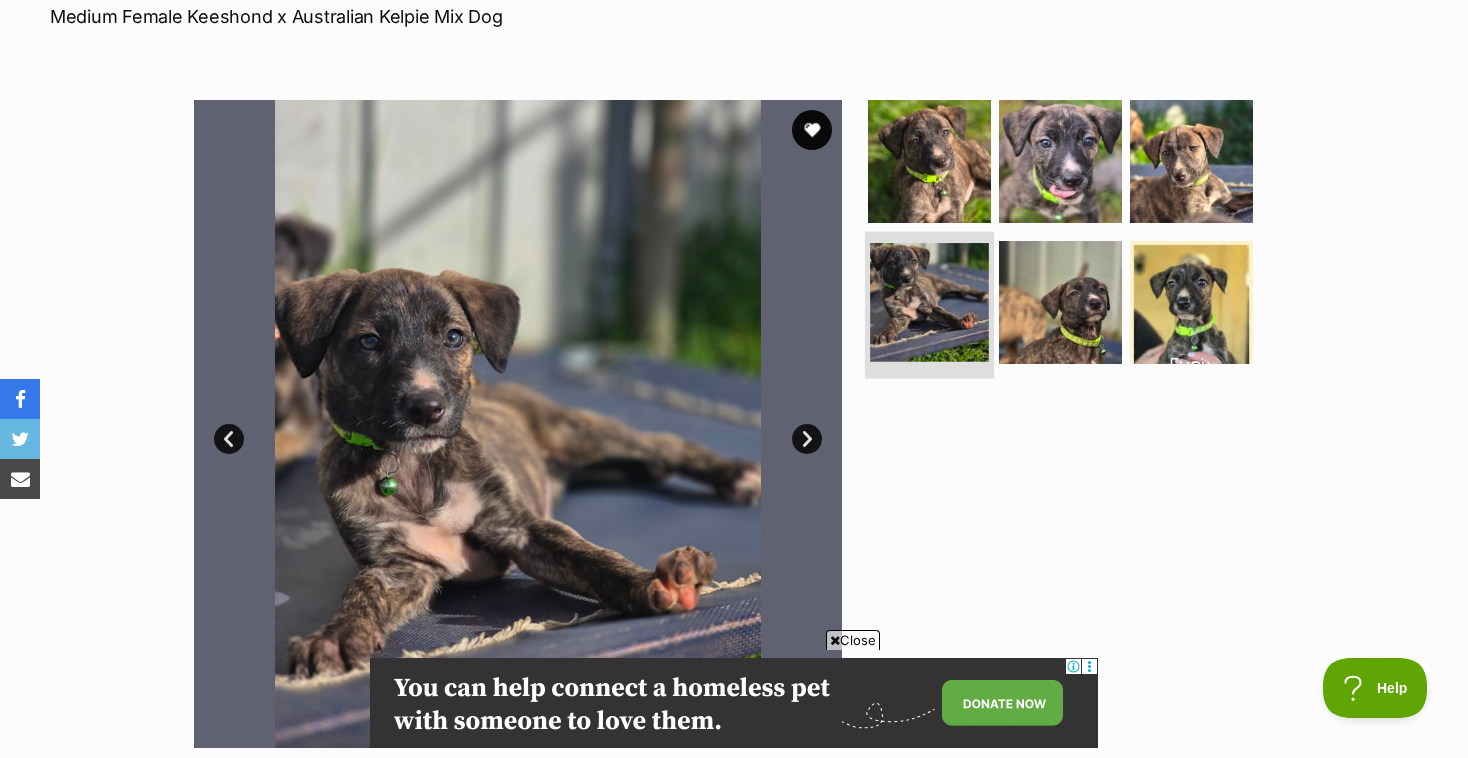scroll, scrollTop: 320, scrollLeft: 0, axis: vertical 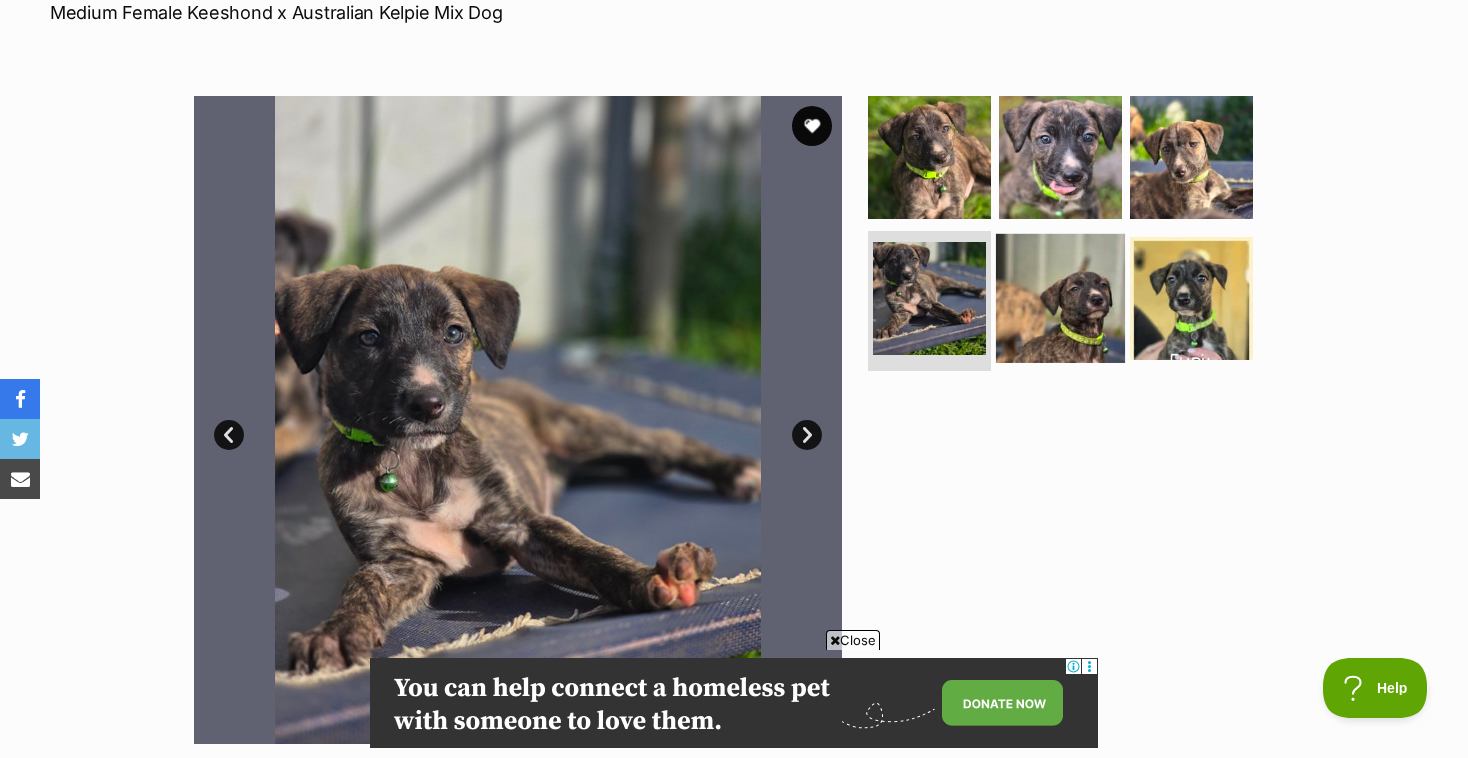 click at bounding box center (1060, 298) 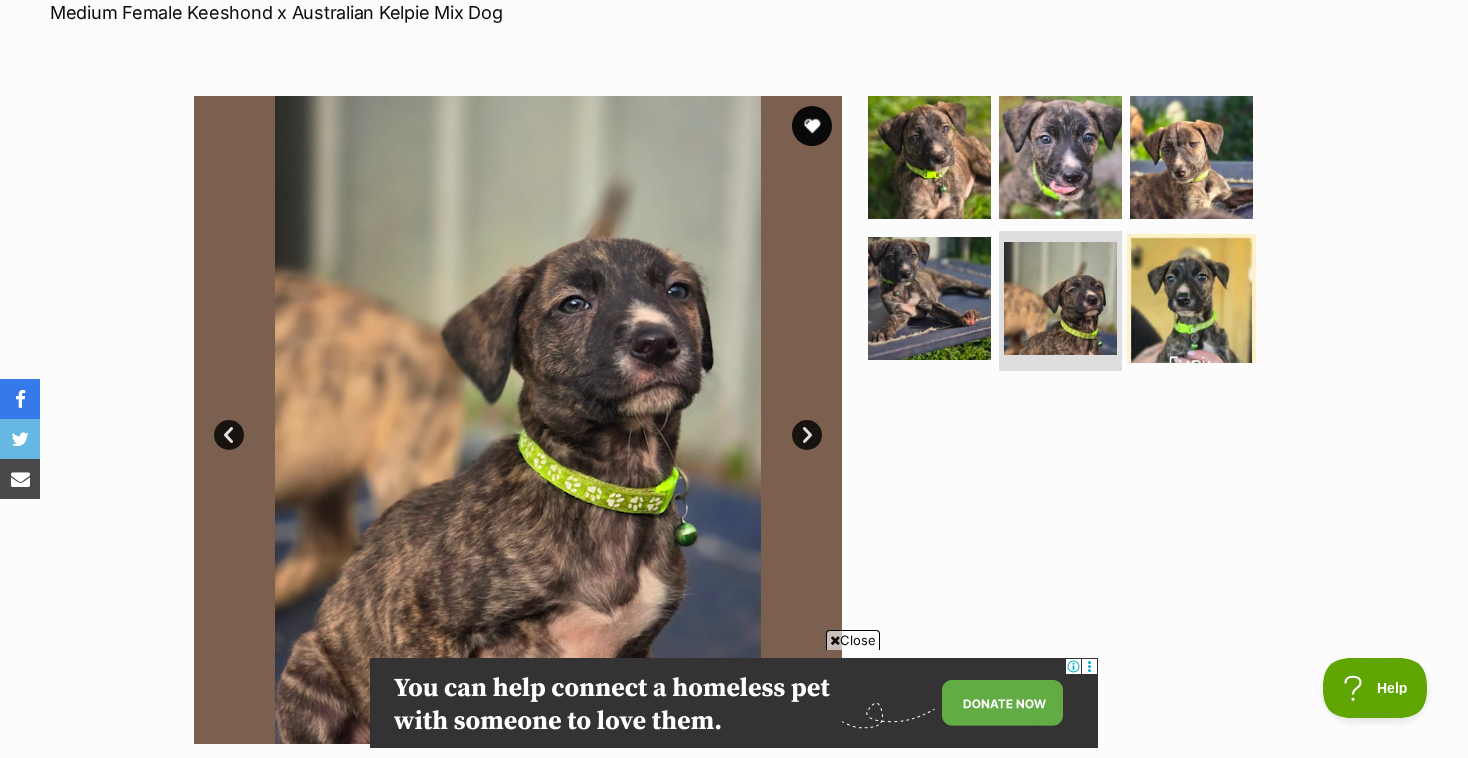 click at bounding box center [1191, 298] 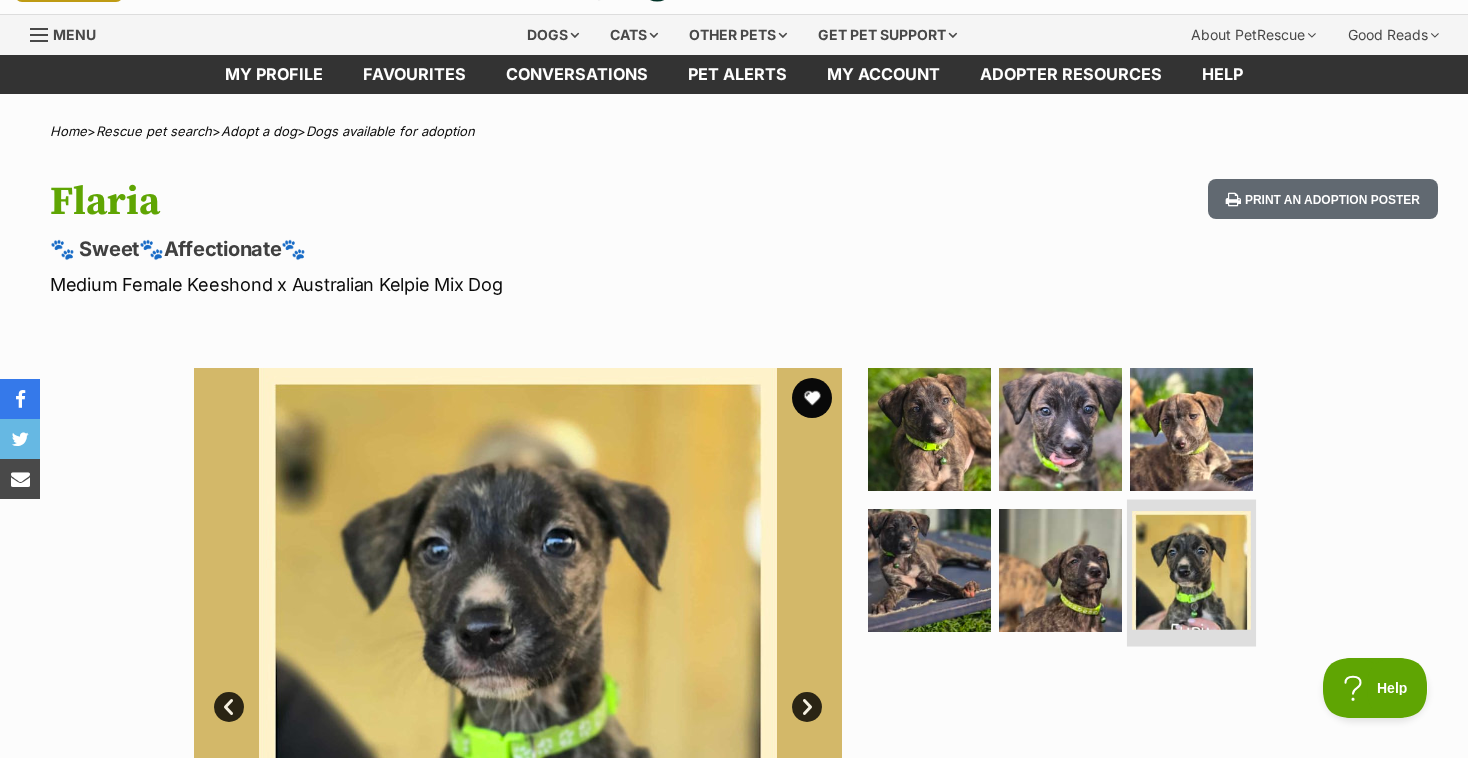 scroll, scrollTop: 36, scrollLeft: 0, axis: vertical 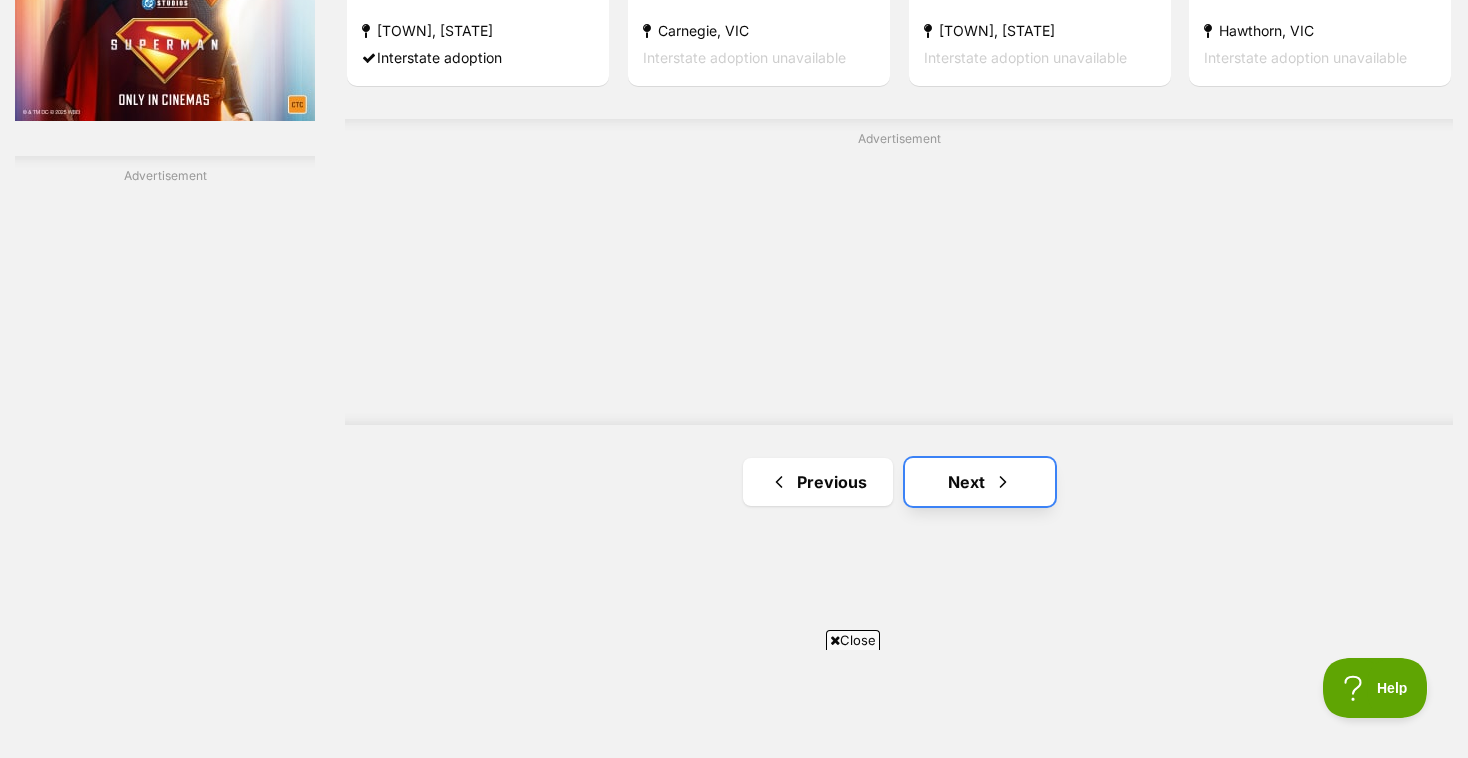 click on "Next" at bounding box center (980, 482) 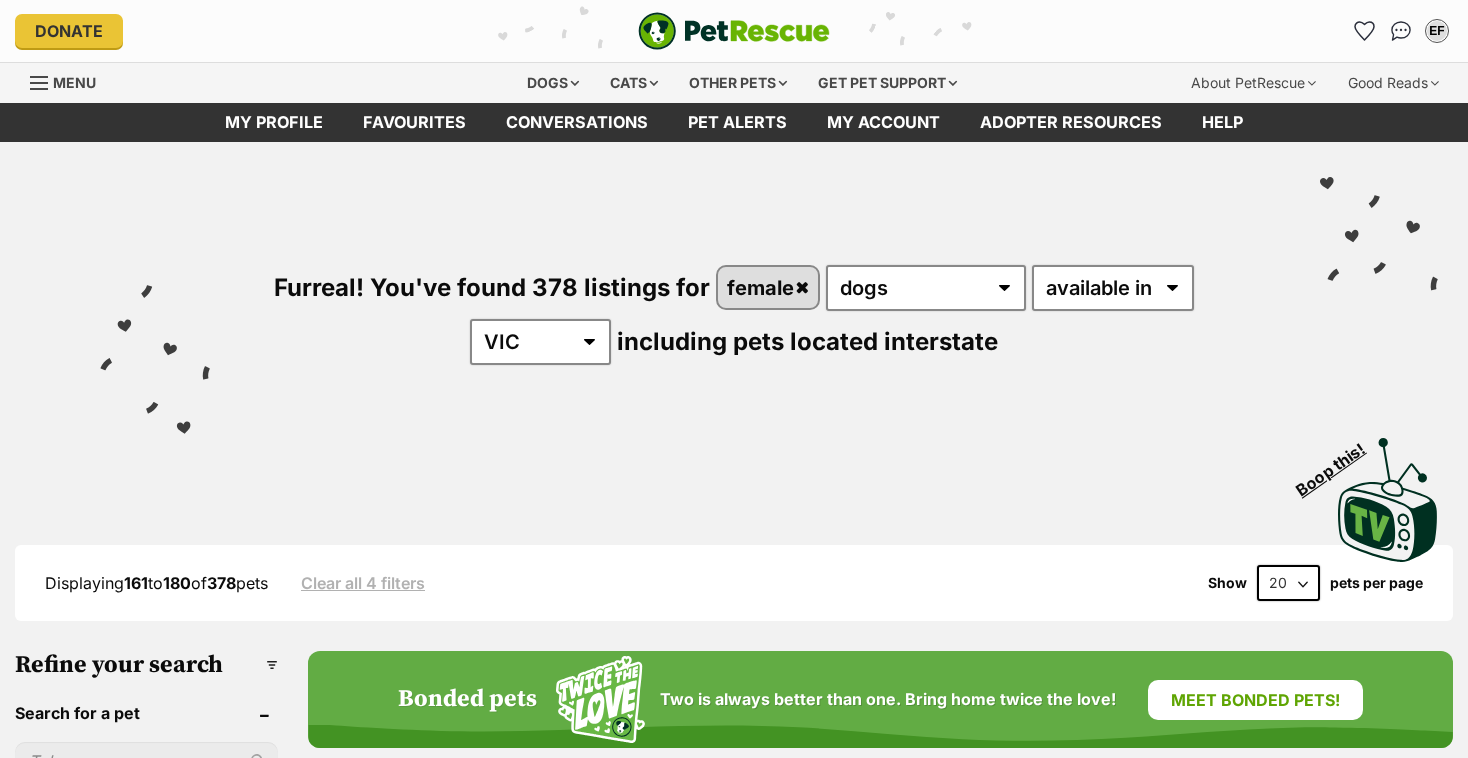 scroll, scrollTop: 0, scrollLeft: 0, axis: both 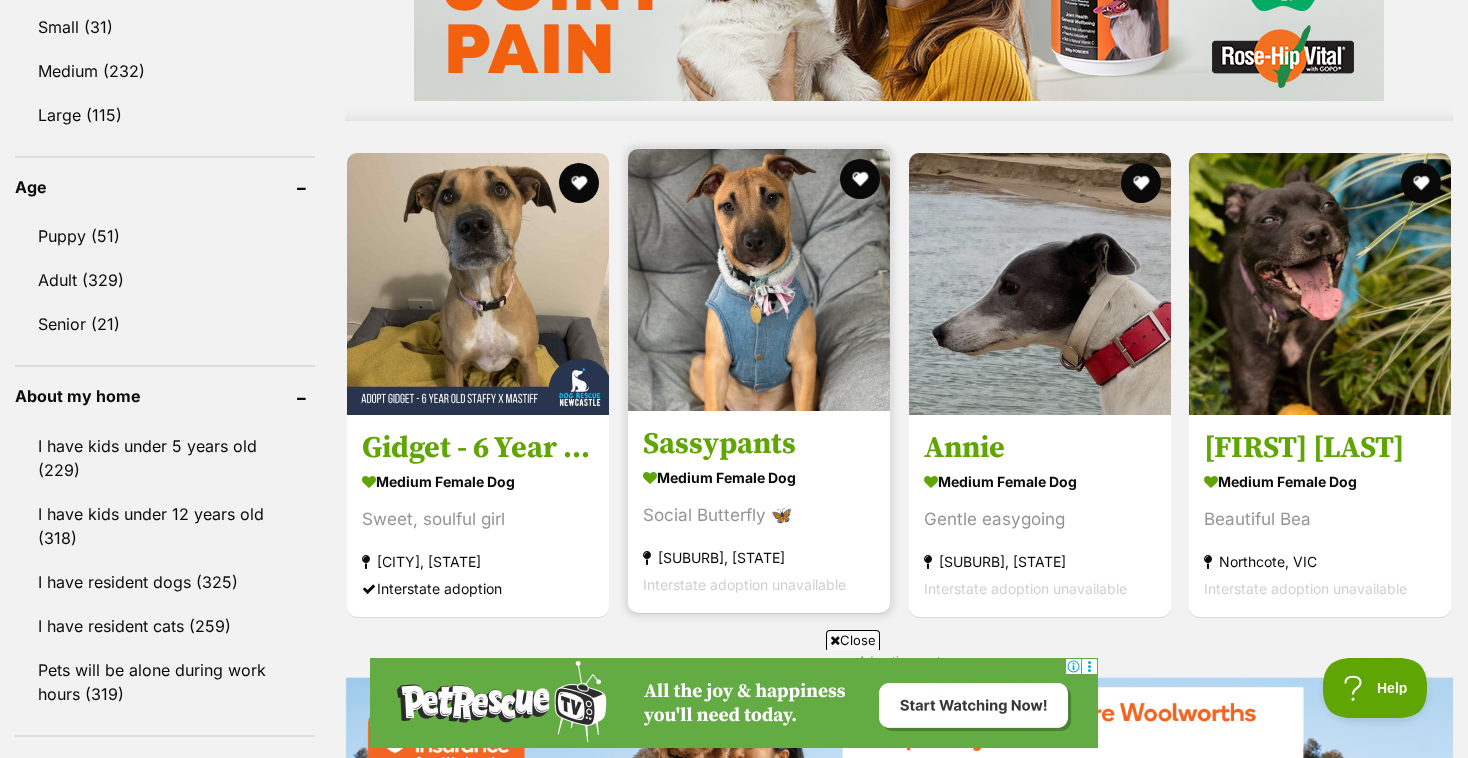 click at bounding box center (759, 280) 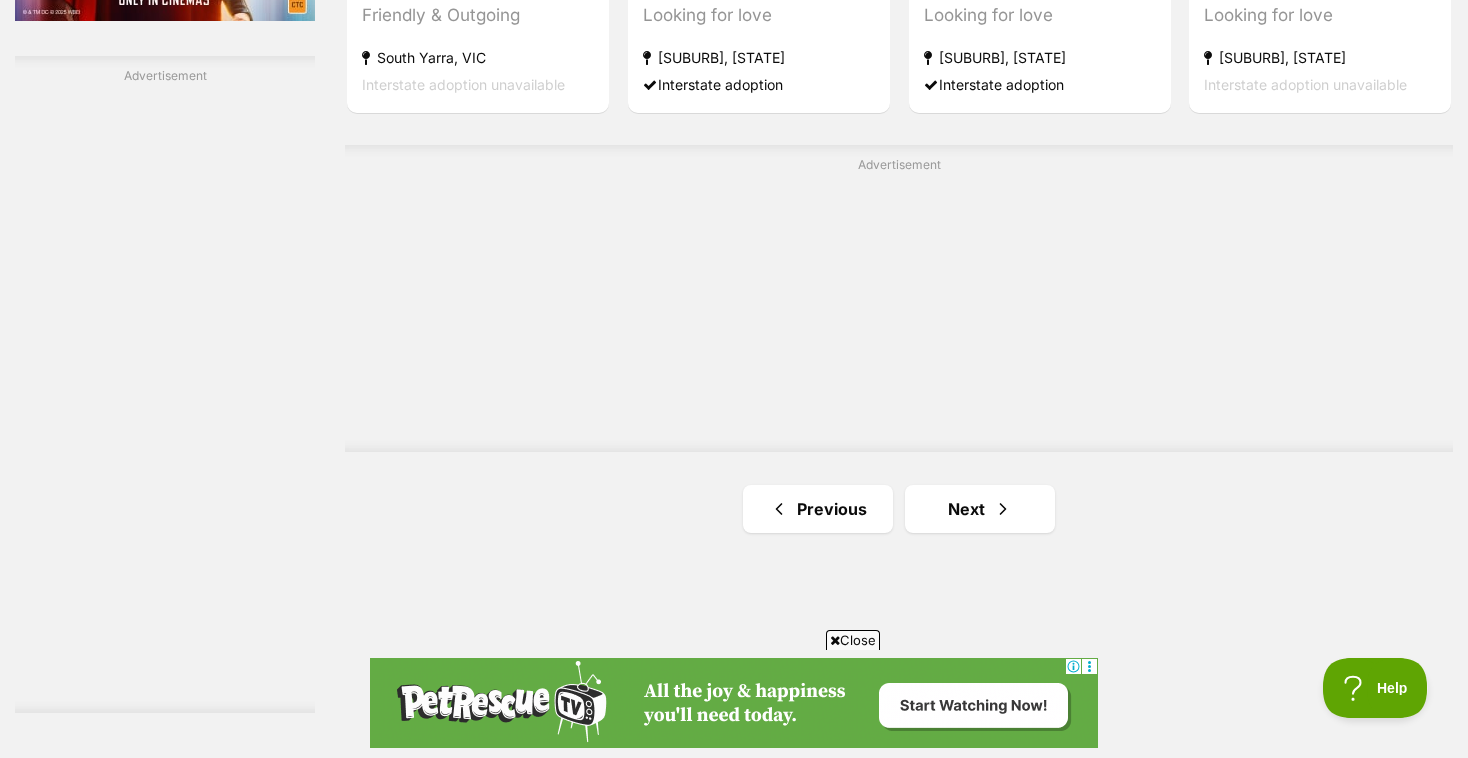 scroll, scrollTop: 3635, scrollLeft: 0, axis: vertical 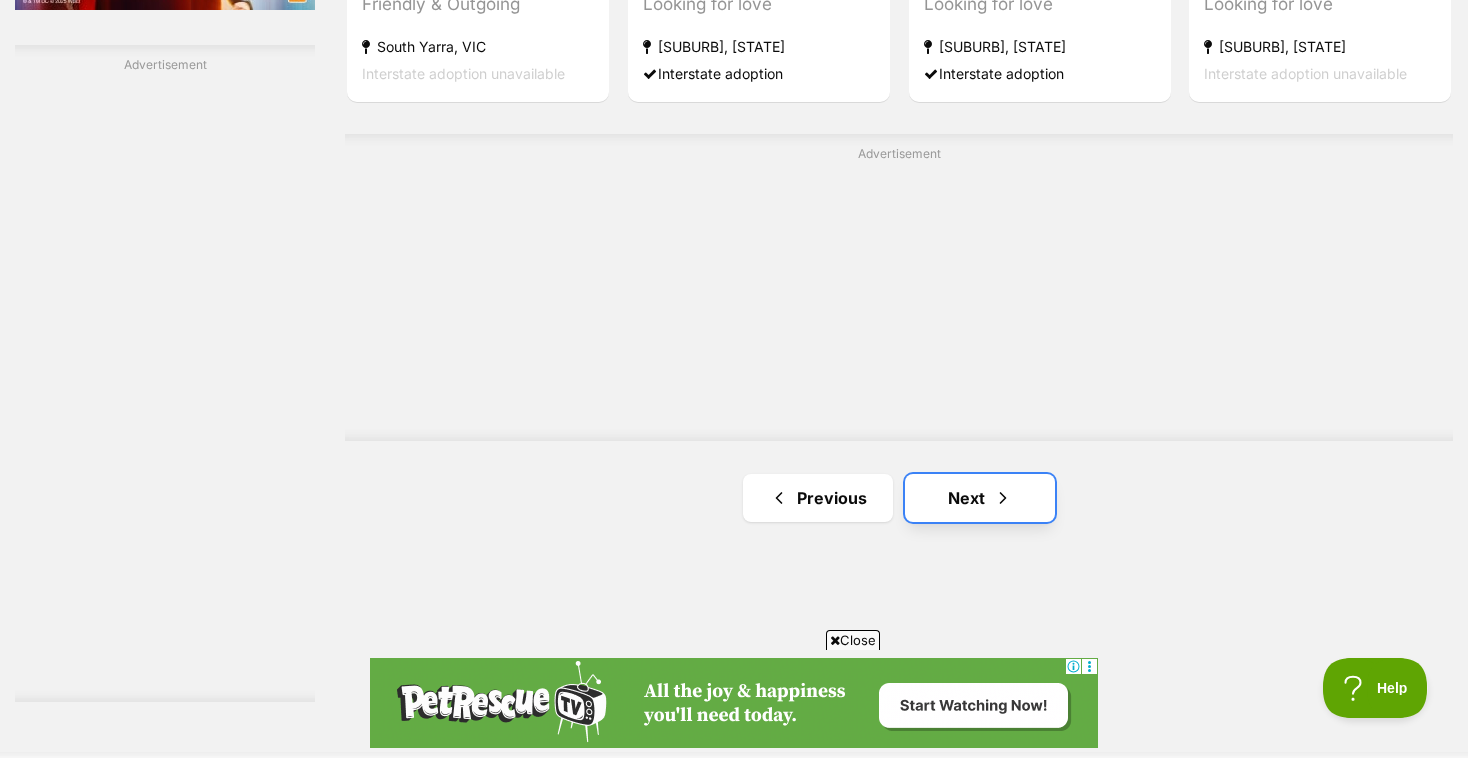 click on "Next" at bounding box center [980, 498] 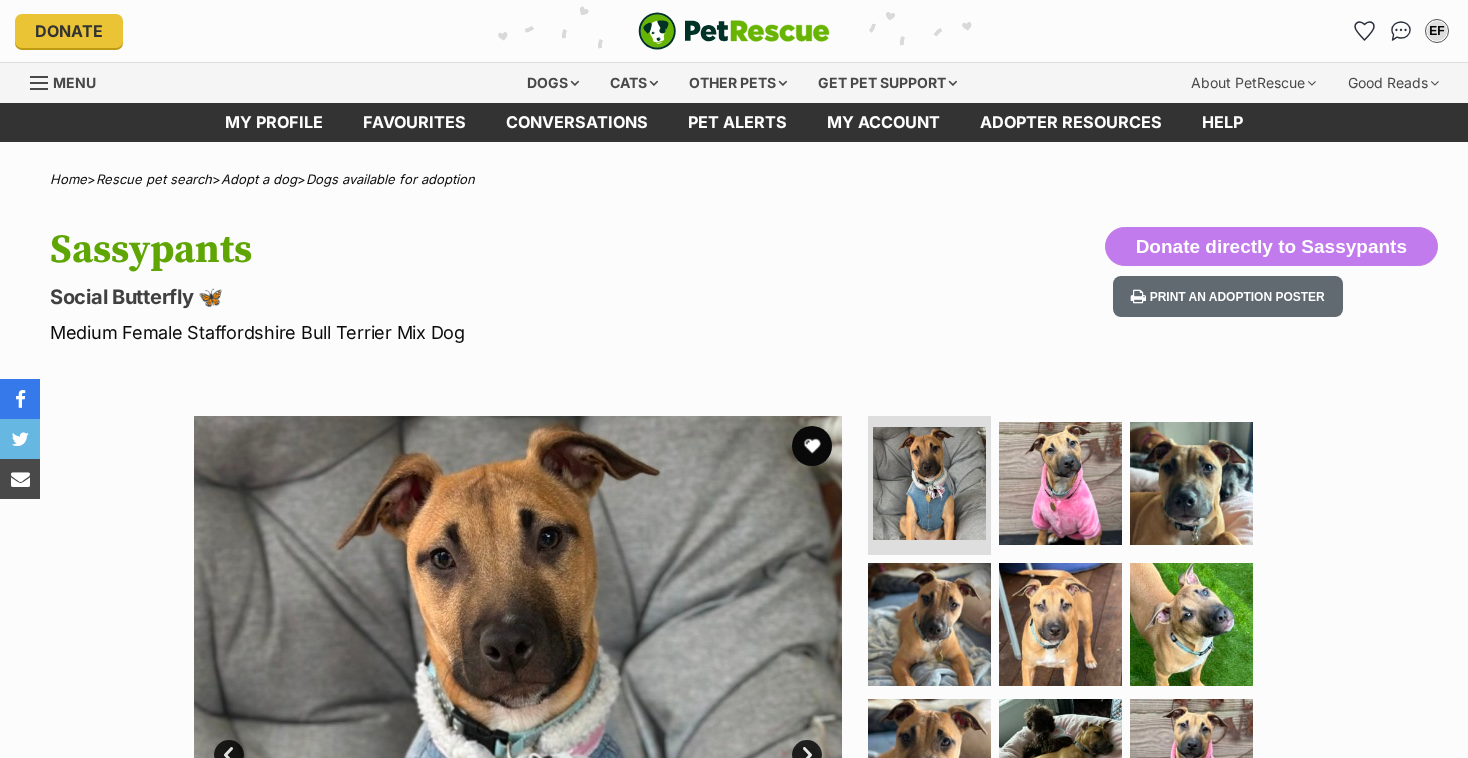 scroll, scrollTop: 0, scrollLeft: 0, axis: both 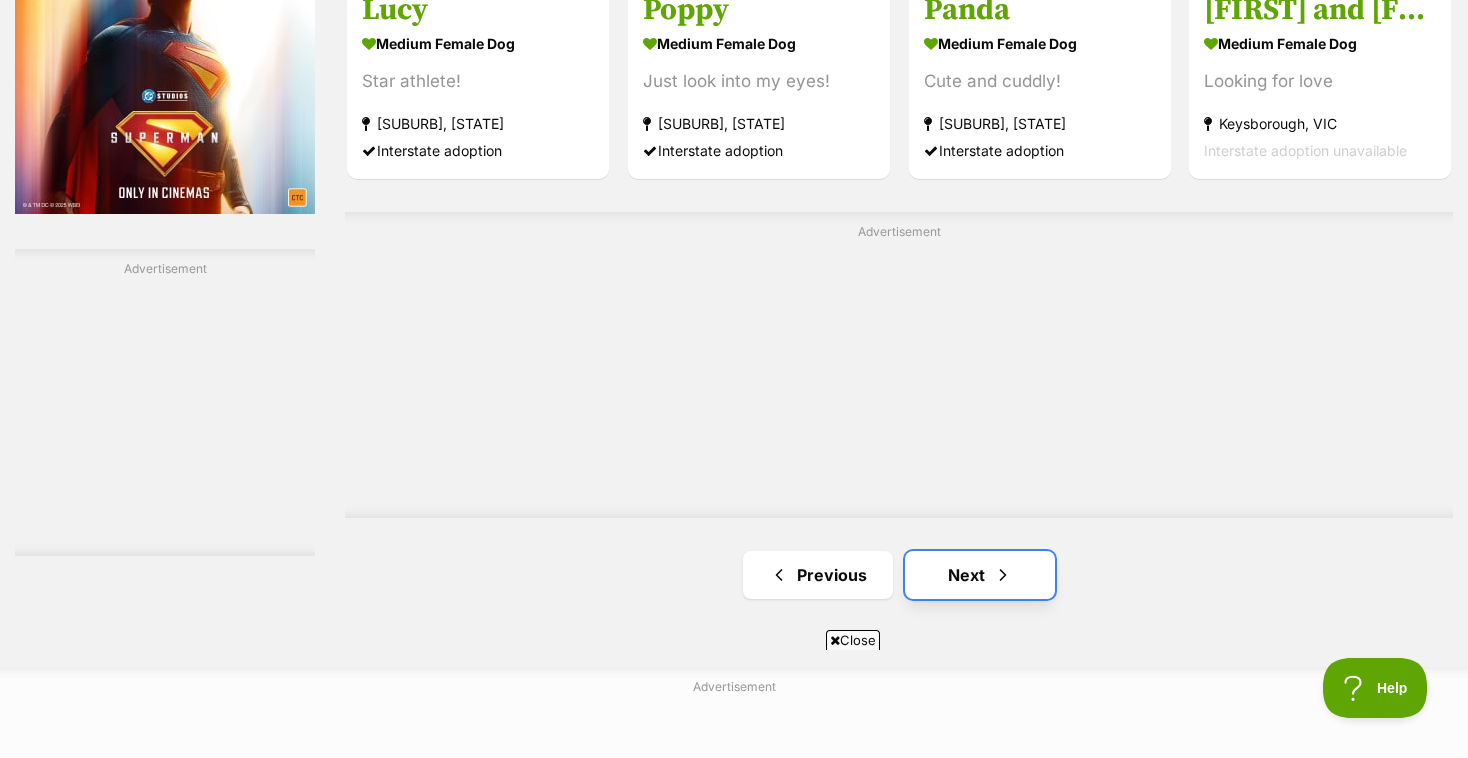 click at bounding box center [1003, 575] 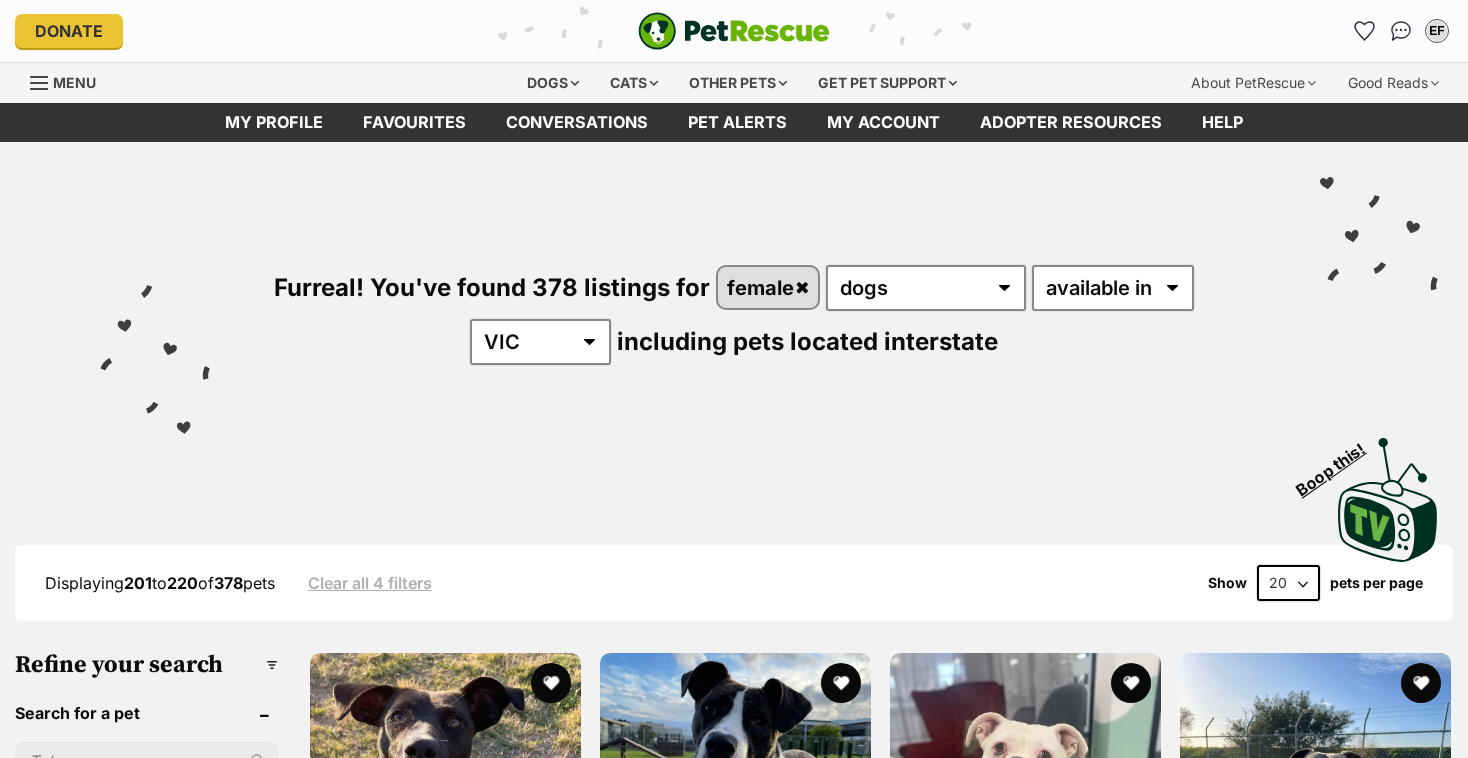scroll, scrollTop: 0, scrollLeft: 0, axis: both 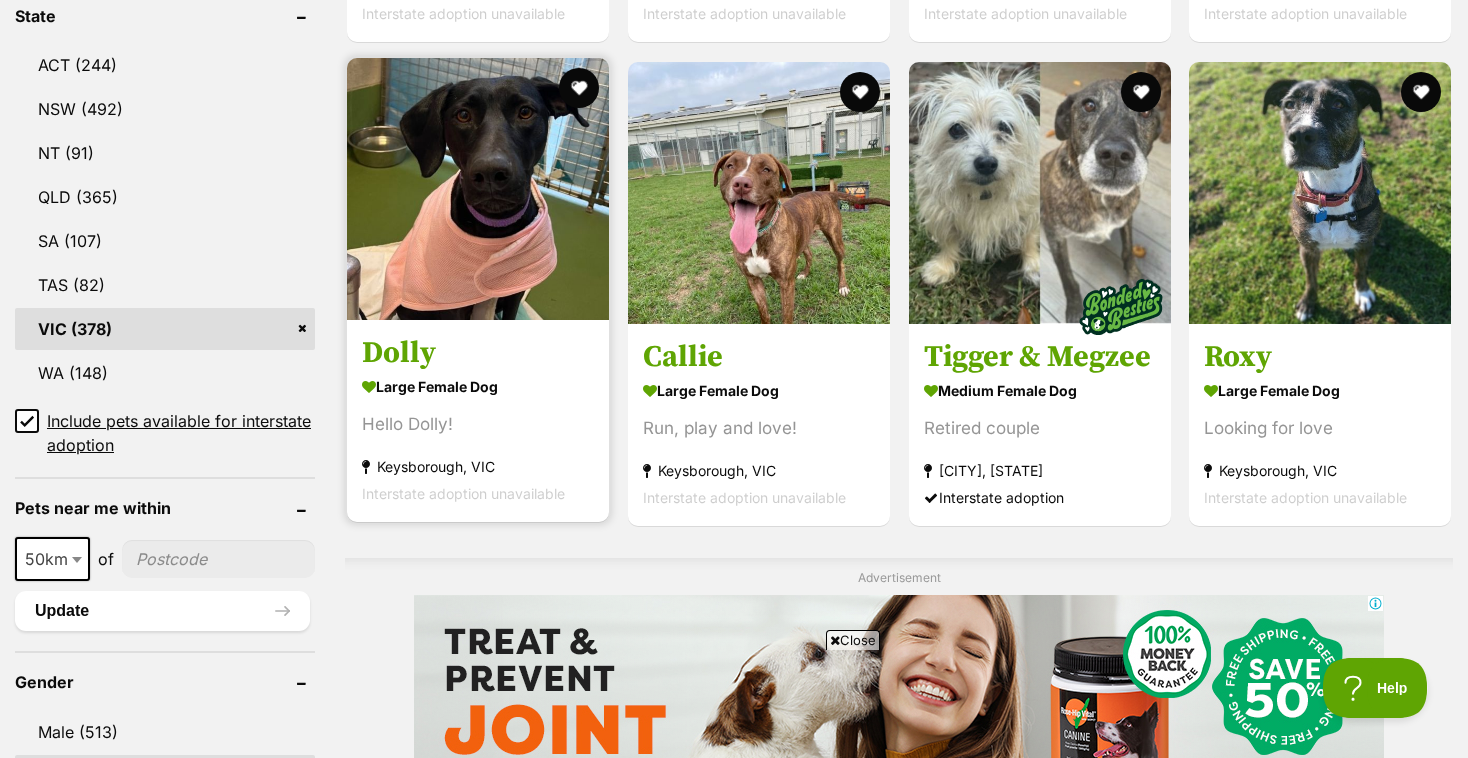 click at bounding box center (478, 189) 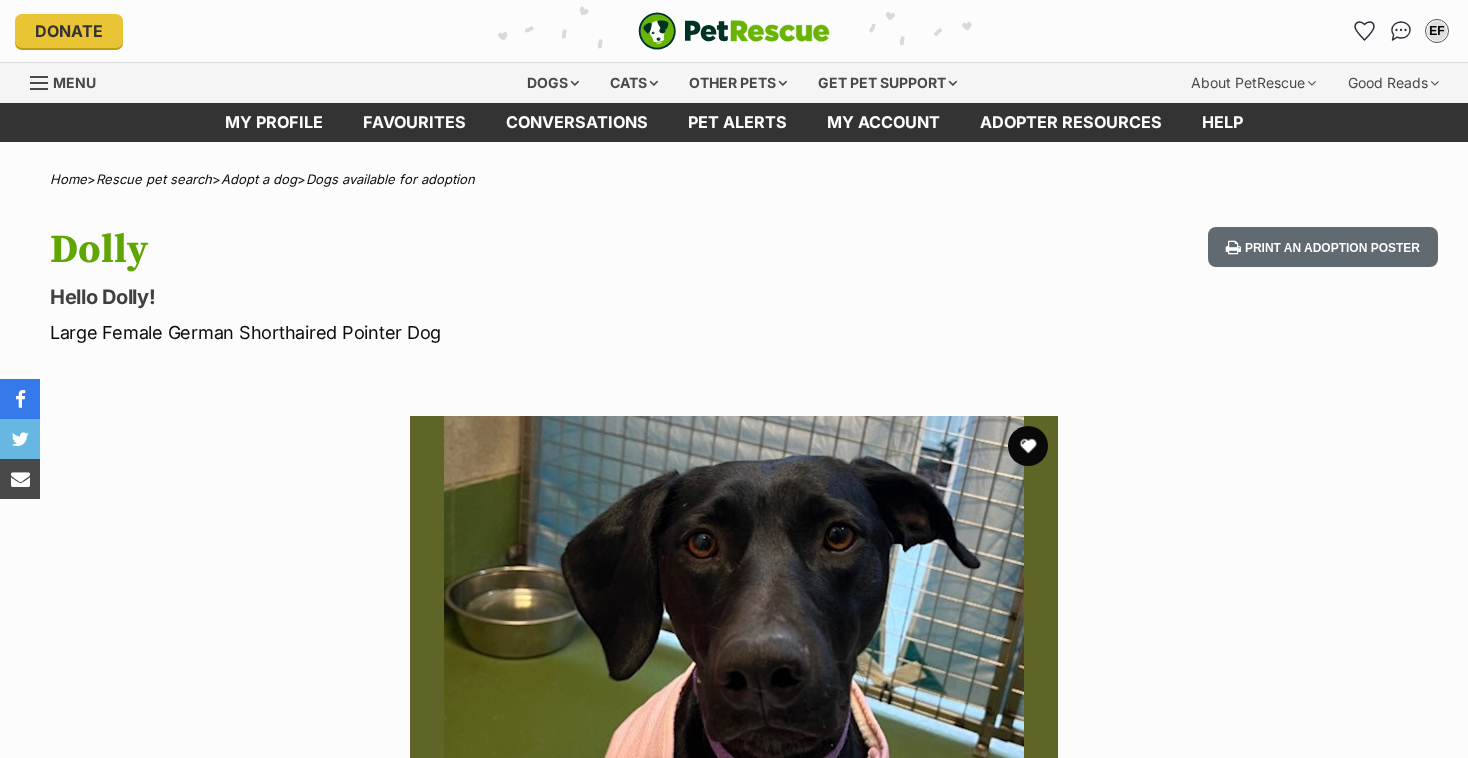scroll, scrollTop: 0, scrollLeft: 0, axis: both 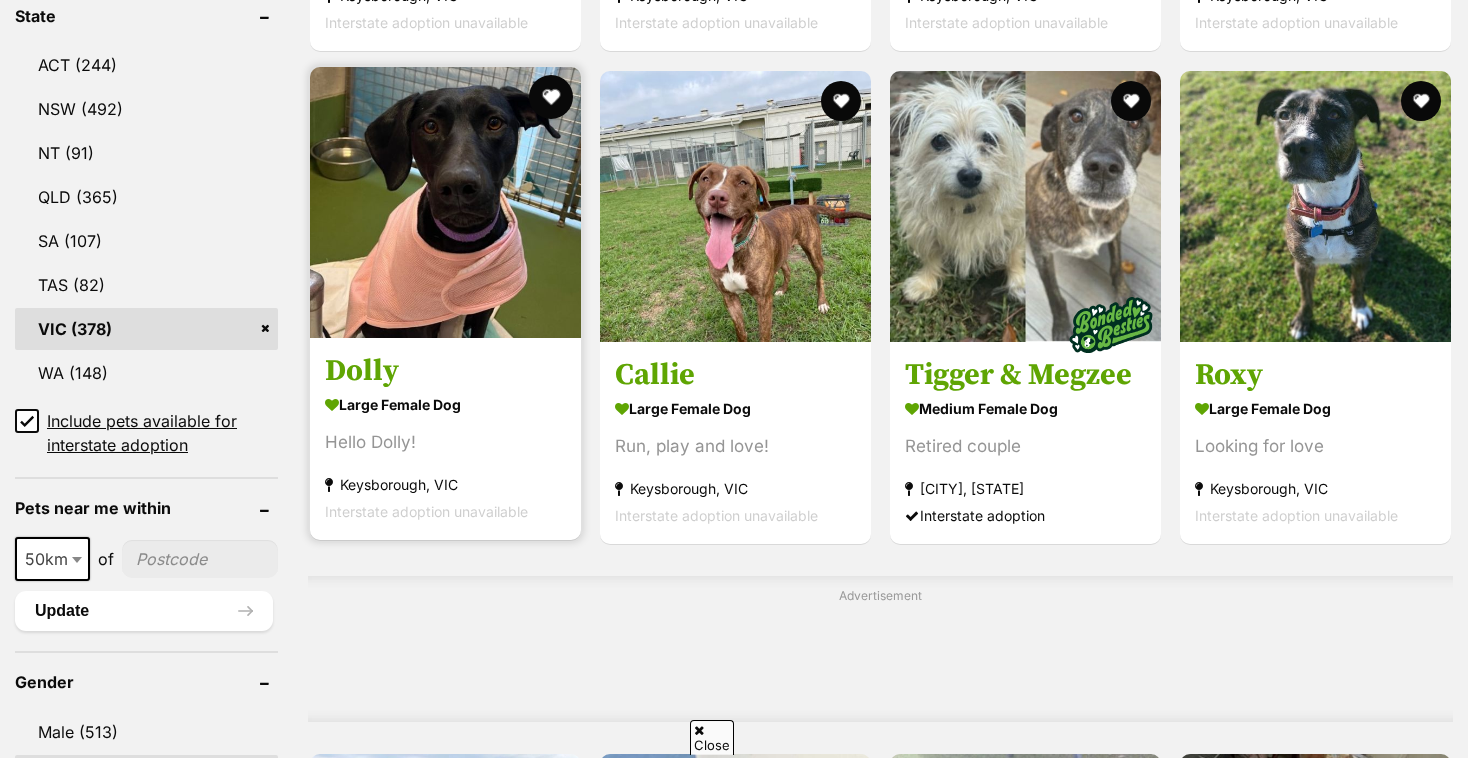 click at bounding box center [551, 97] 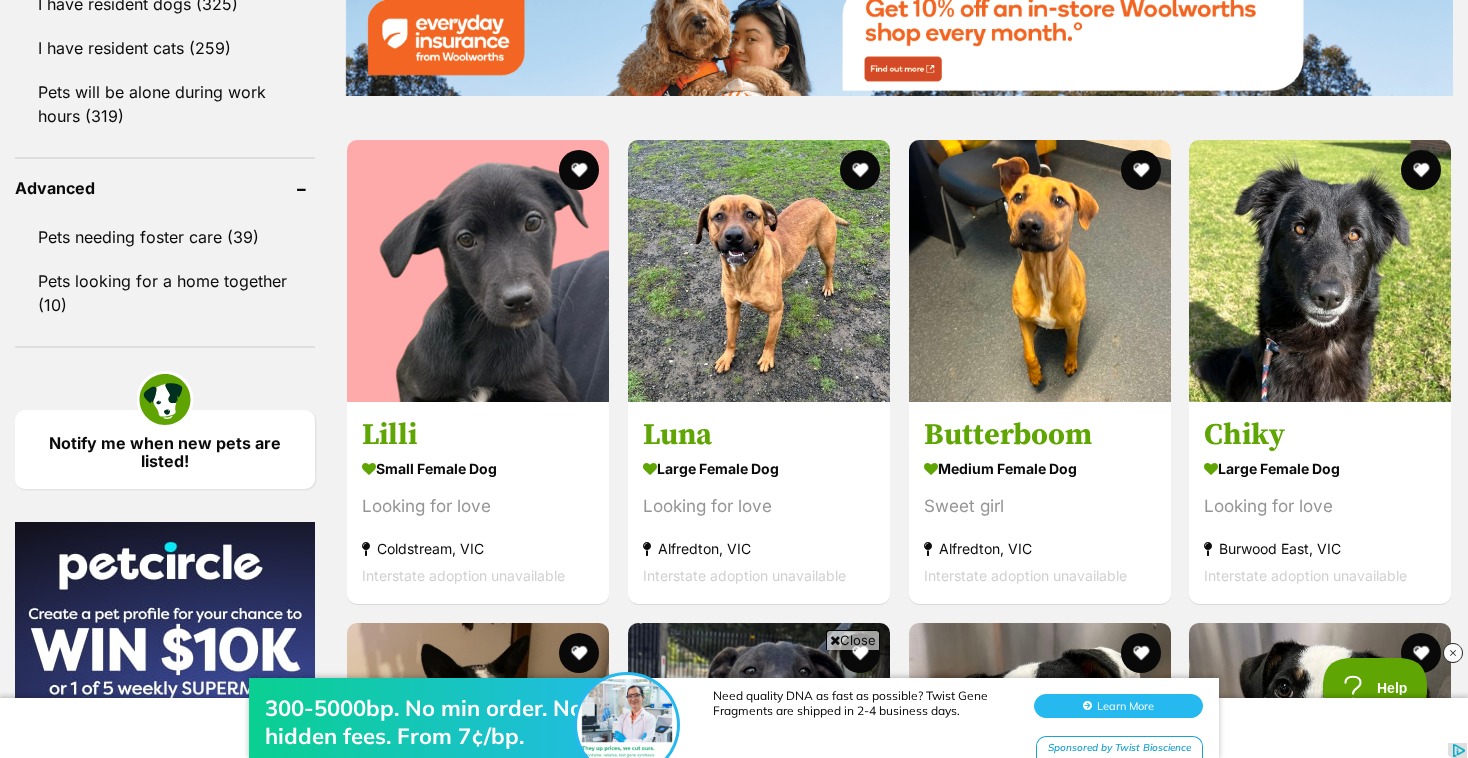 scroll, scrollTop: 2524, scrollLeft: 0, axis: vertical 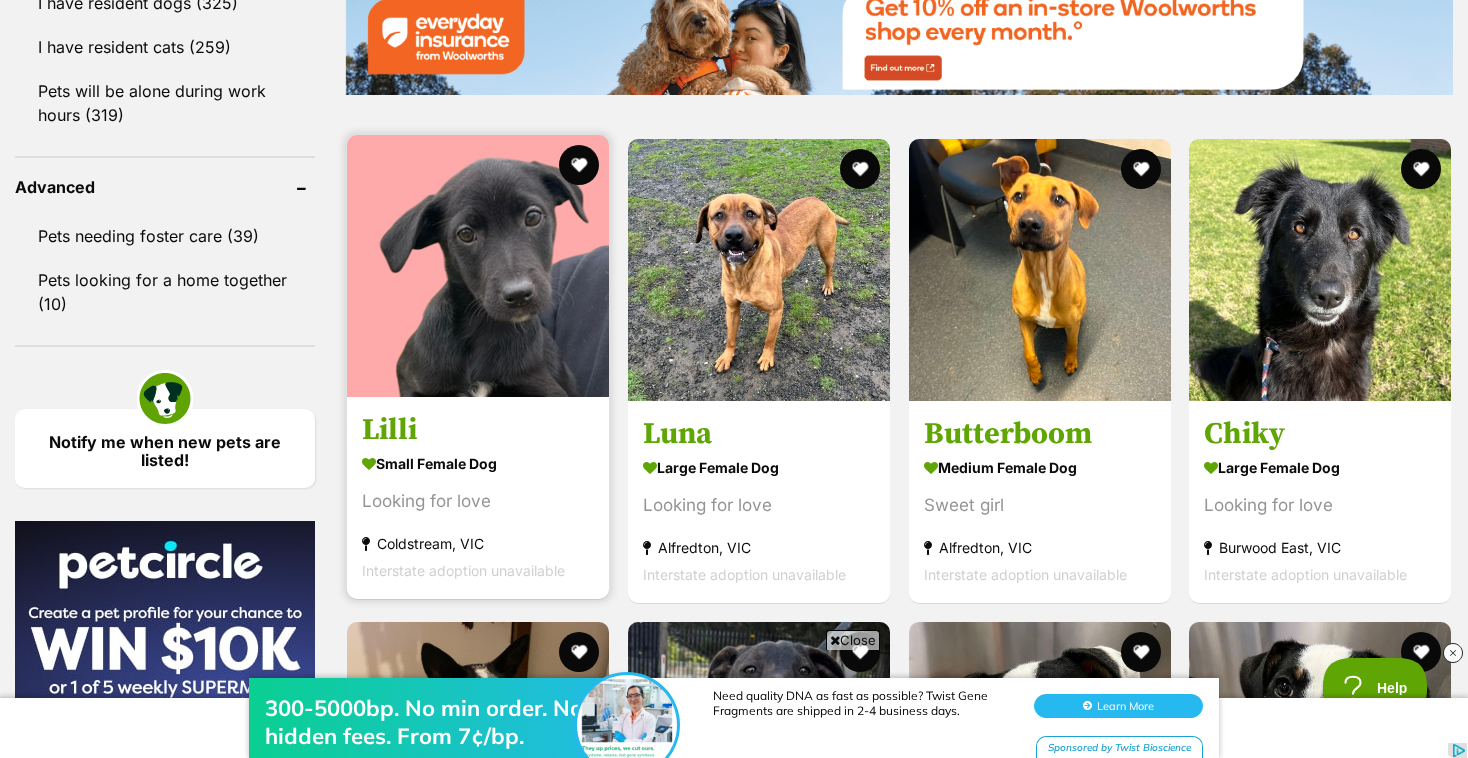 click at bounding box center (478, 266) 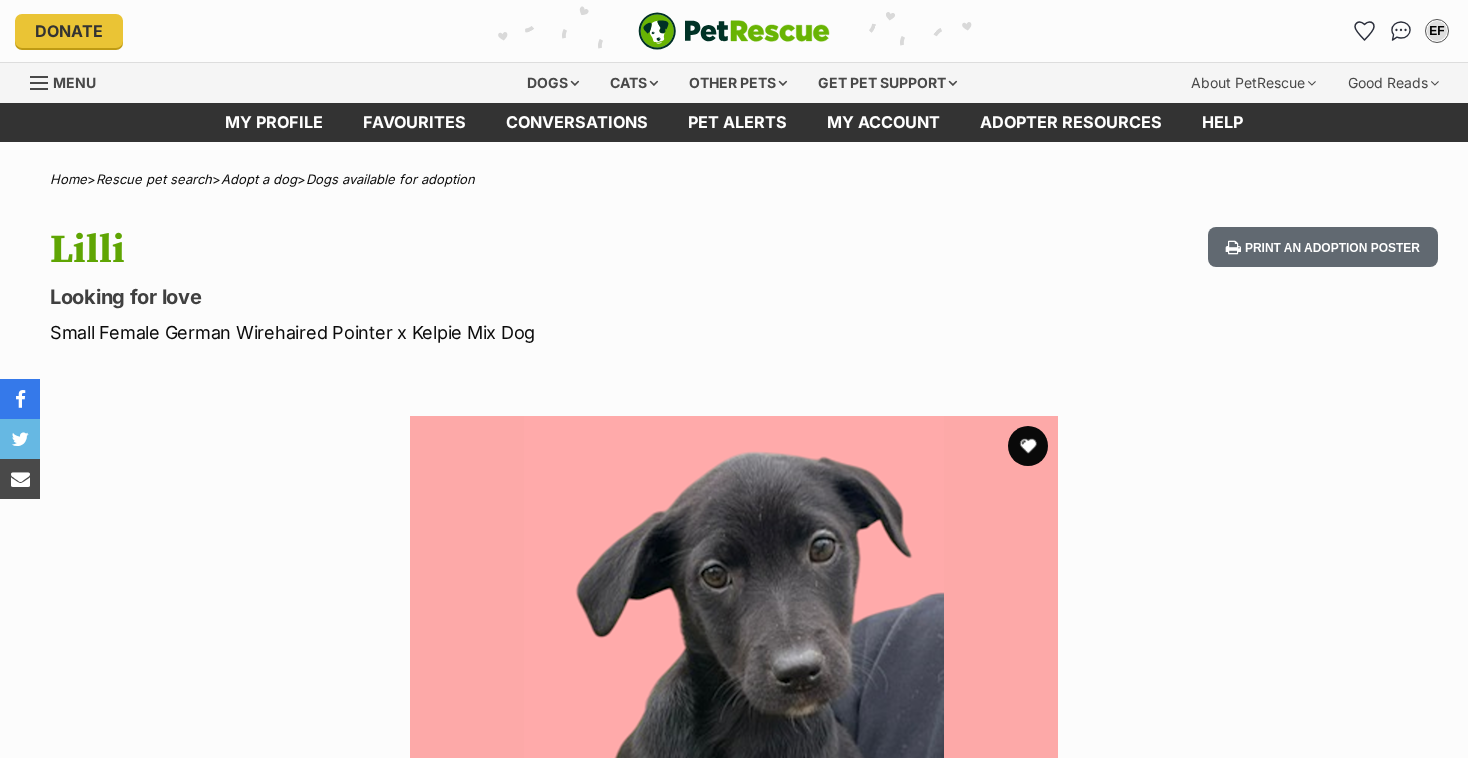 scroll, scrollTop: 0, scrollLeft: 0, axis: both 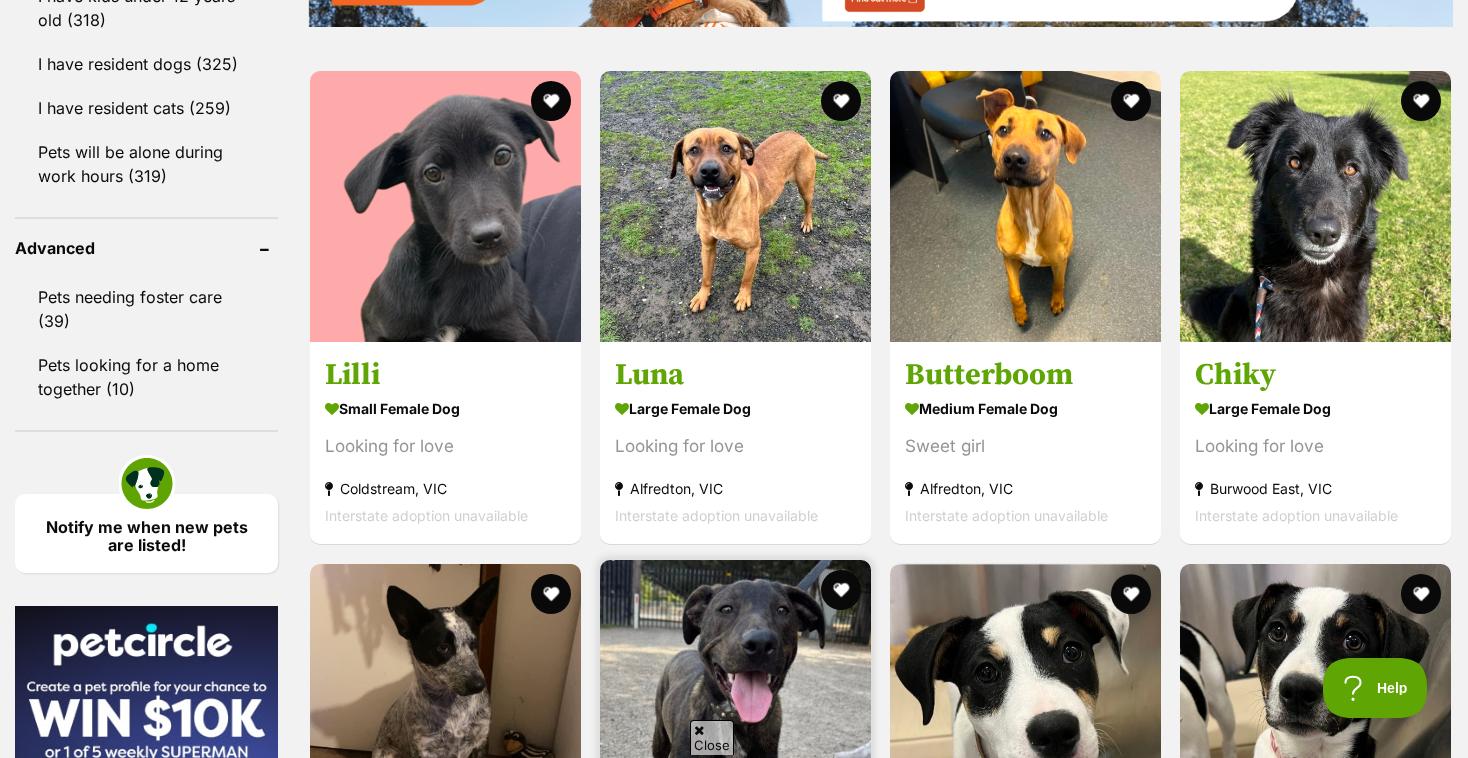 click at bounding box center (735, 695) 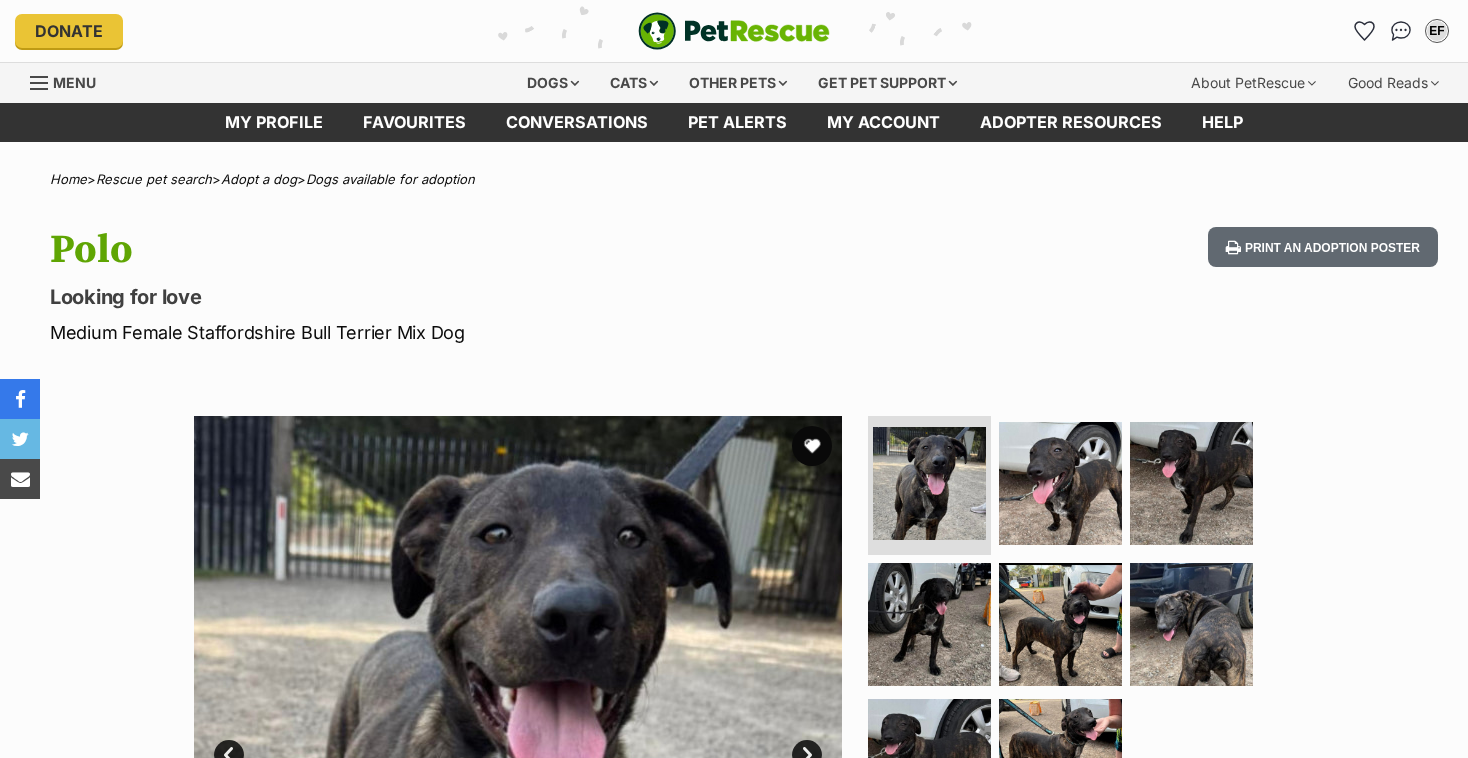 scroll, scrollTop: 0, scrollLeft: 0, axis: both 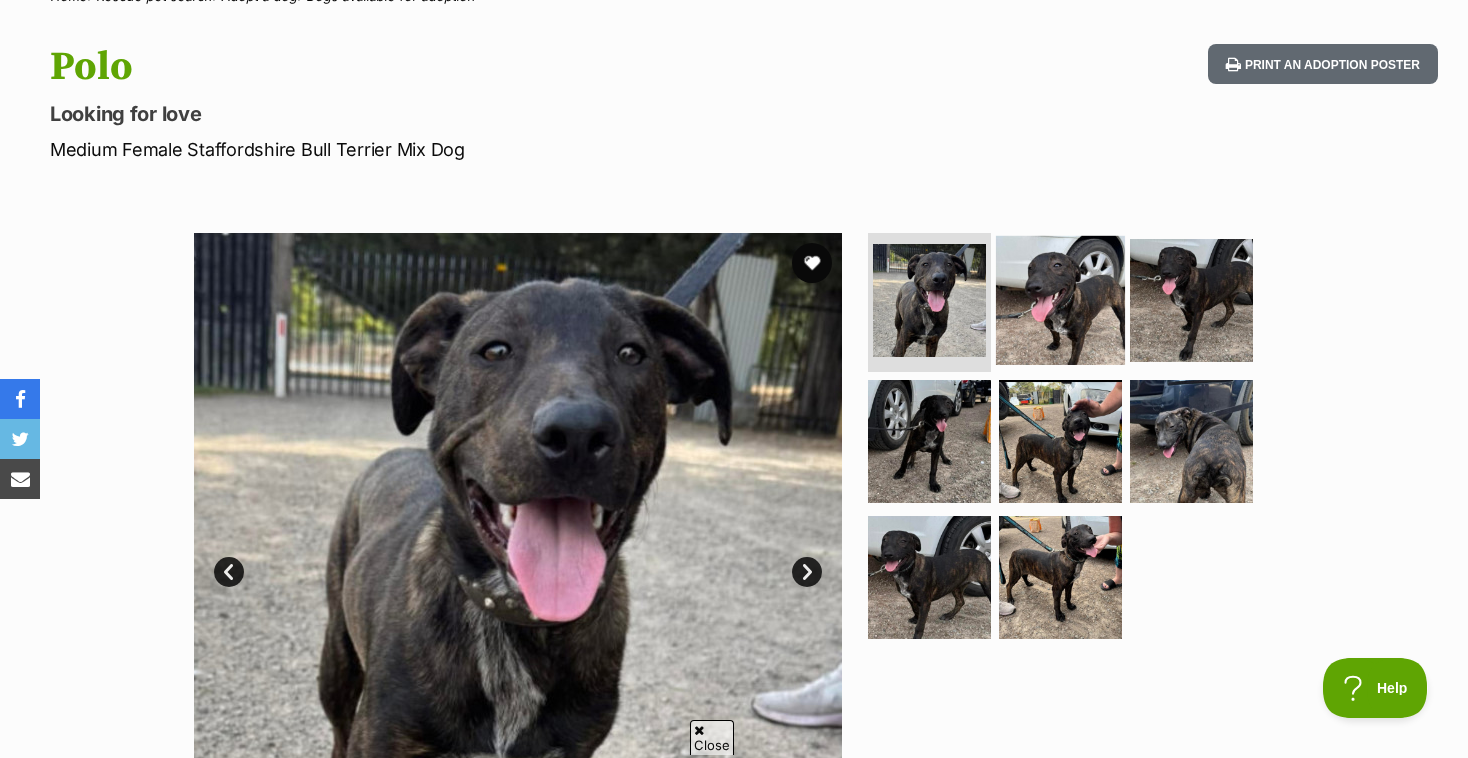 click at bounding box center [1060, 299] 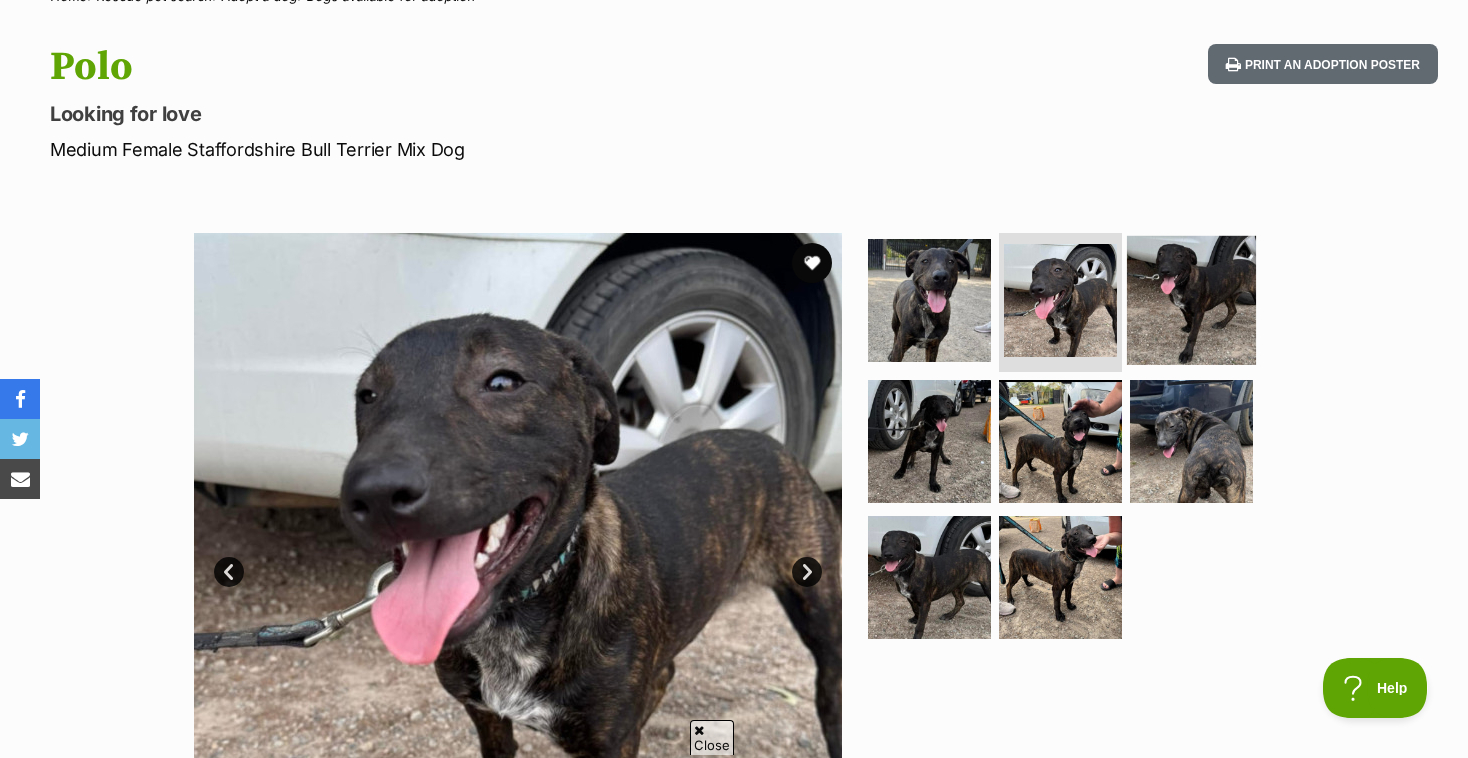 scroll, scrollTop: 0, scrollLeft: 0, axis: both 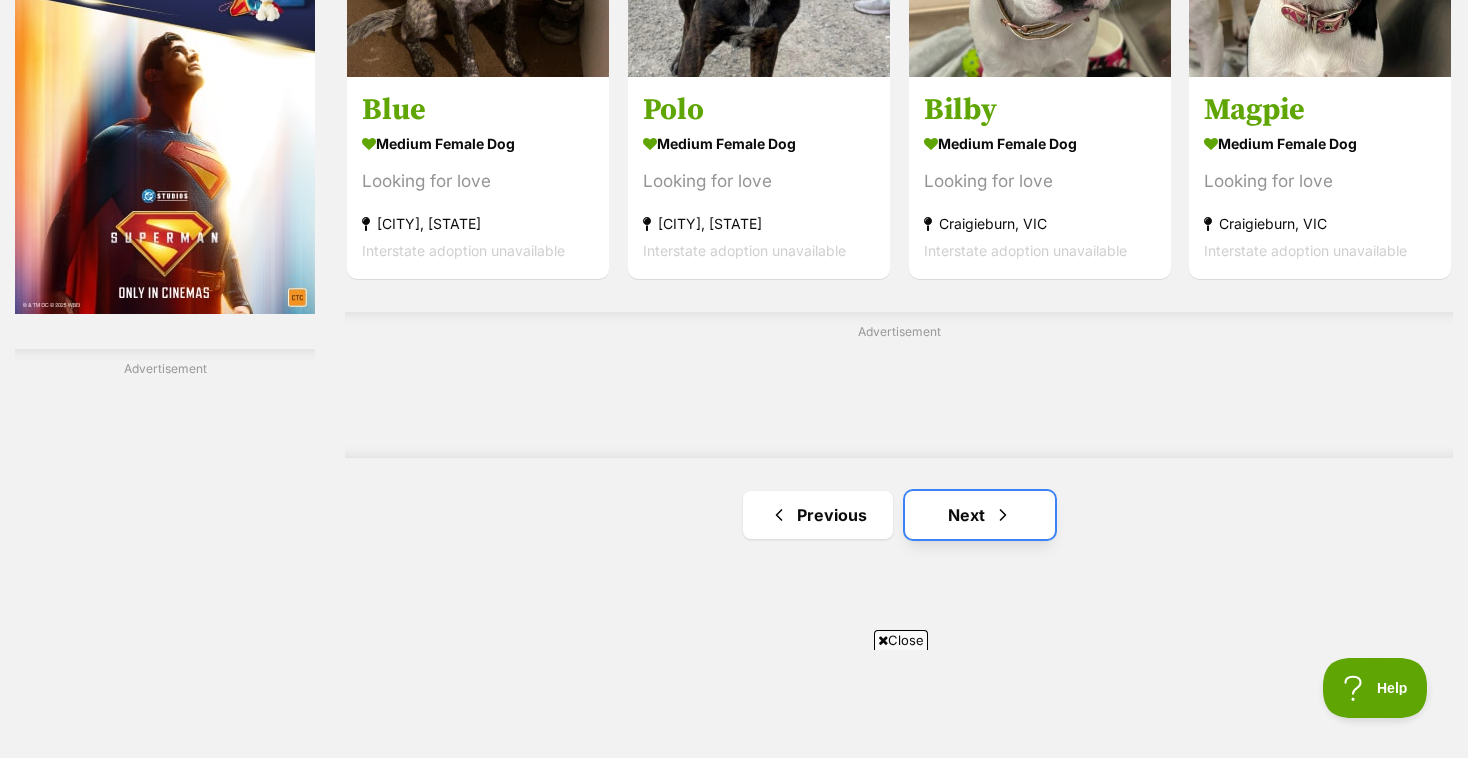 click at bounding box center [1003, 515] 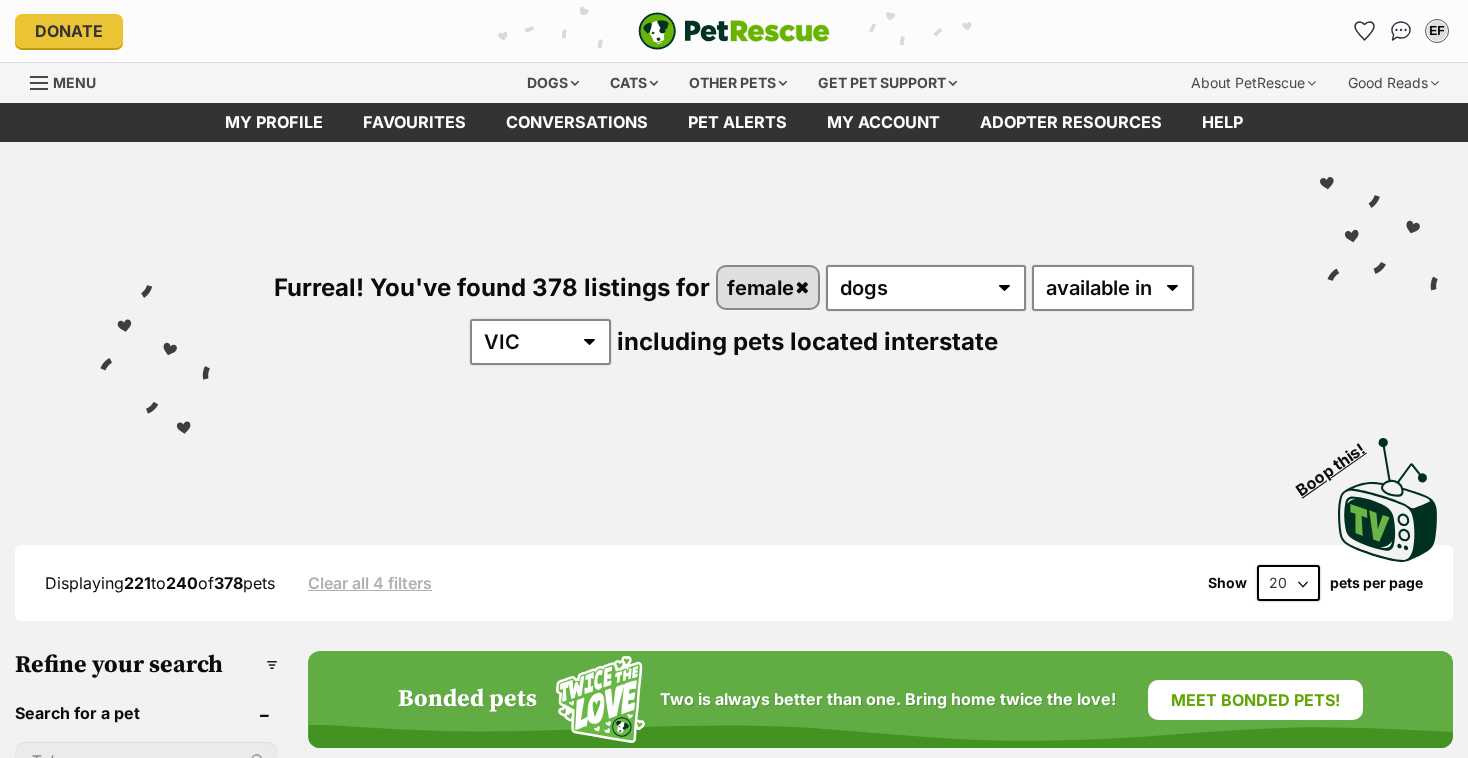 scroll, scrollTop: 0, scrollLeft: 0, axis: both 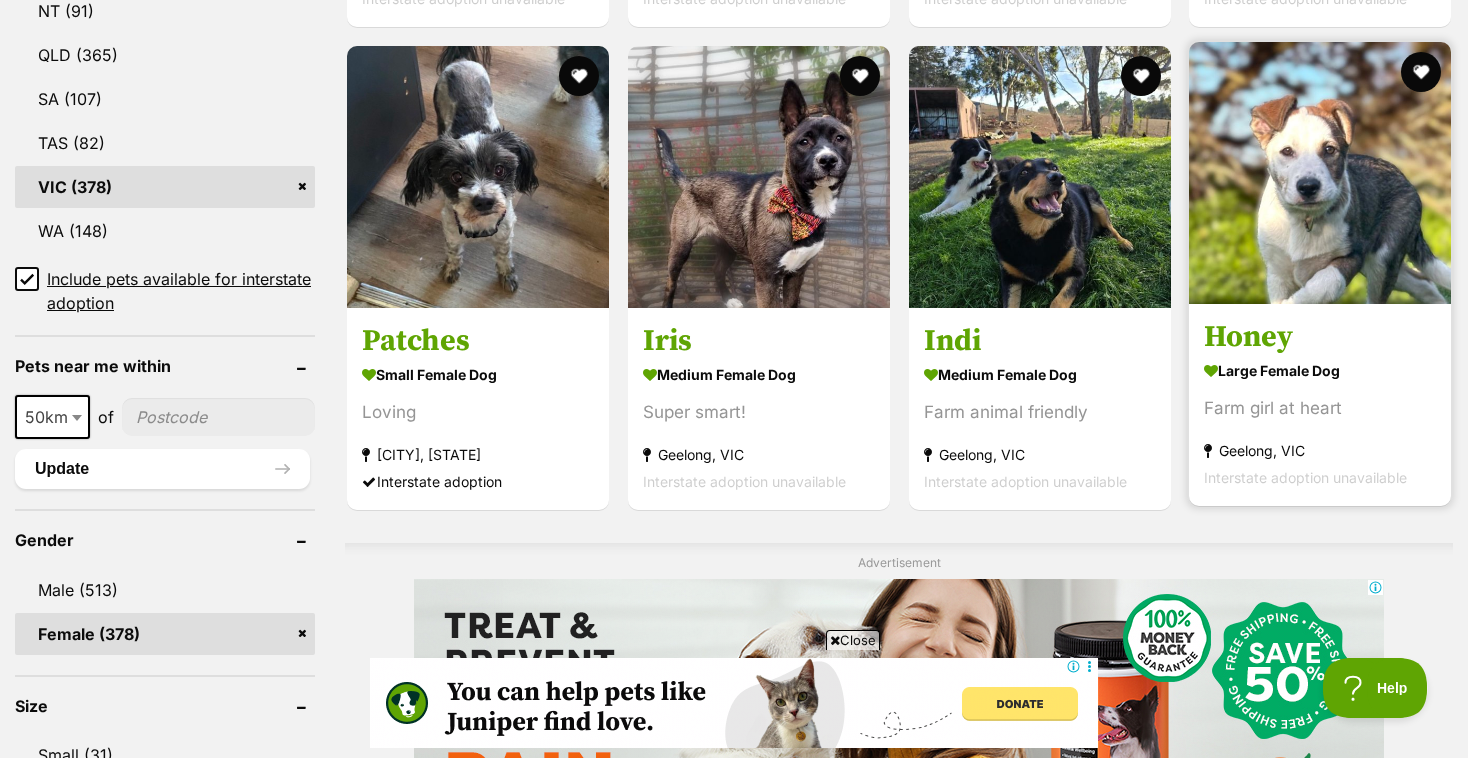 click at bounding box center [1320, 173] 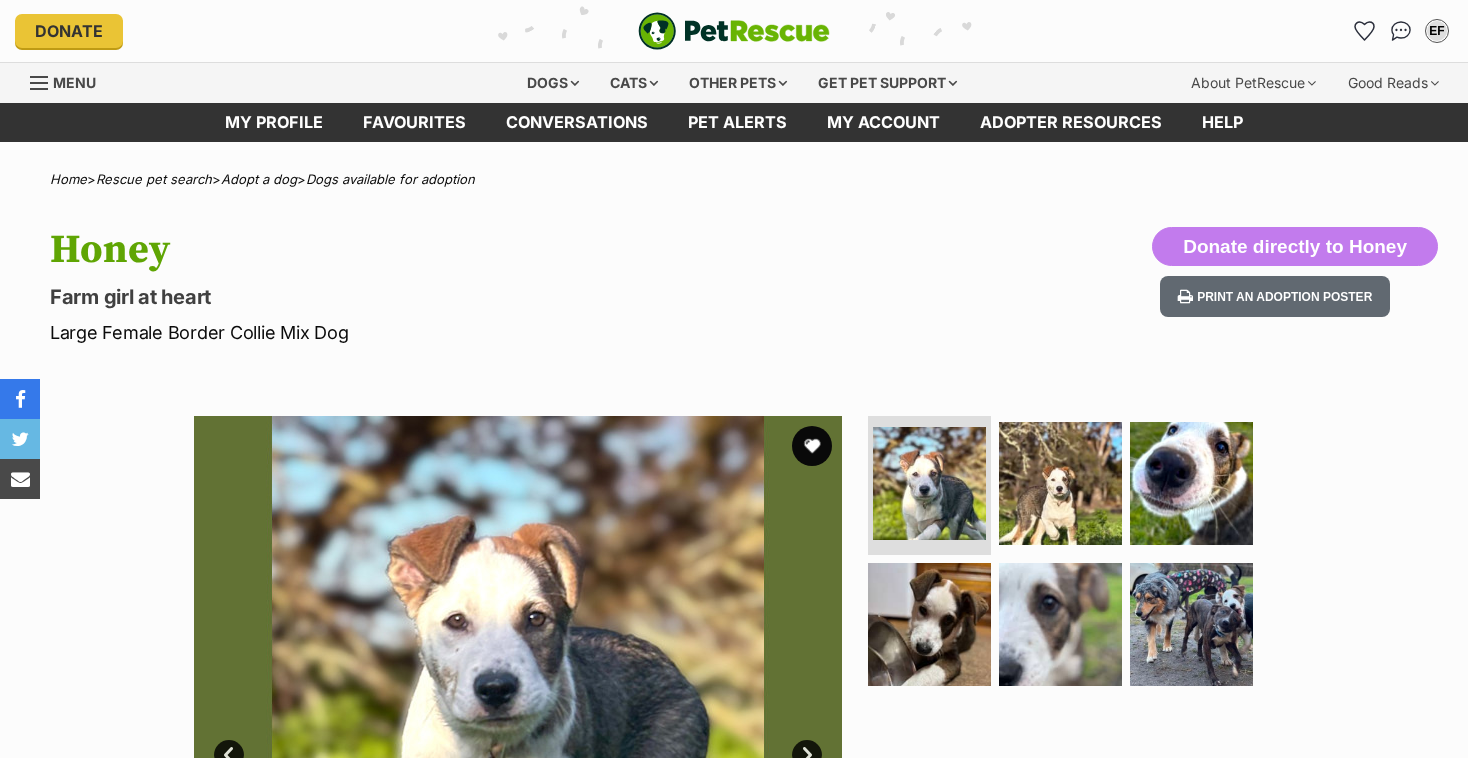 scroll, scrollTop: 0, scrollLeft: 0, axis: both 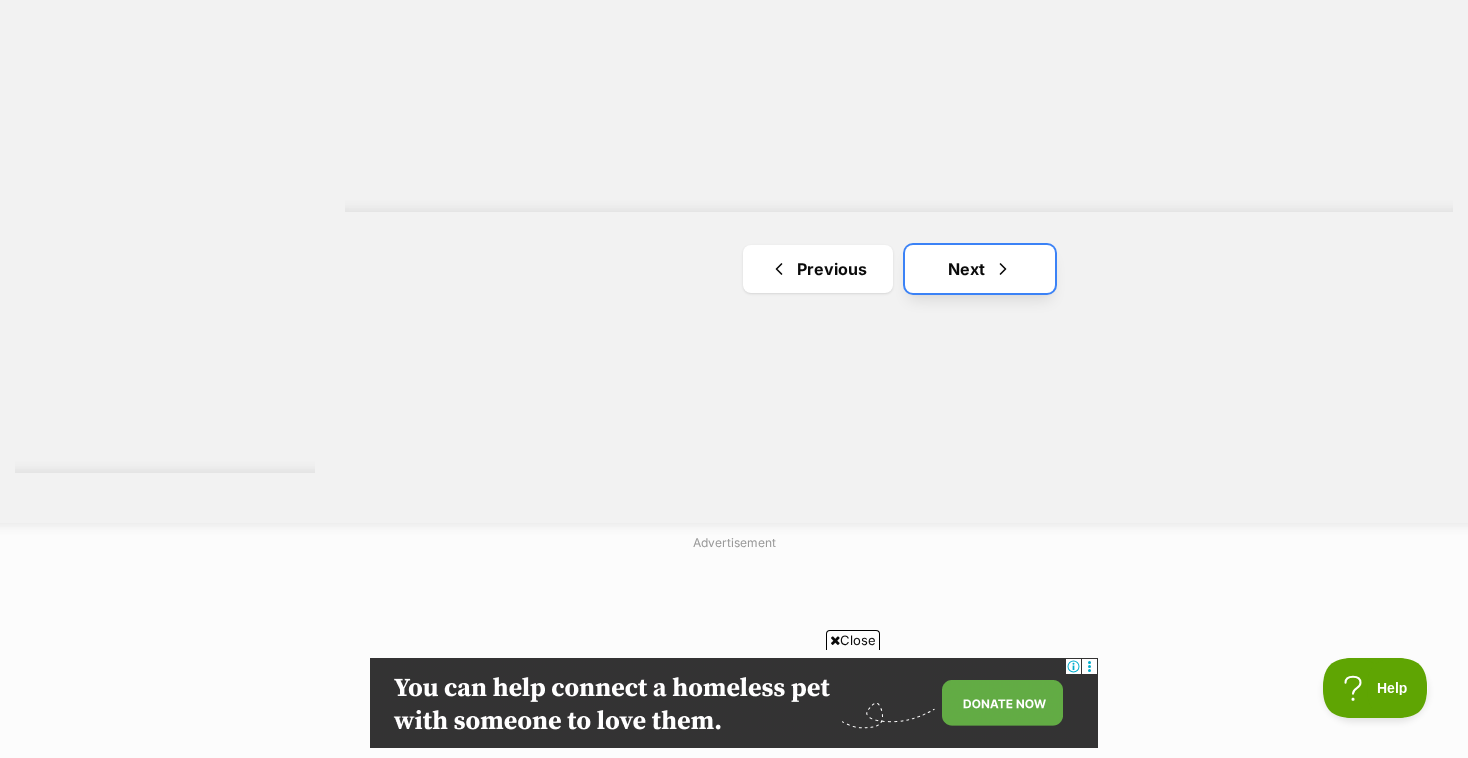 click on "Next" at bounding box center [980, 269] 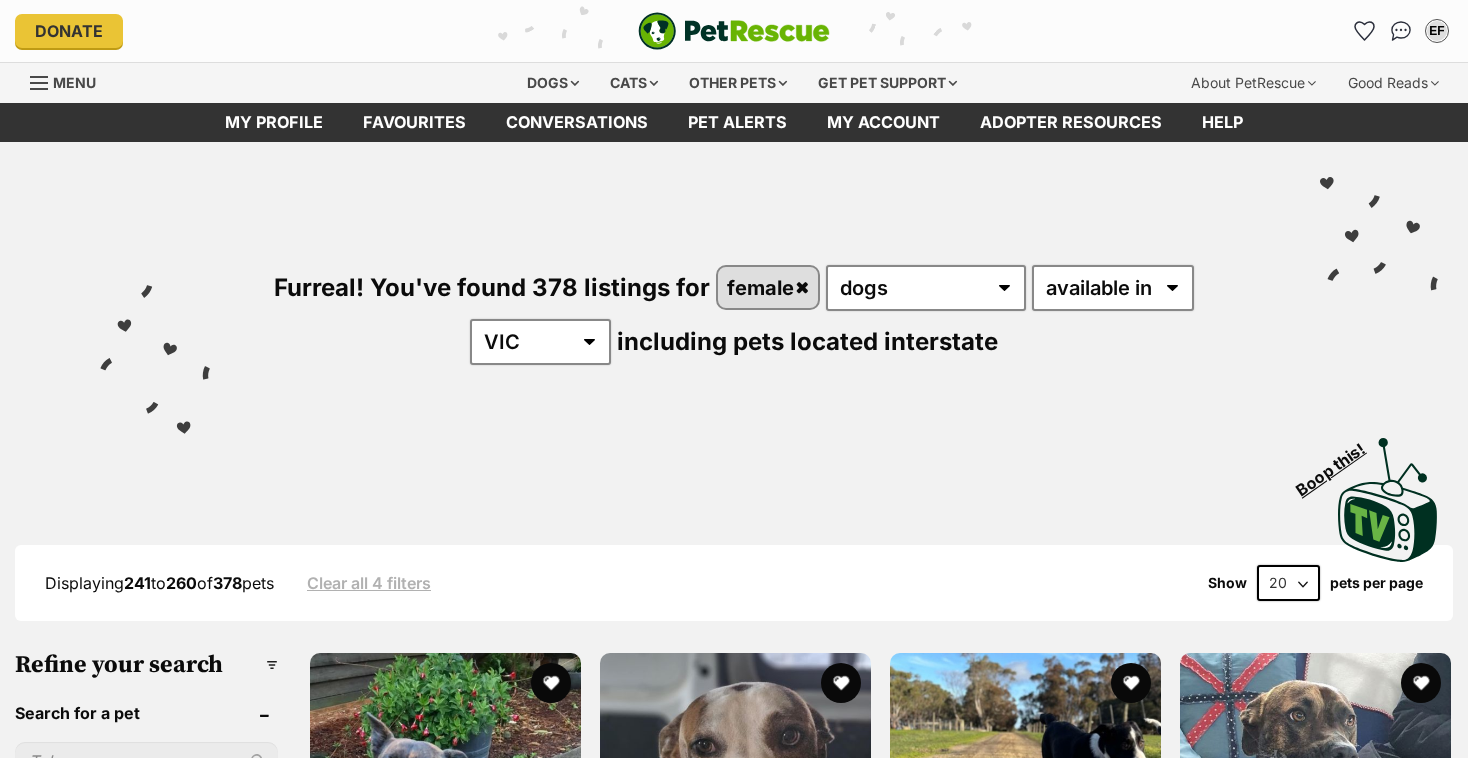 scroll, scrollTop: 0, scrollLeft: 0, axis: both 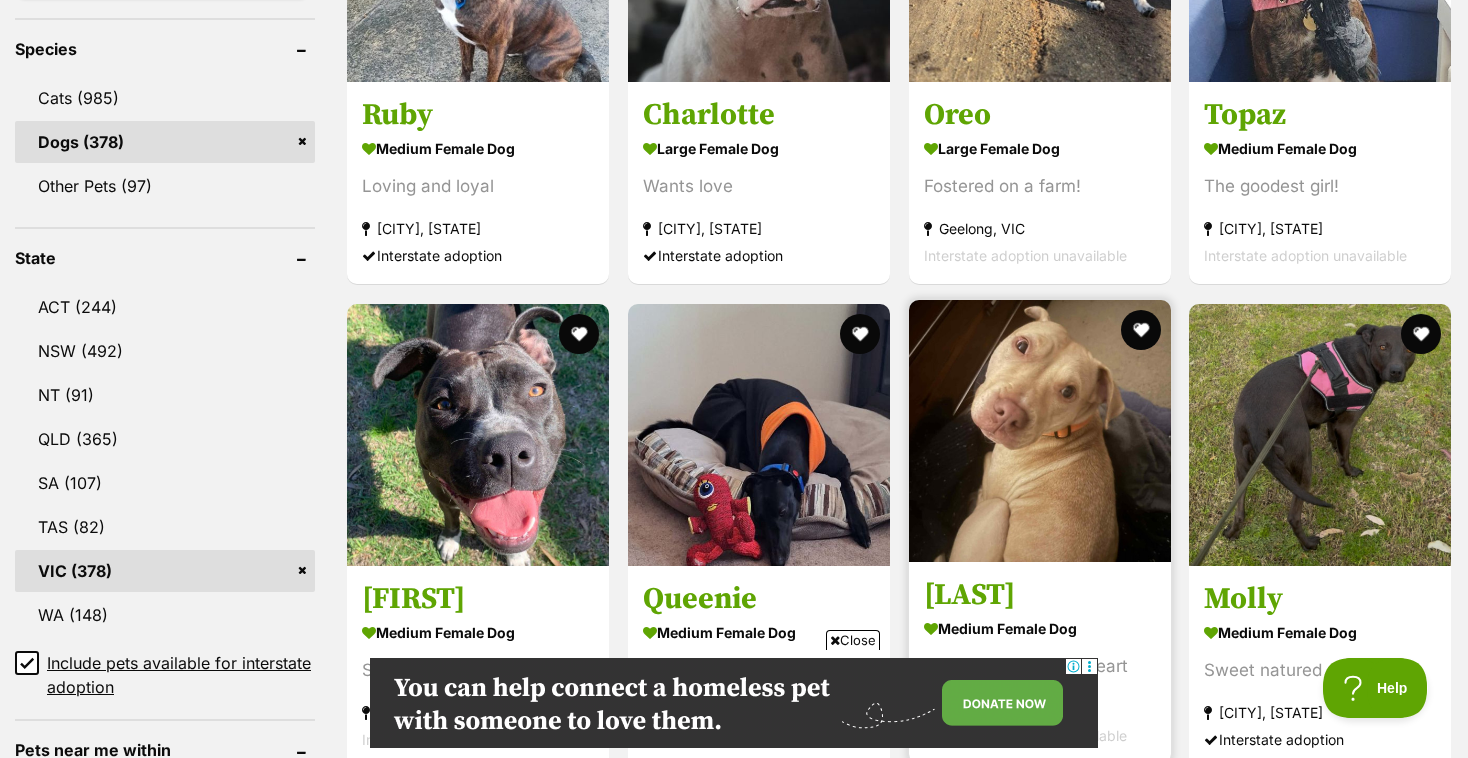 click at bounding box center (1040, 431) 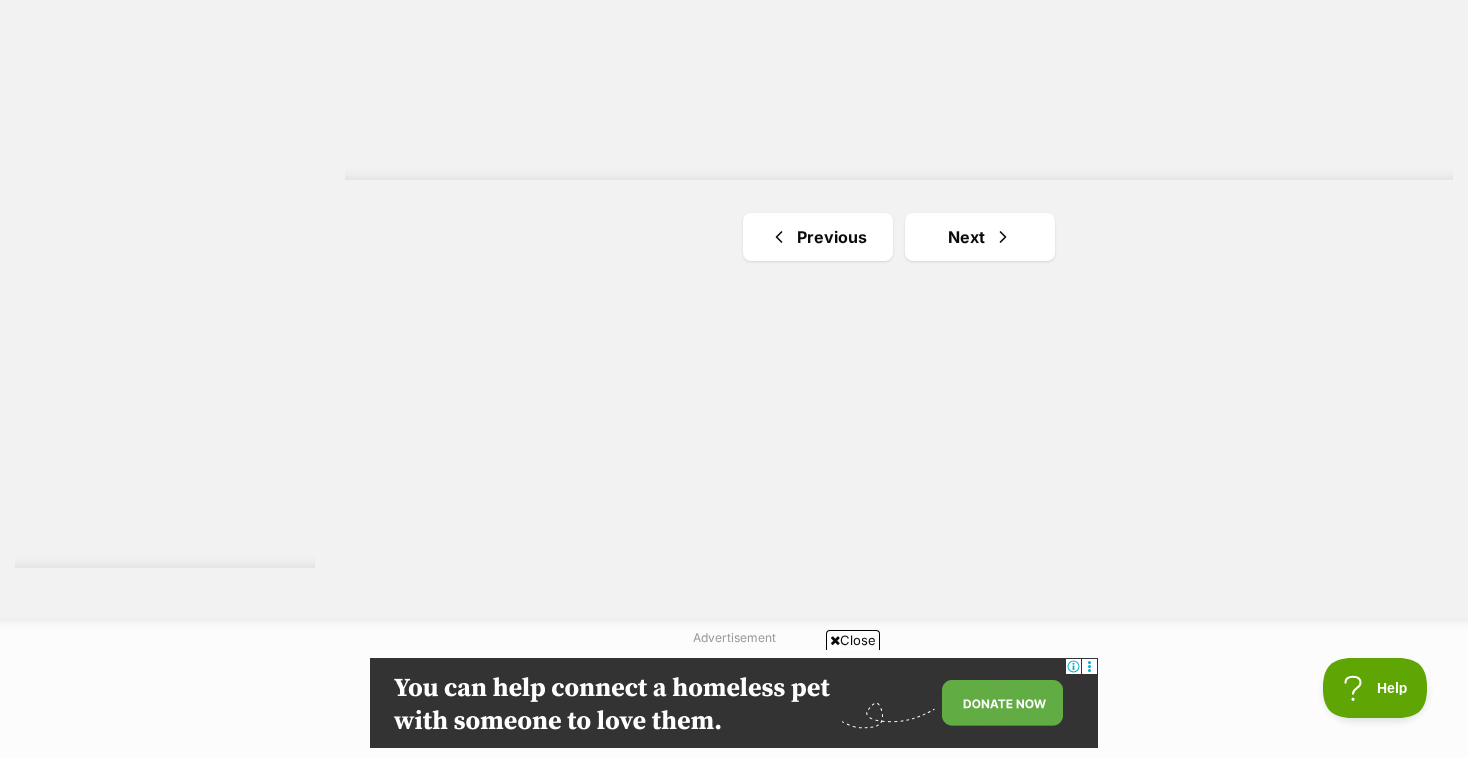 scroll, scrollTop: 3790, scrollLeft: 0, axis: vertical 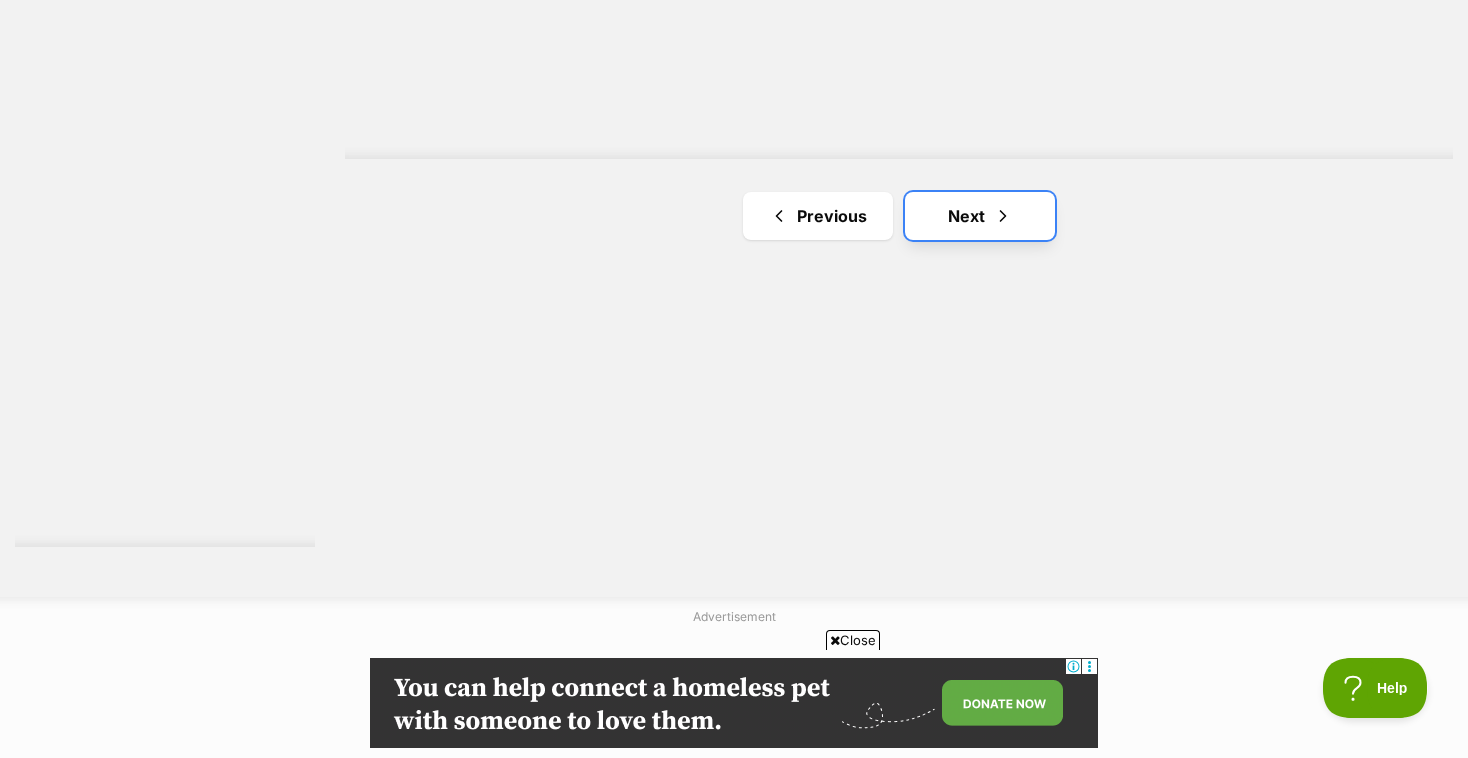 click on "Next" at bounding box center [980, 216] 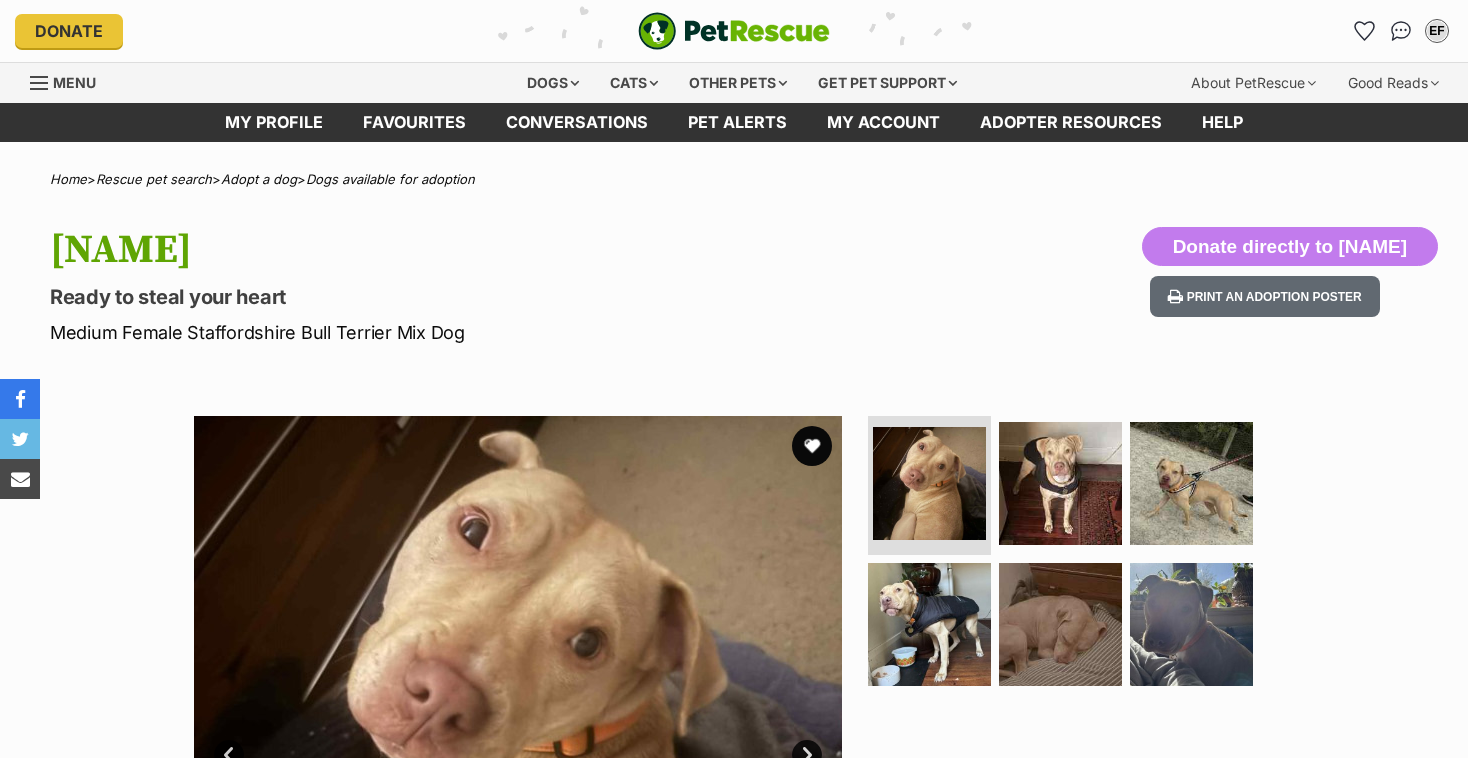 scroll, scrollTop: 0, scrollLeft: 0, axis: both 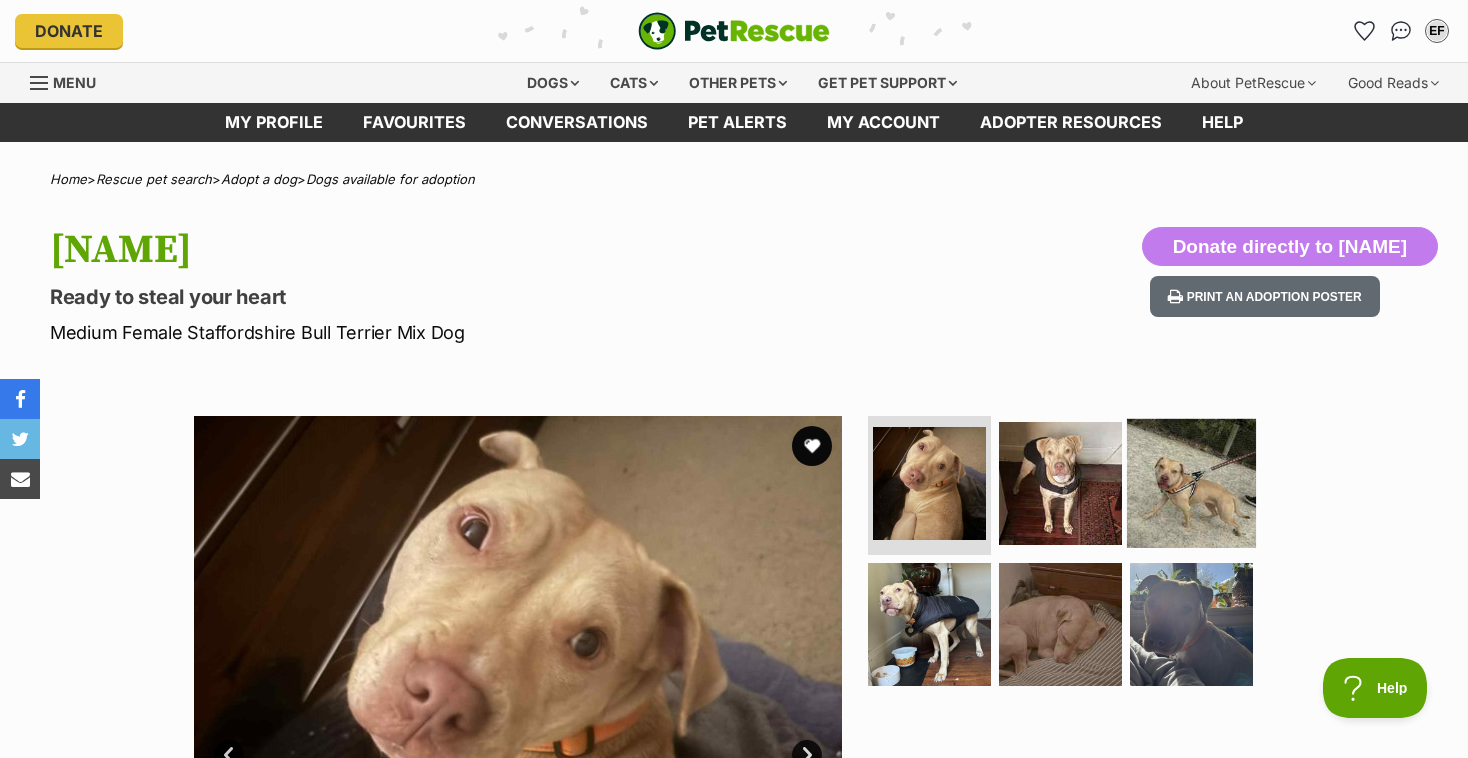 click at bounding box center (1191, 482) 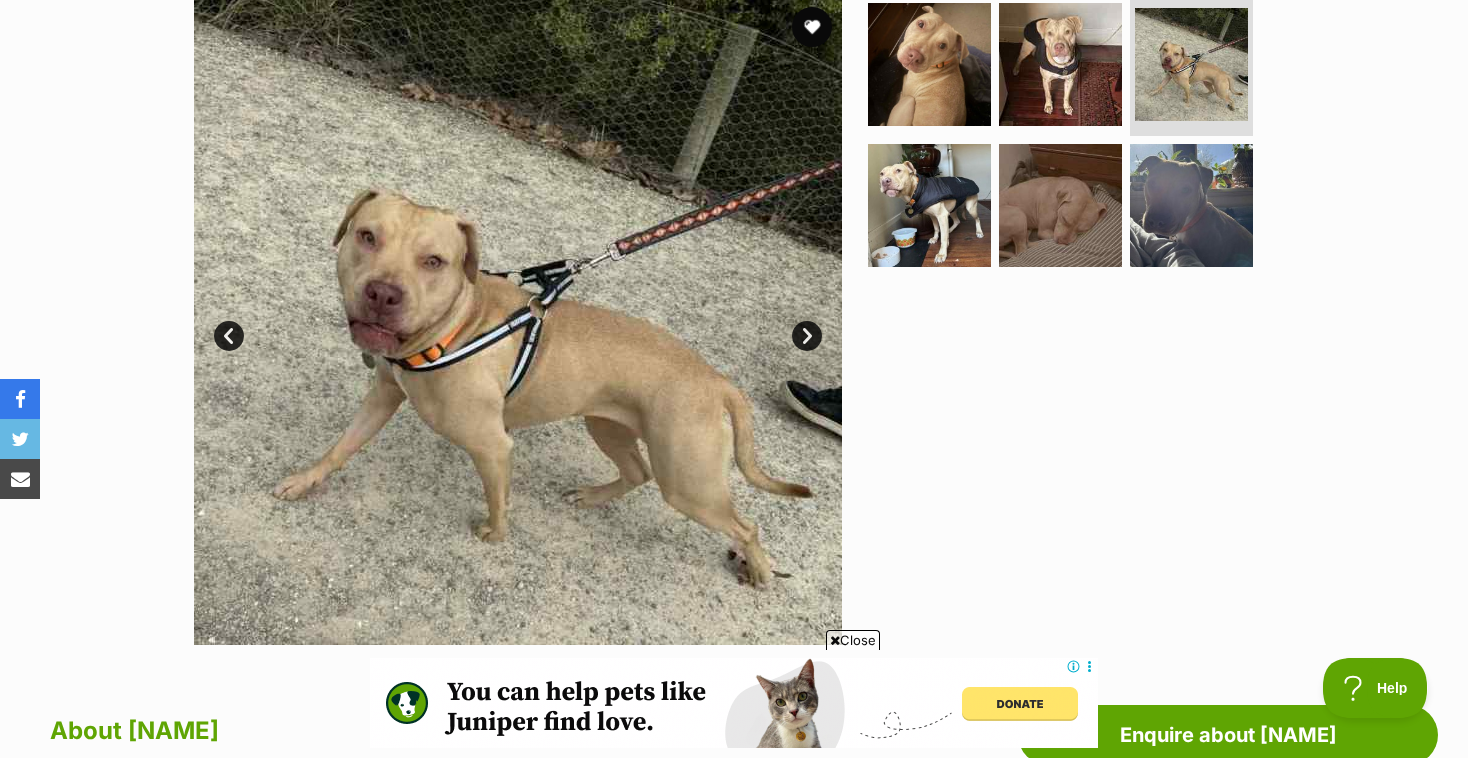 scroll, scrollTop: 425, scrollLeft: 0, axis: vertical 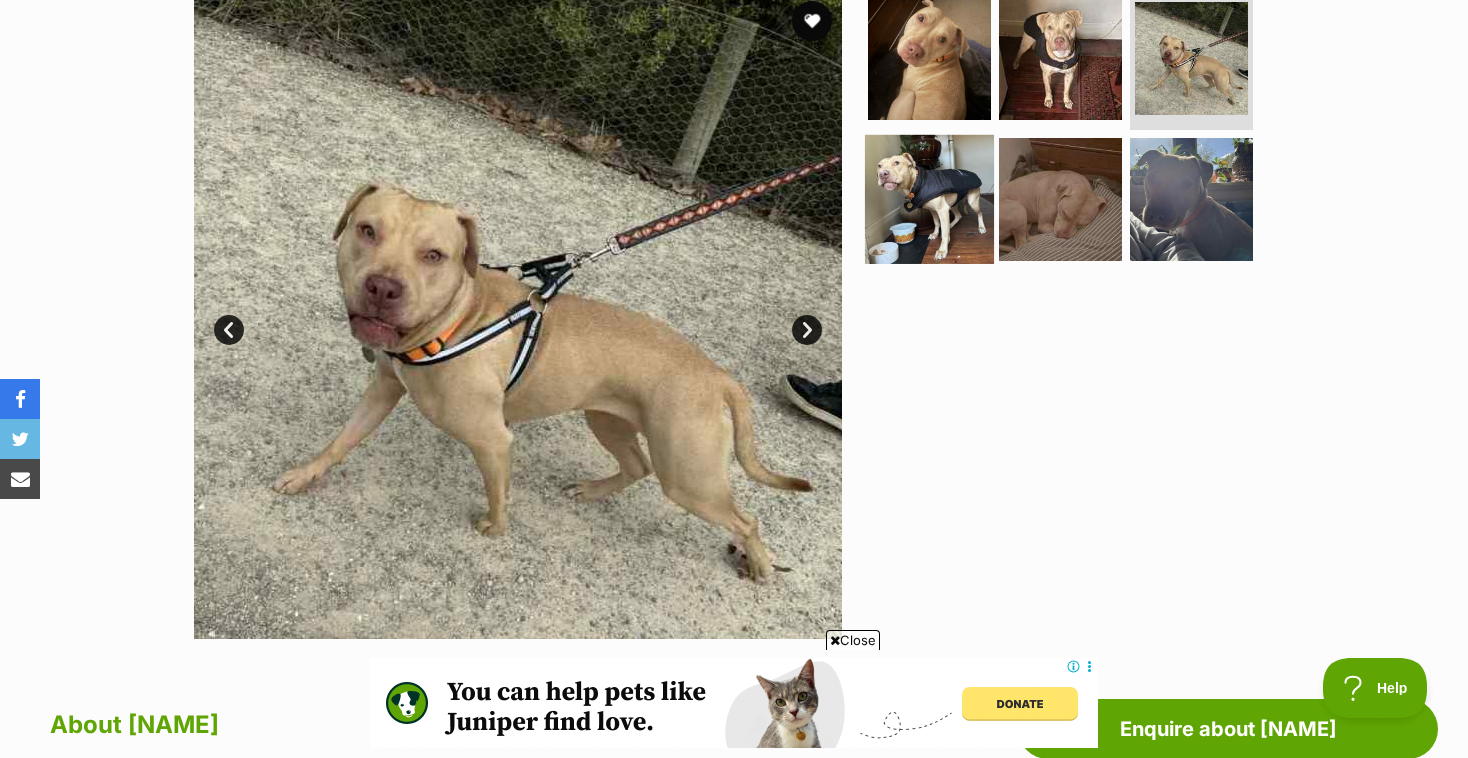 click at bounding box center (929, 199) 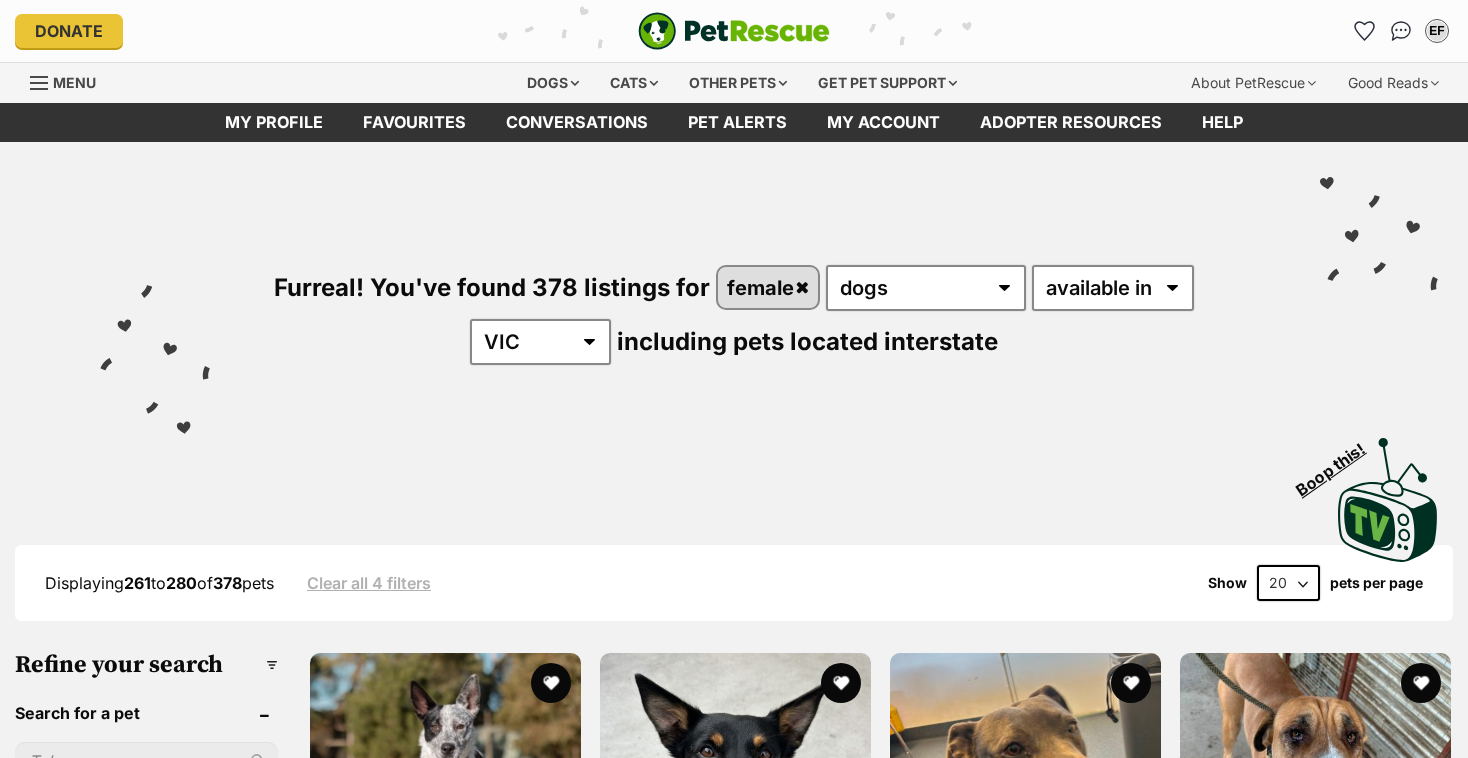 scroll, scrollTop: 0, scrollLeft: 0, axis: both 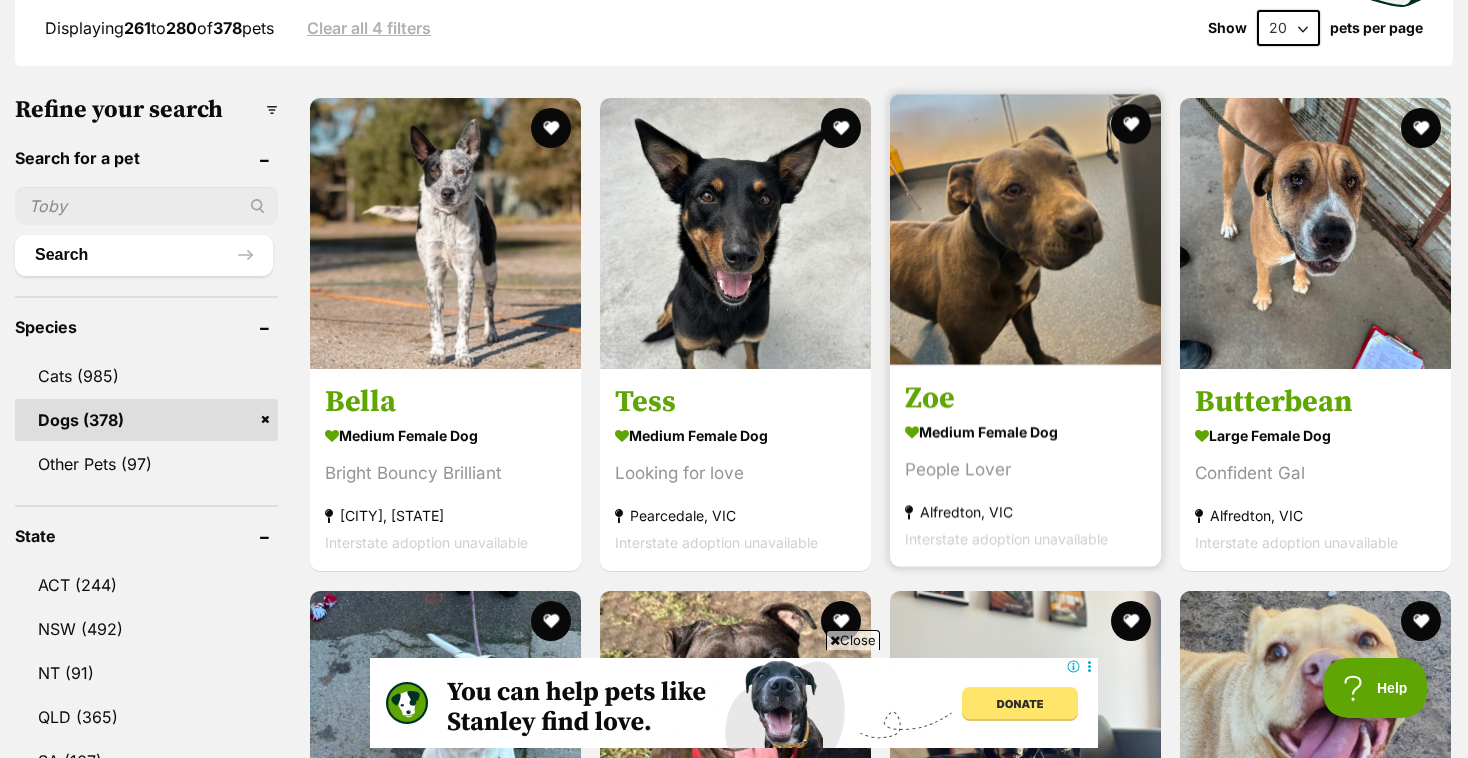 click on "Zoe" at bounding box center [1025, 399] 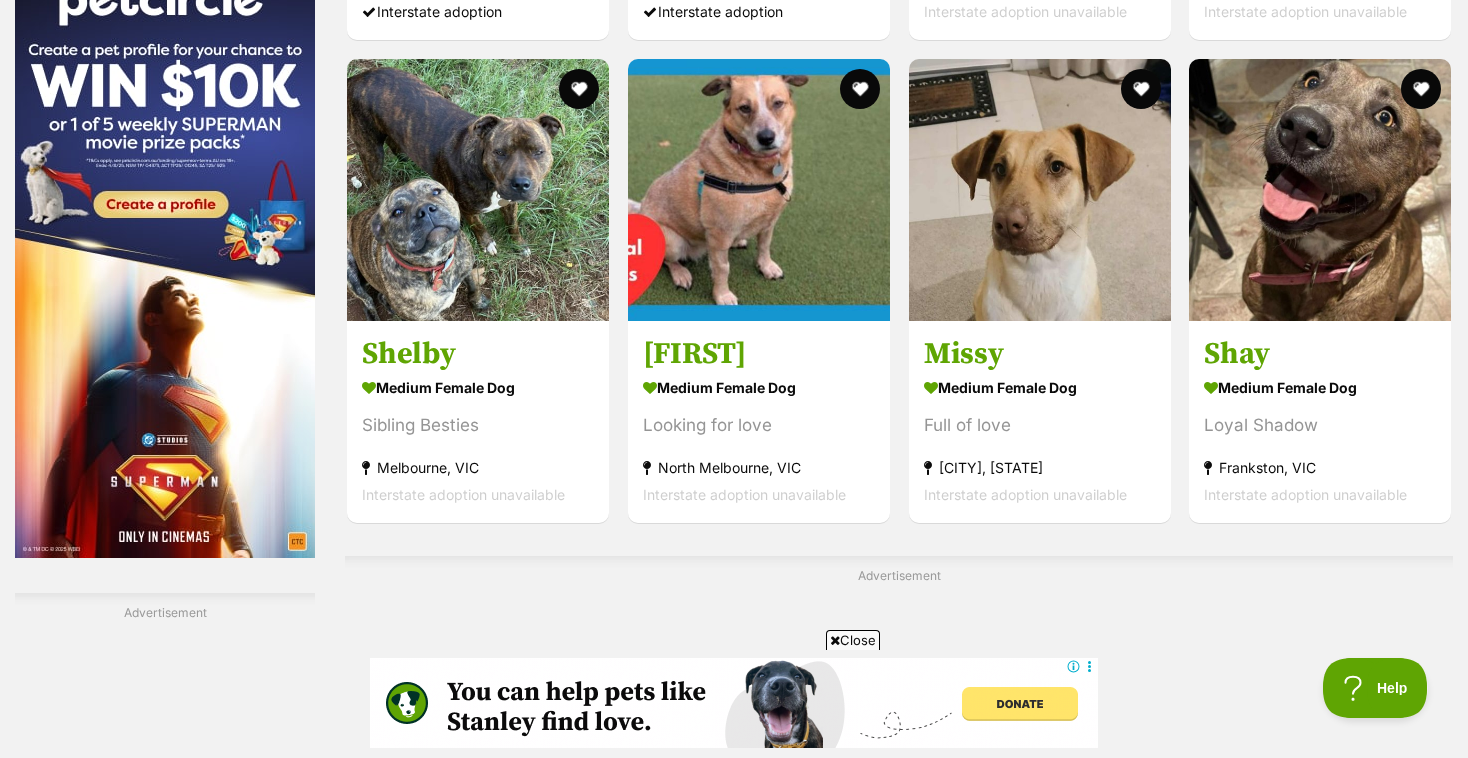 scroll, scrollTop: 3085, scrollLeft: 0, axis: vertical 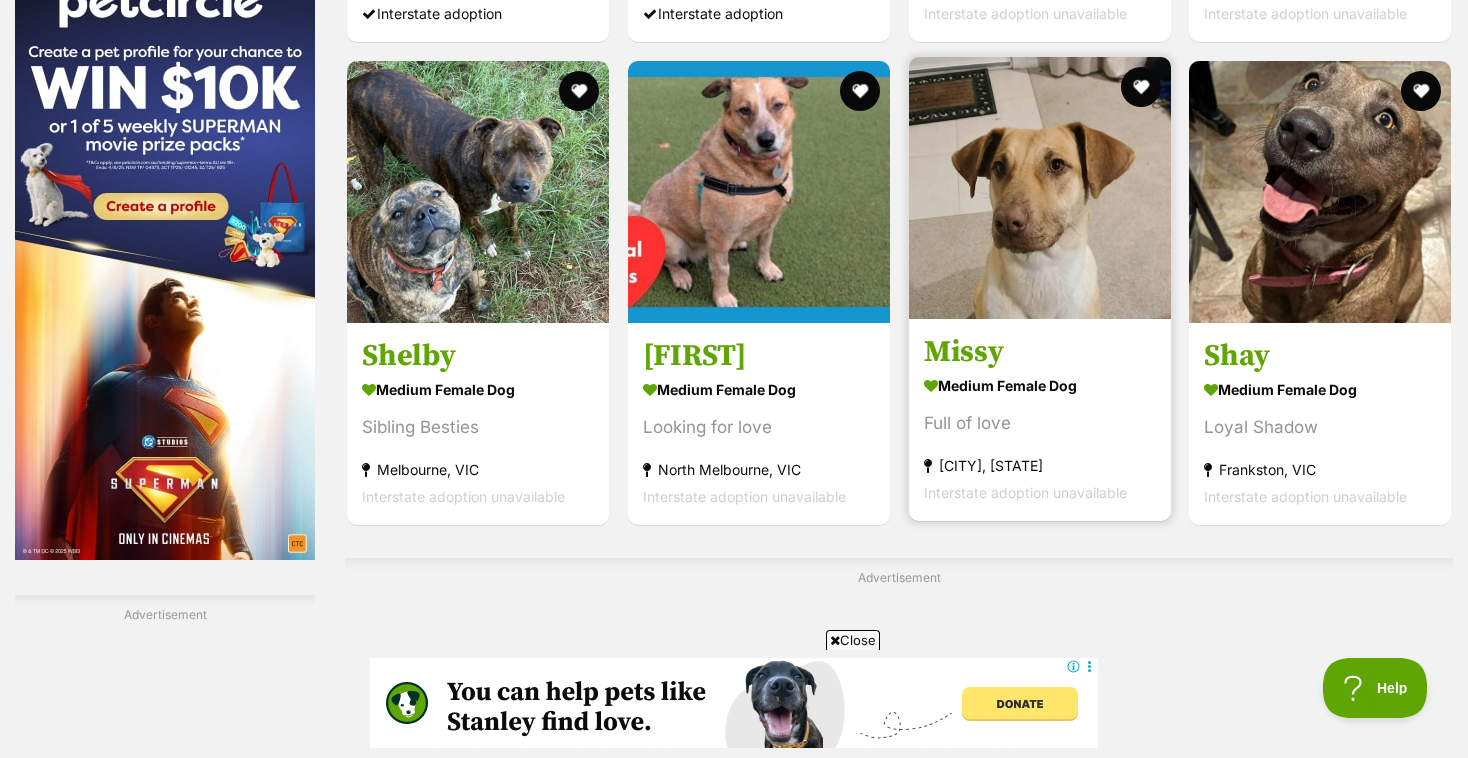 click at bounding box center (1040, 188) 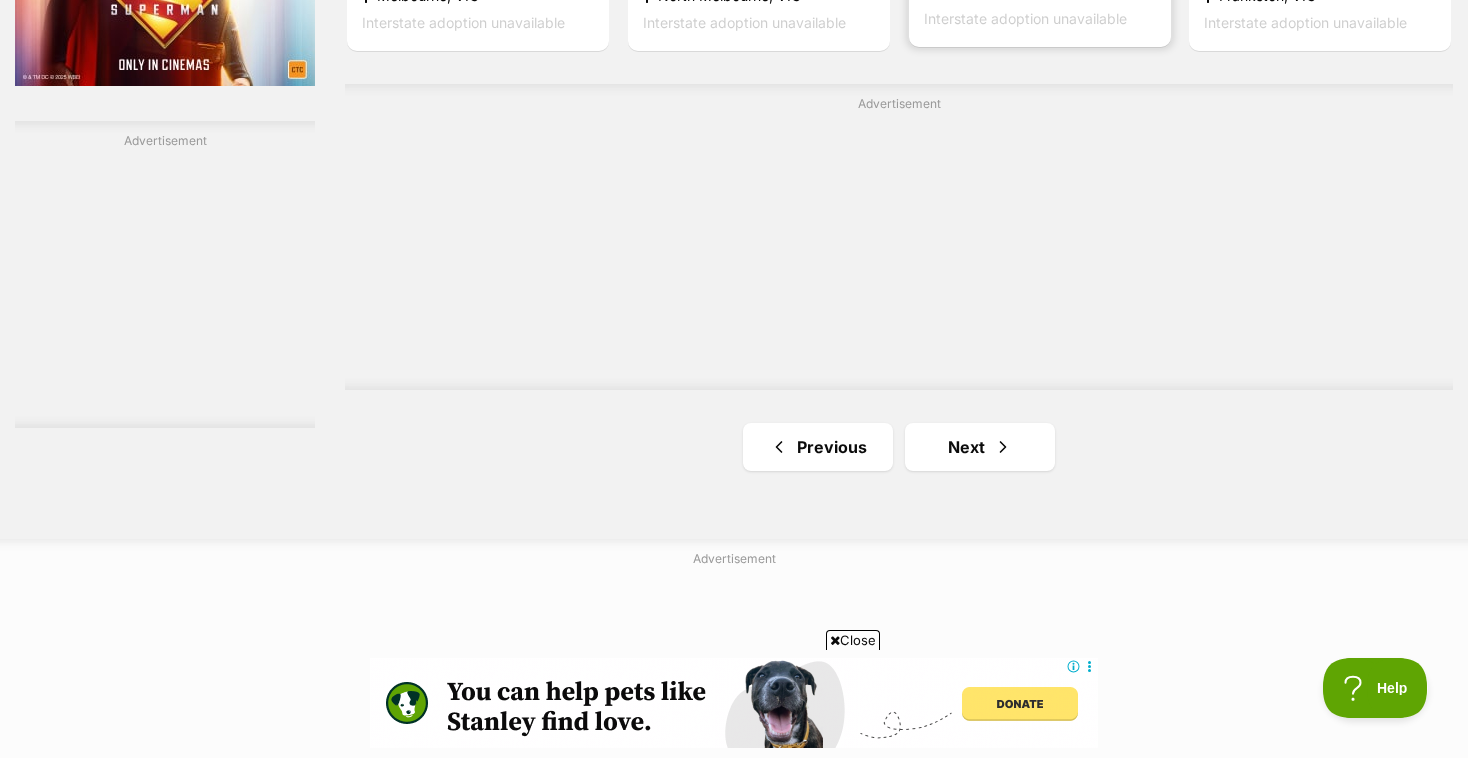 scroll, scrollTop: 3565, scrollLeft: 0, axis: vertical 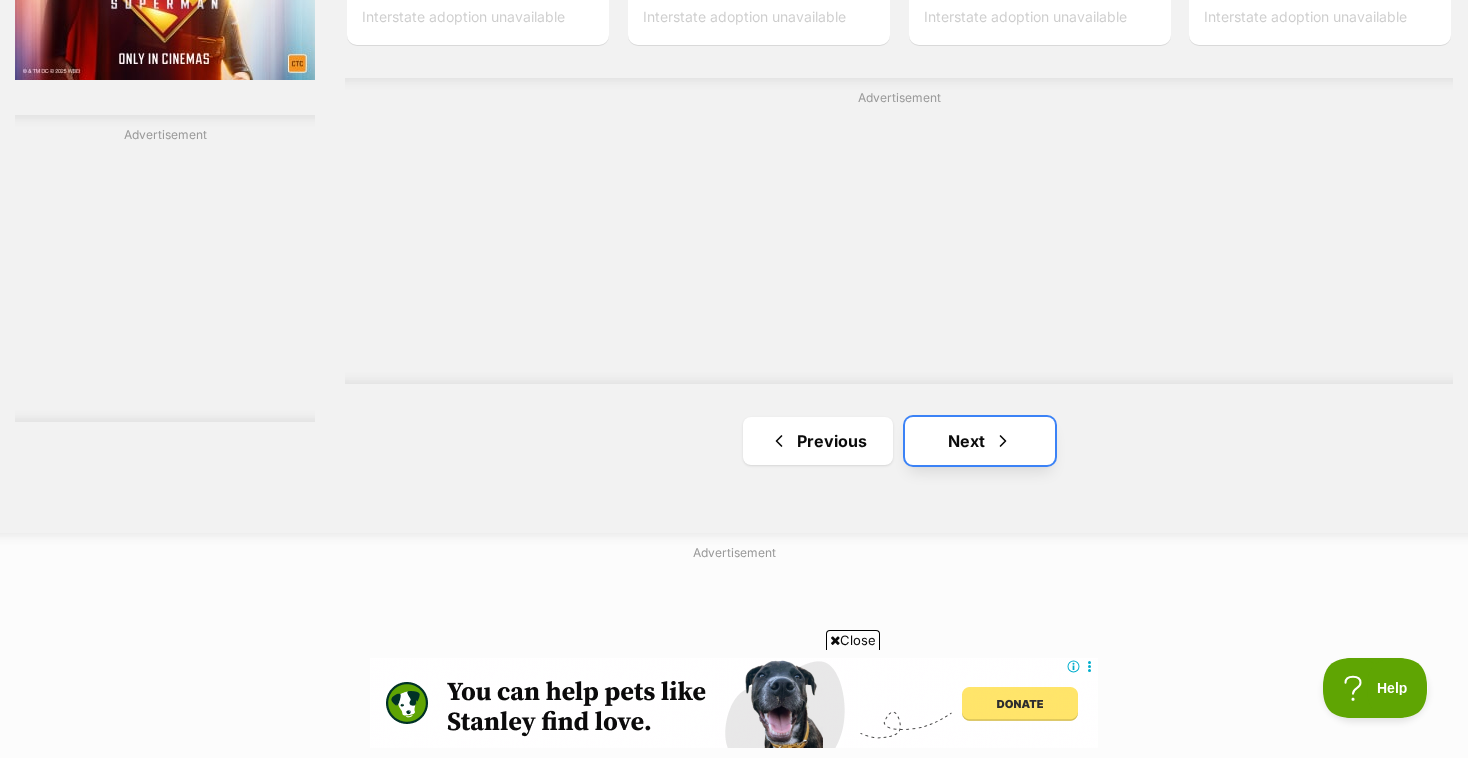 click on "Next" at bounding box center (980, 441) 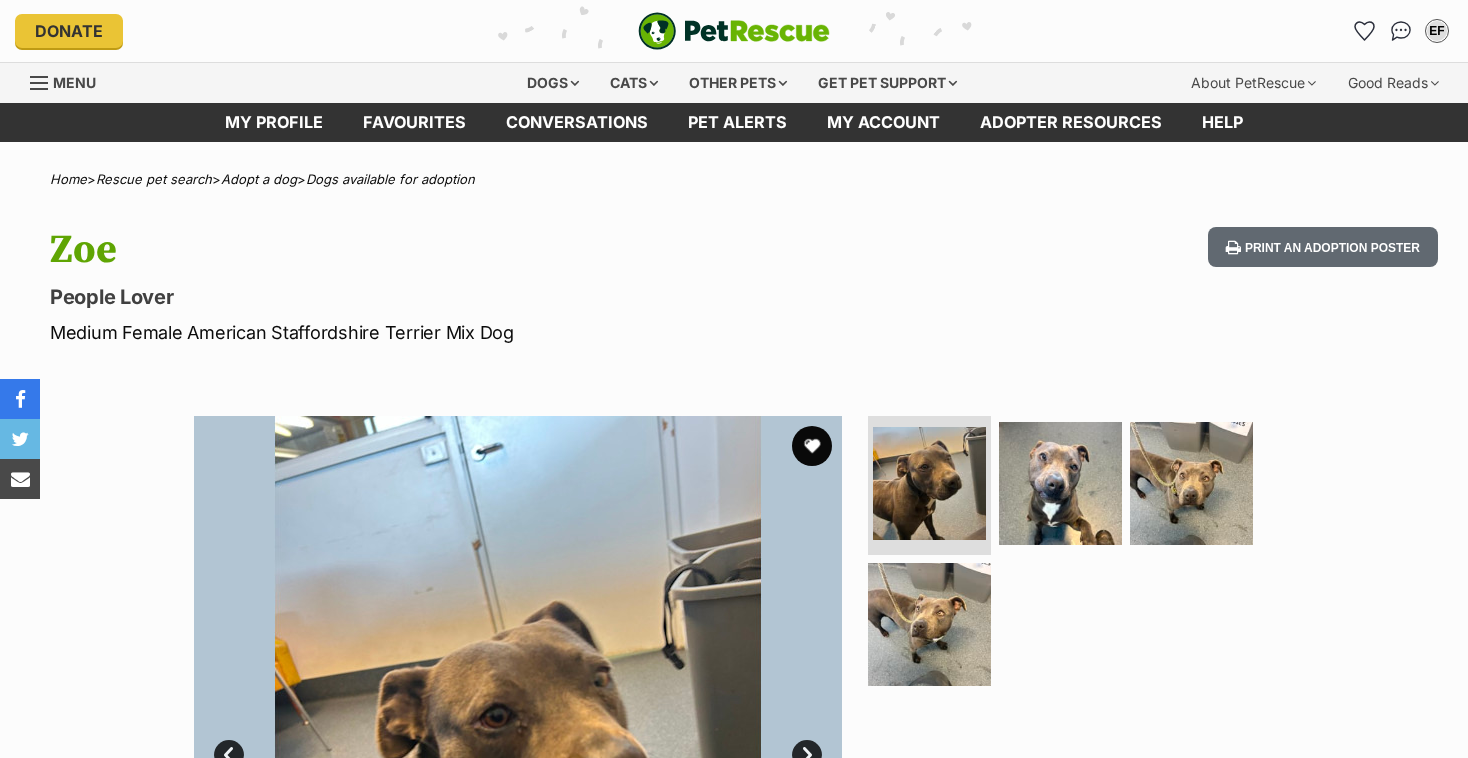 scroll, scrollTop: 0, scrollLeft: 0, axis: both 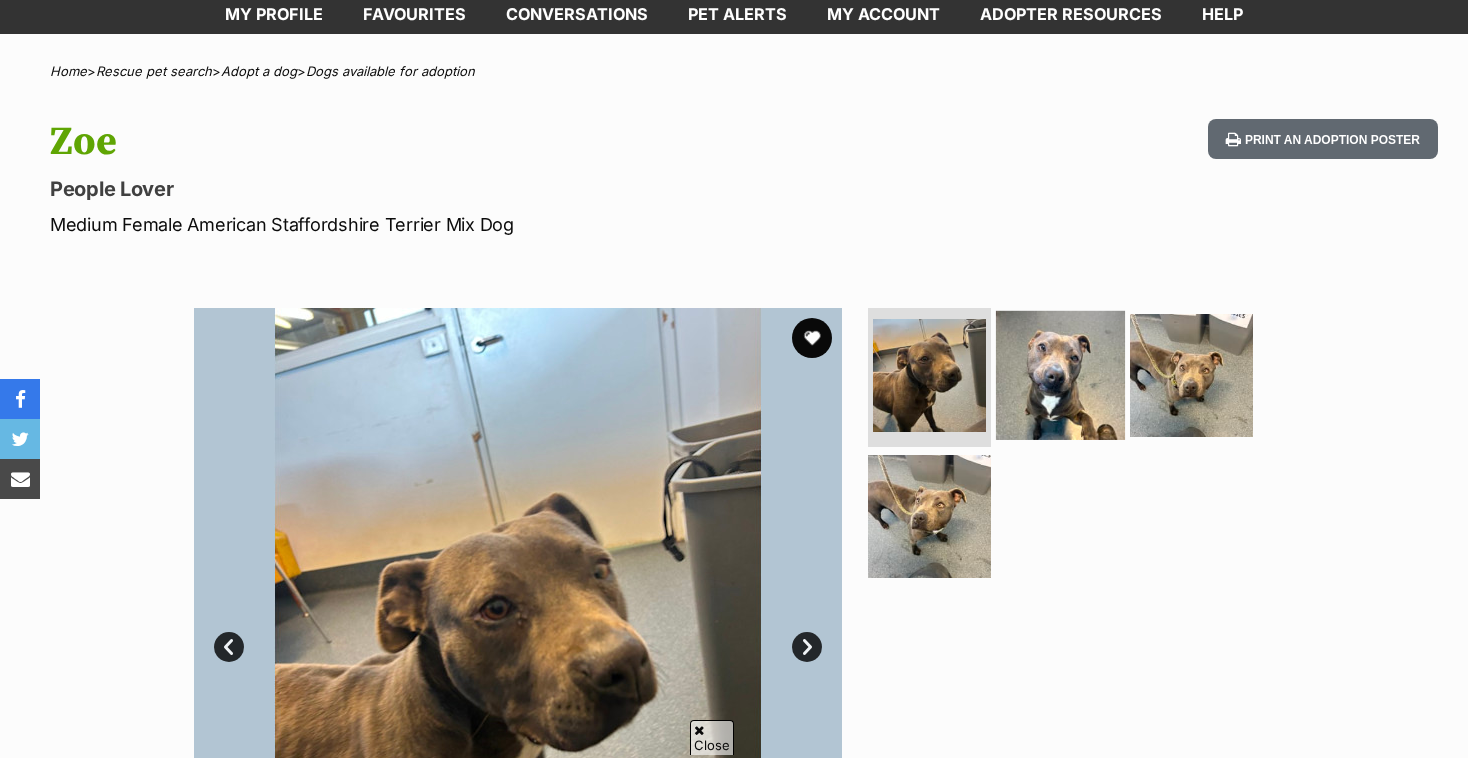 click at bounding box center (1060, 374) 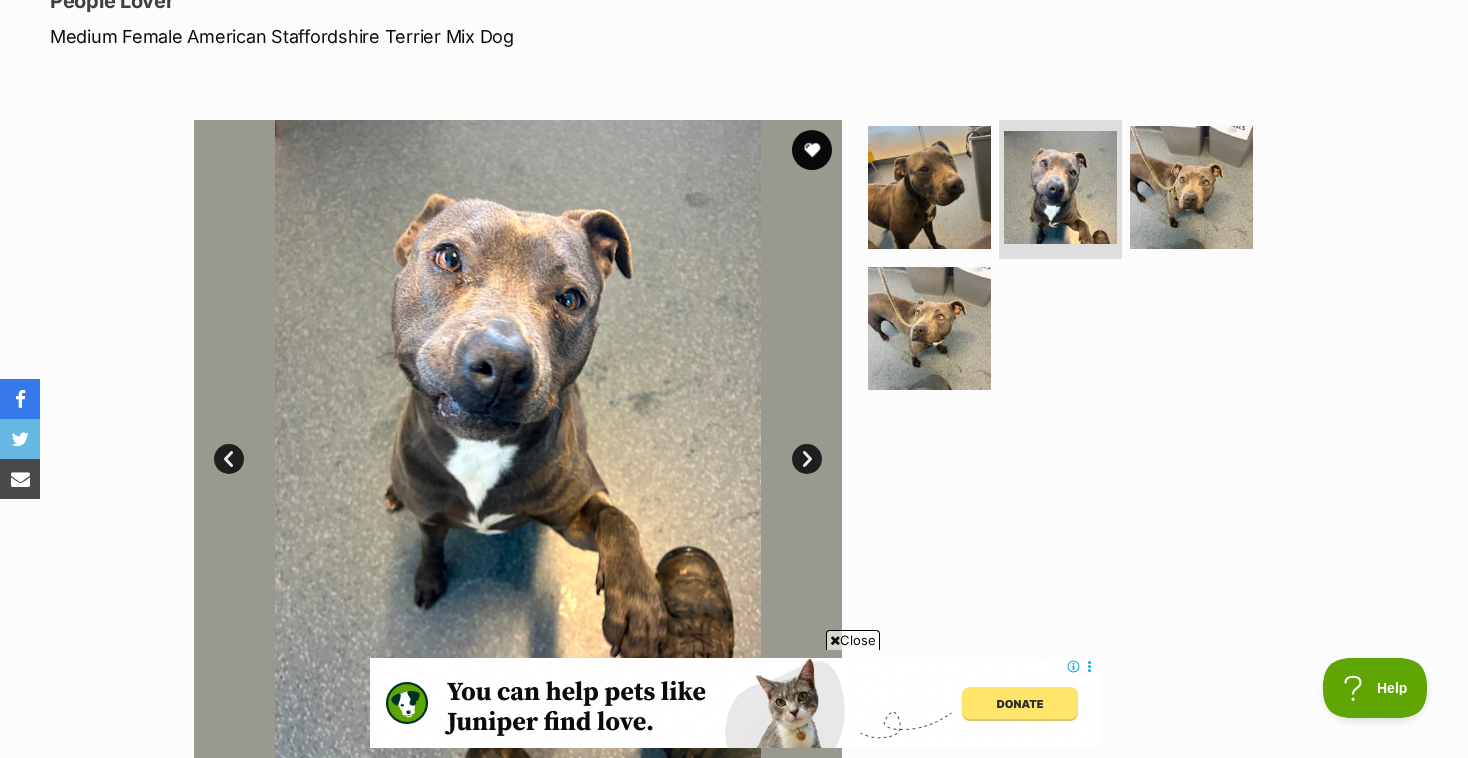 scroll, scrollTop: 0, scrollLeft: 0, axis: both 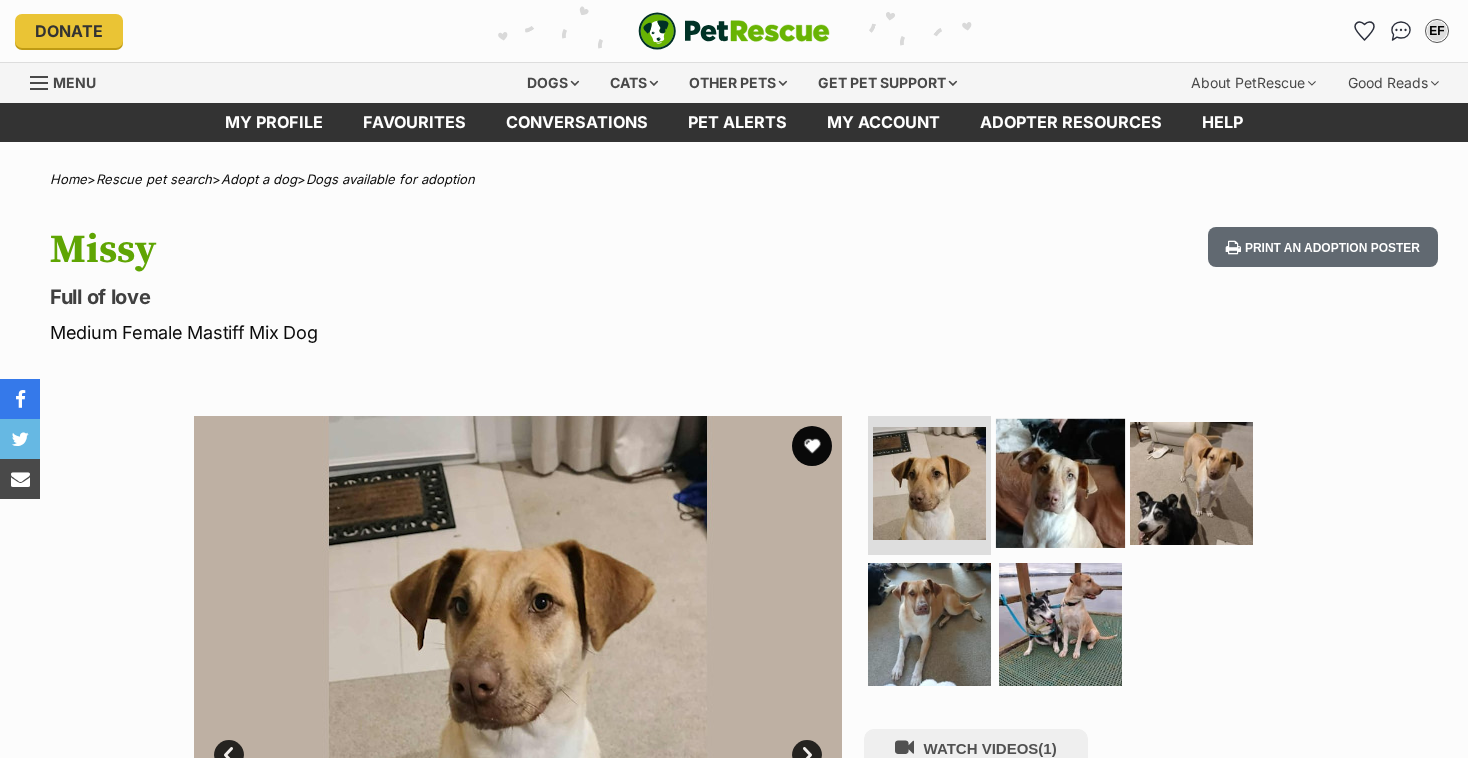 click at bounding box center [1060, 482] 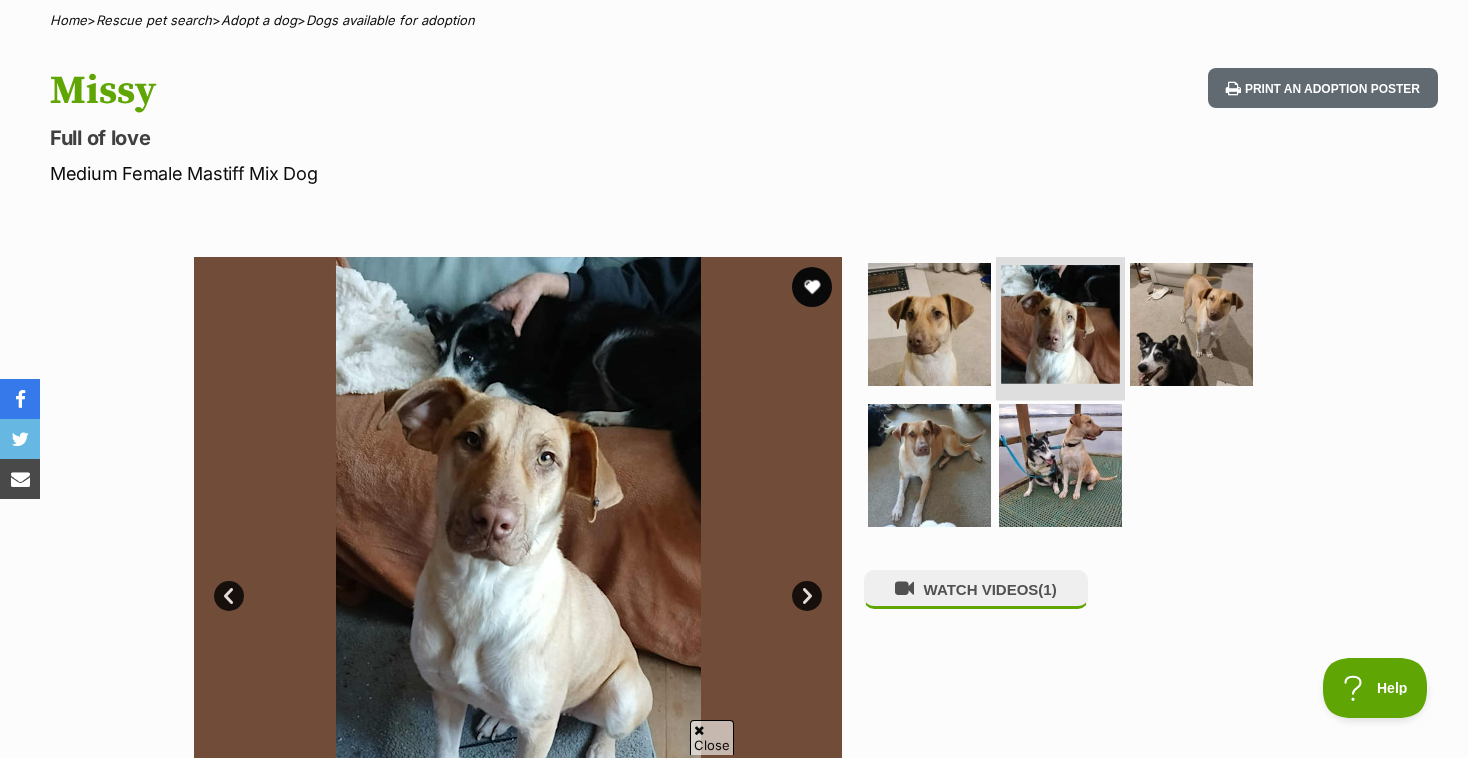 scroll, scrollTop: 176, scrollLeft: 0, axis: vertical 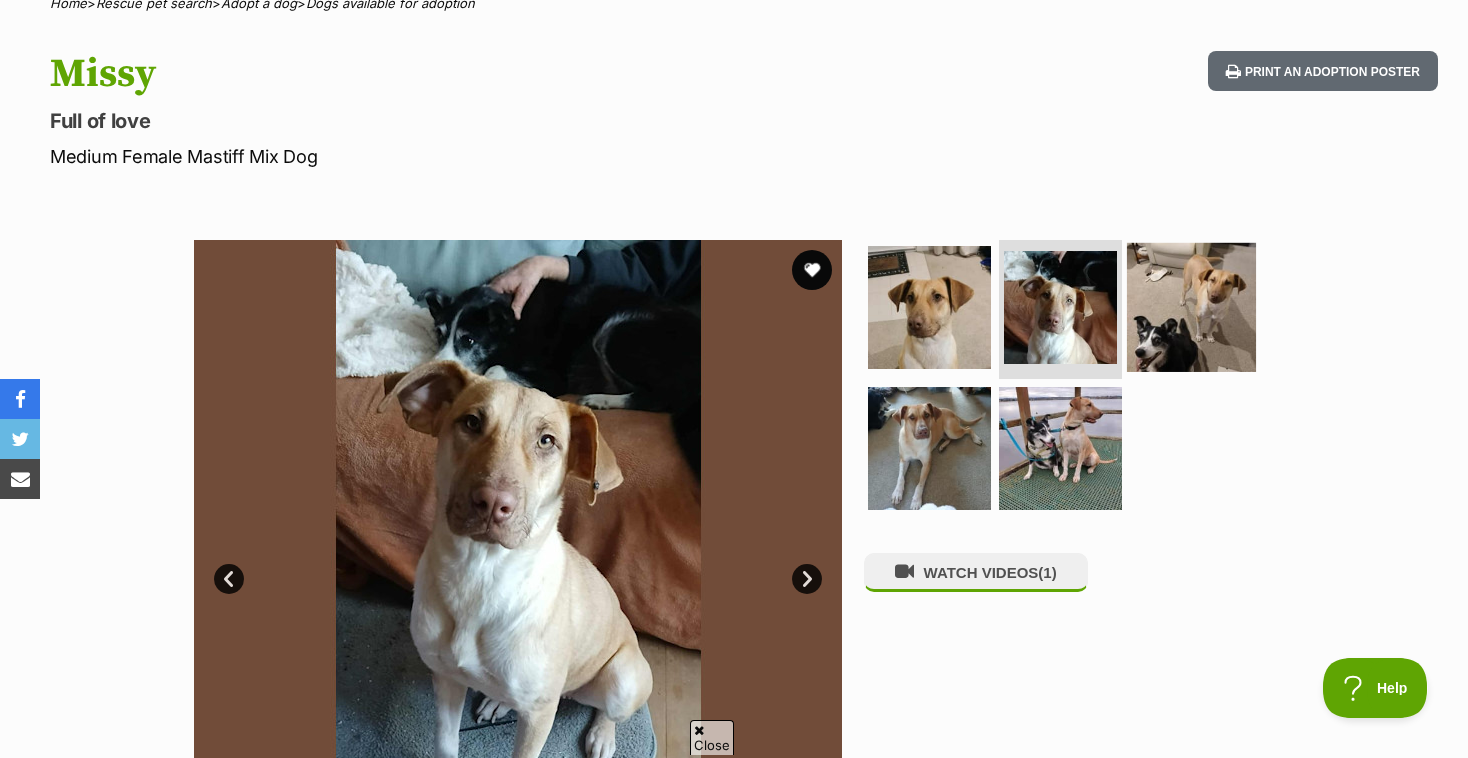 click at bounding box center (1191, 306) 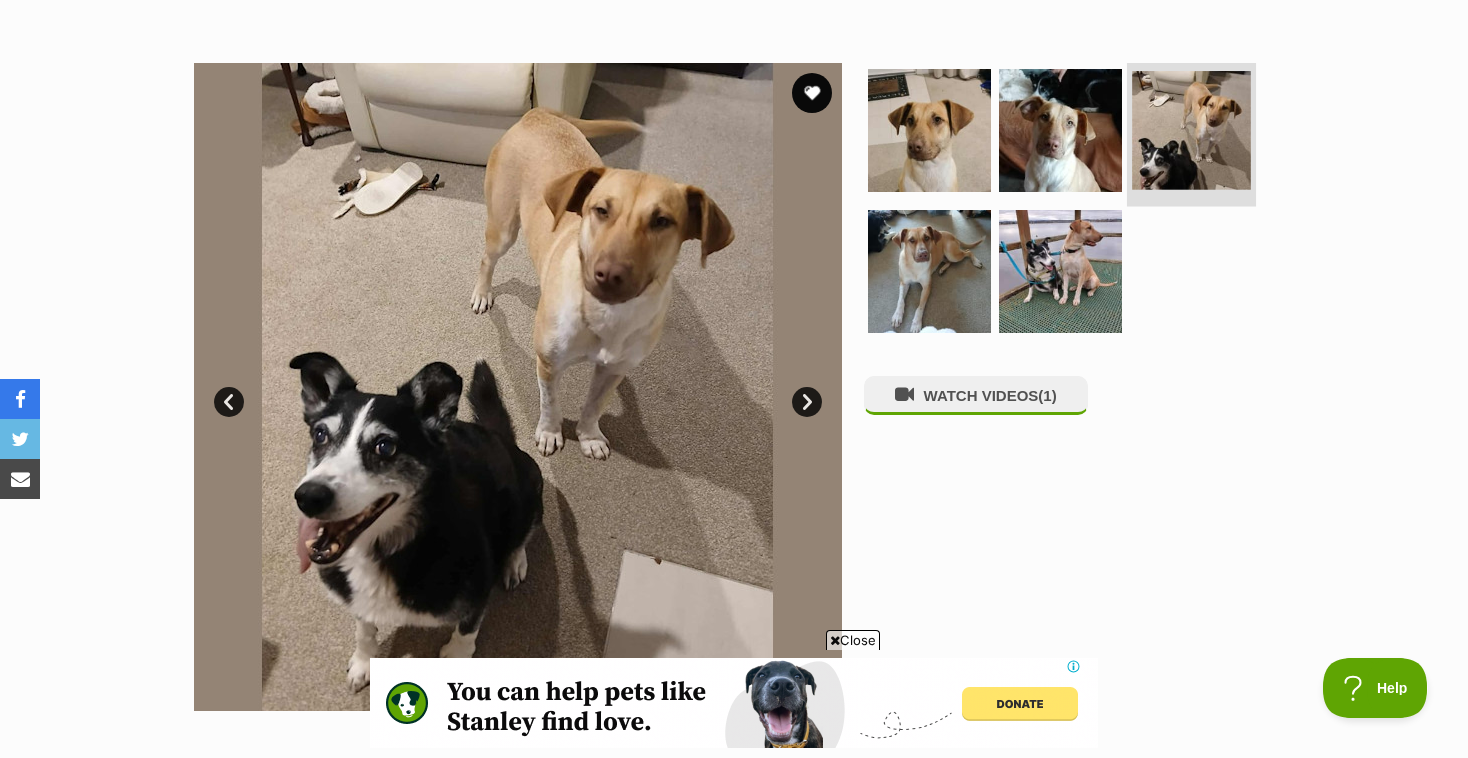 scroll, scrollTop: 0, scrollLeft: 0, axis: both 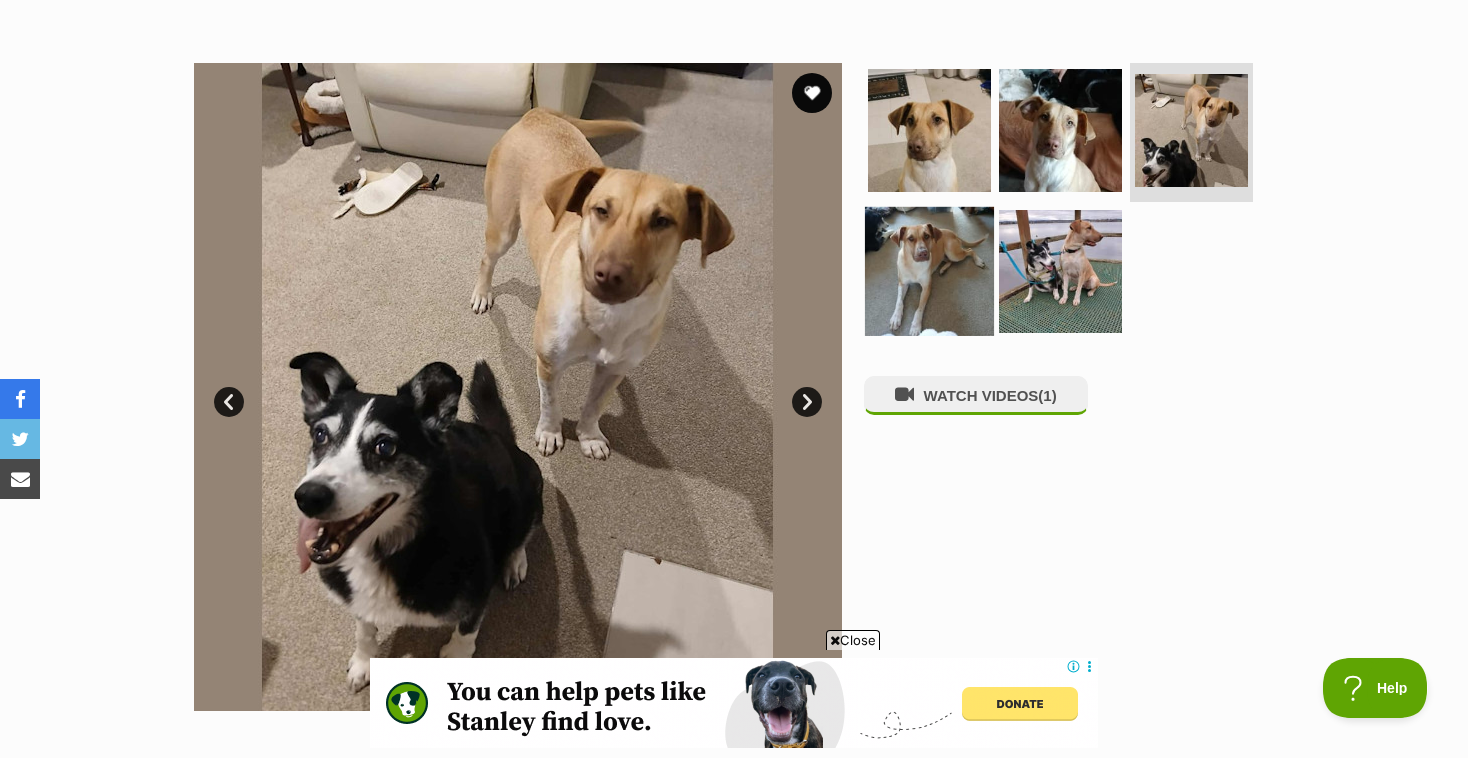 click at bounding box center (929, 271) 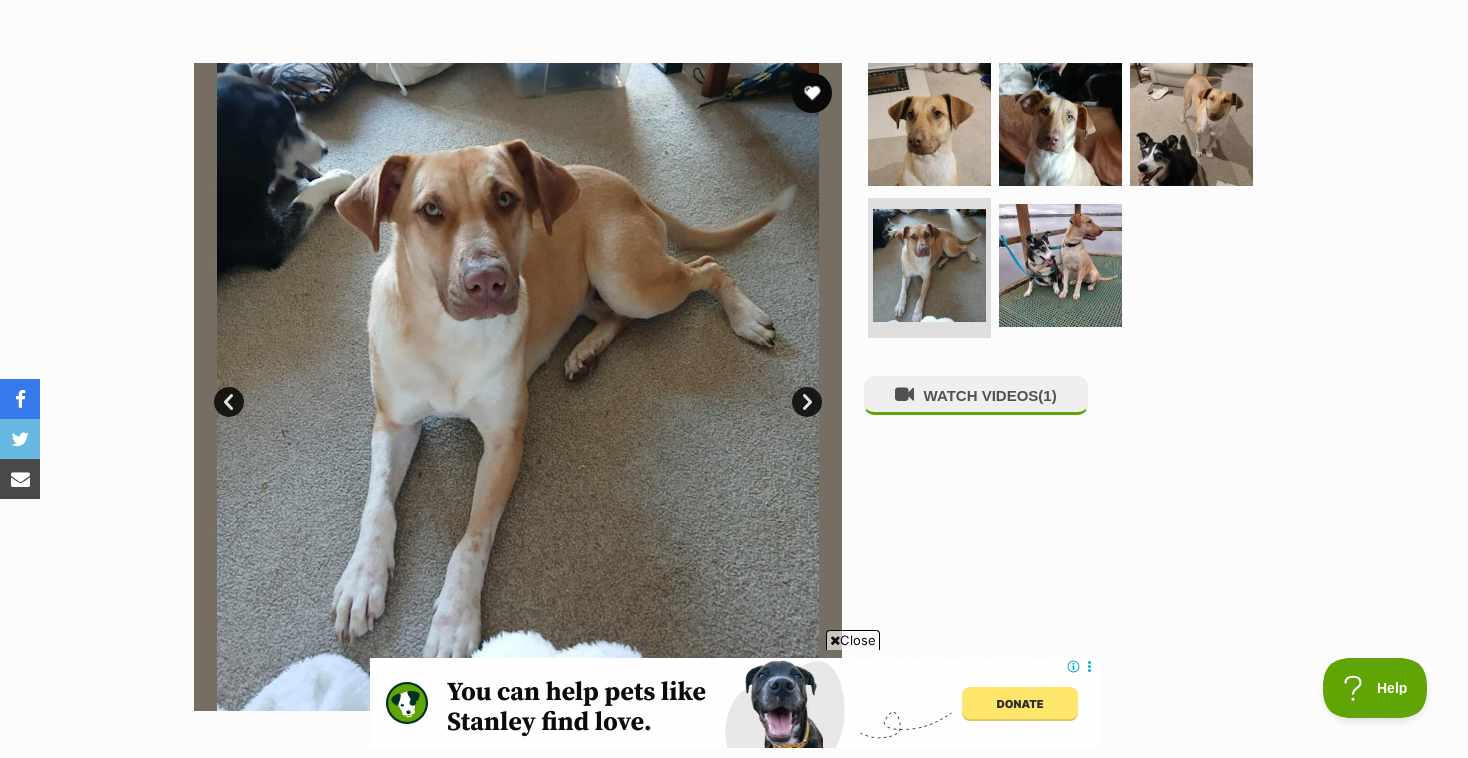 scroll, scrollTop: 0, scrollLeft: 0, axis: both 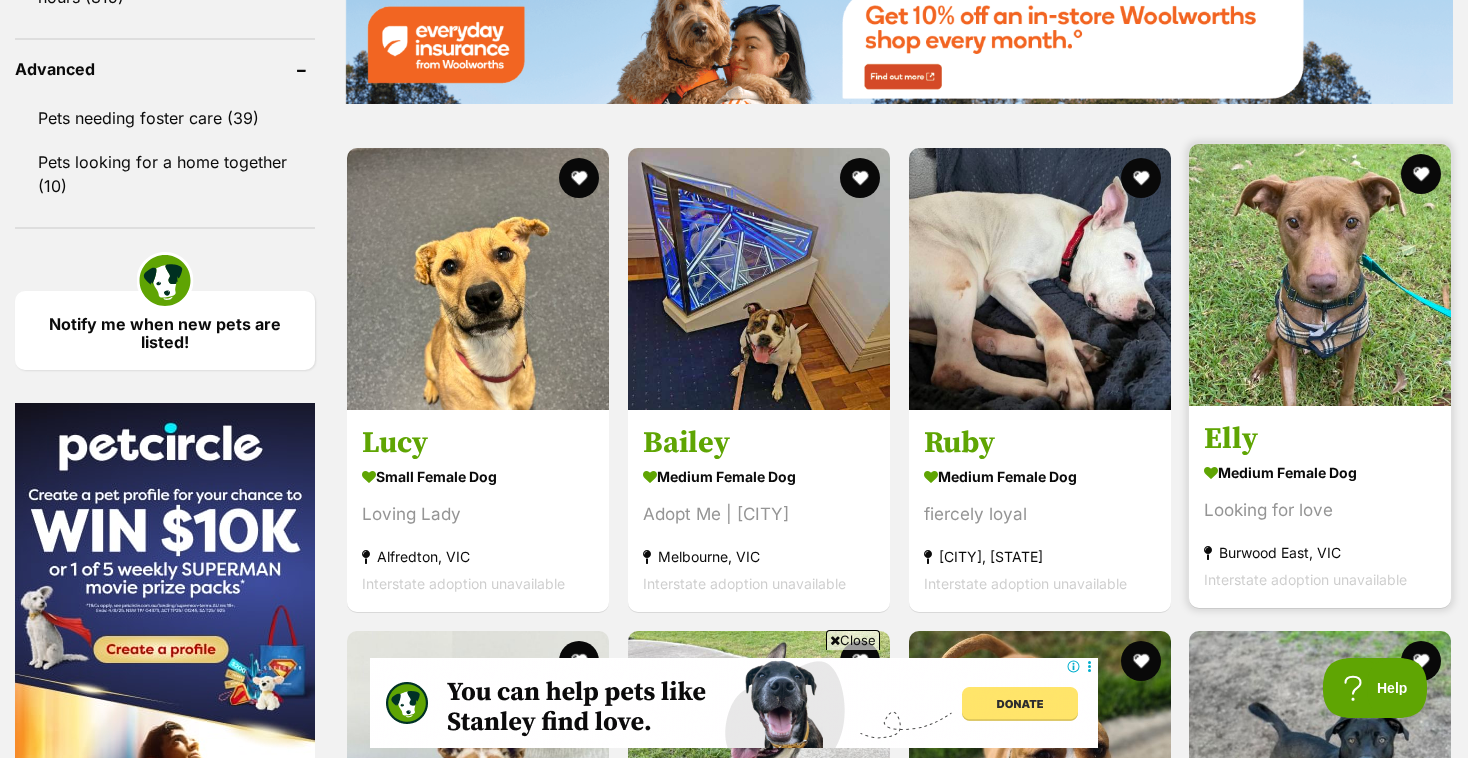 click at bounding box center [1320, 275] 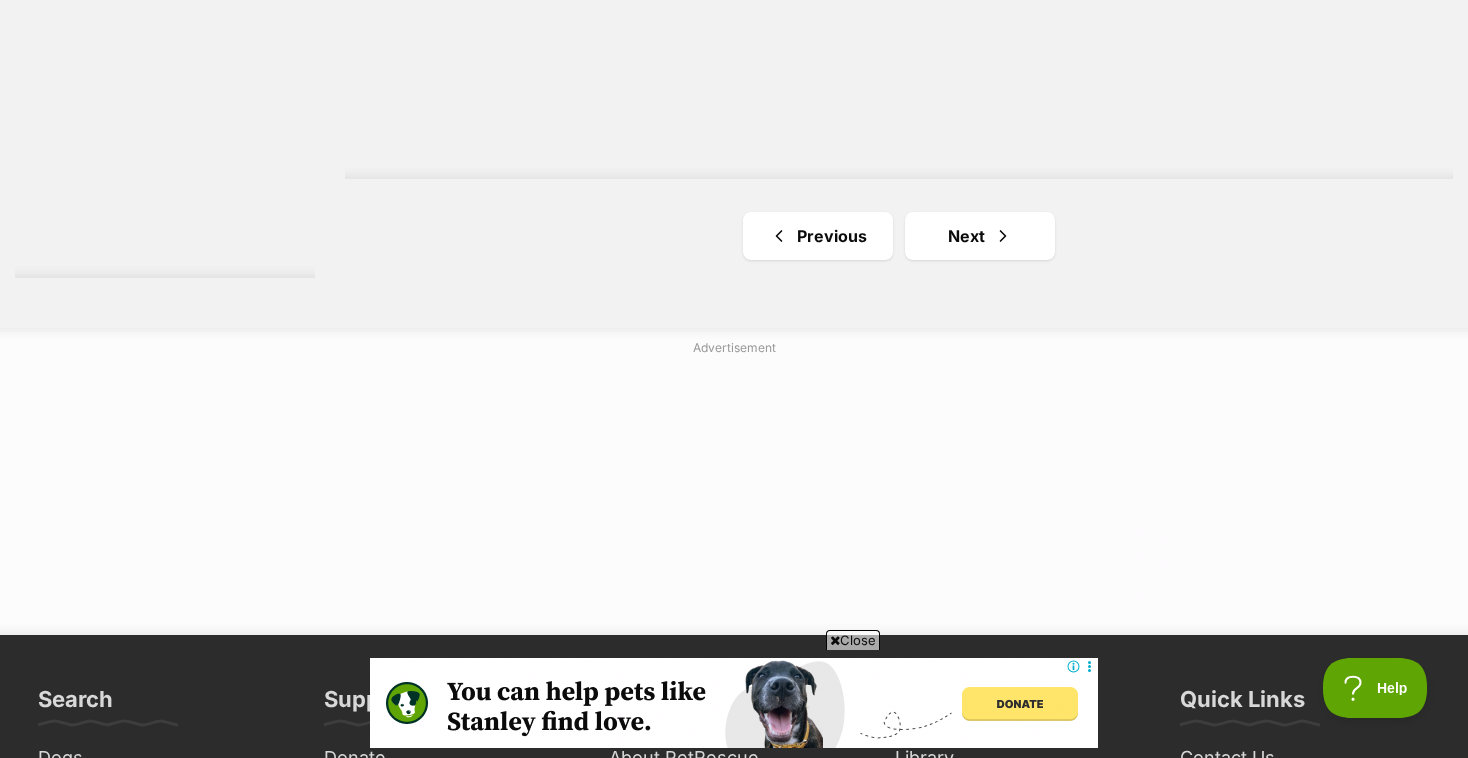 scroll, scrollTop: 3921, scrollLeft: 0, axis: vertical 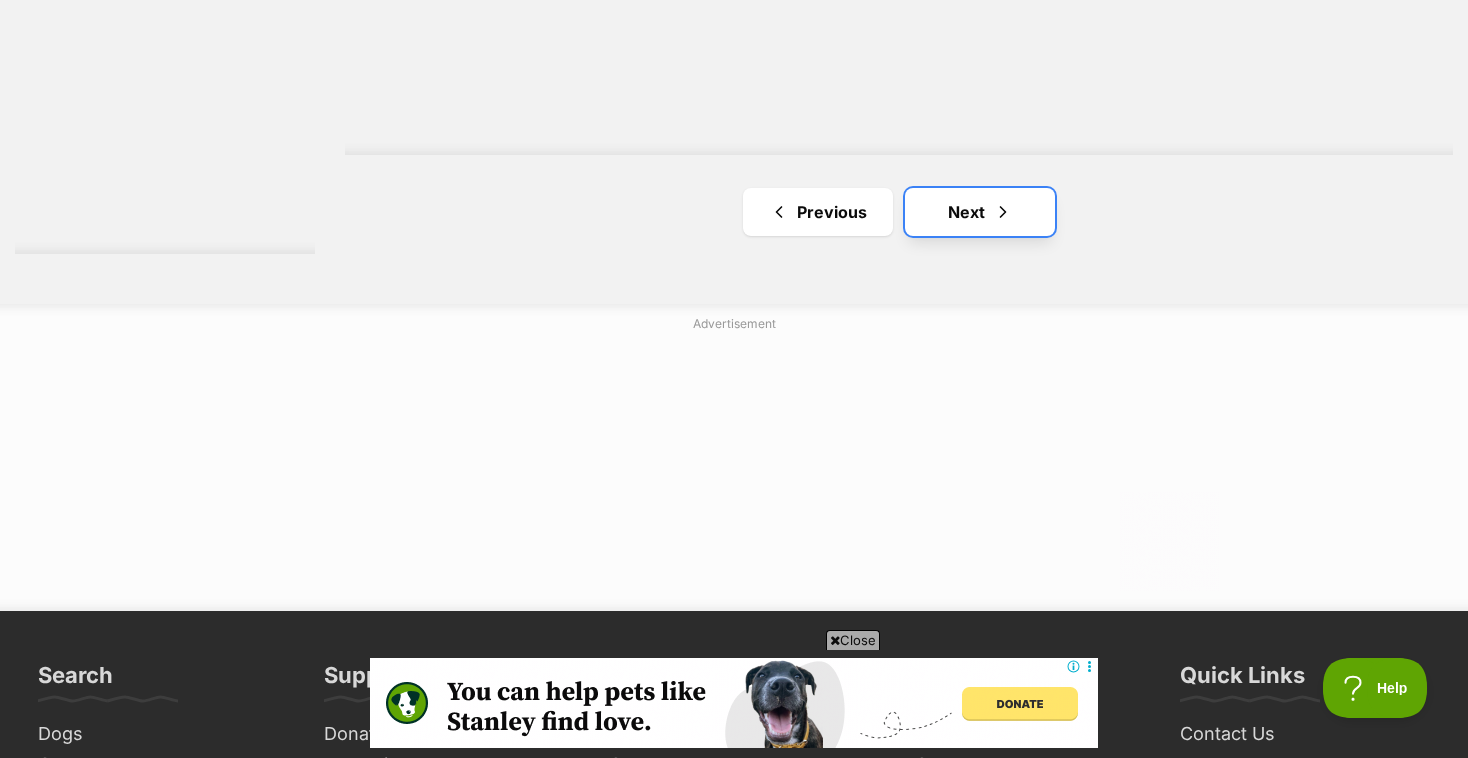 click on "Next" at bounding box center [980, 212] 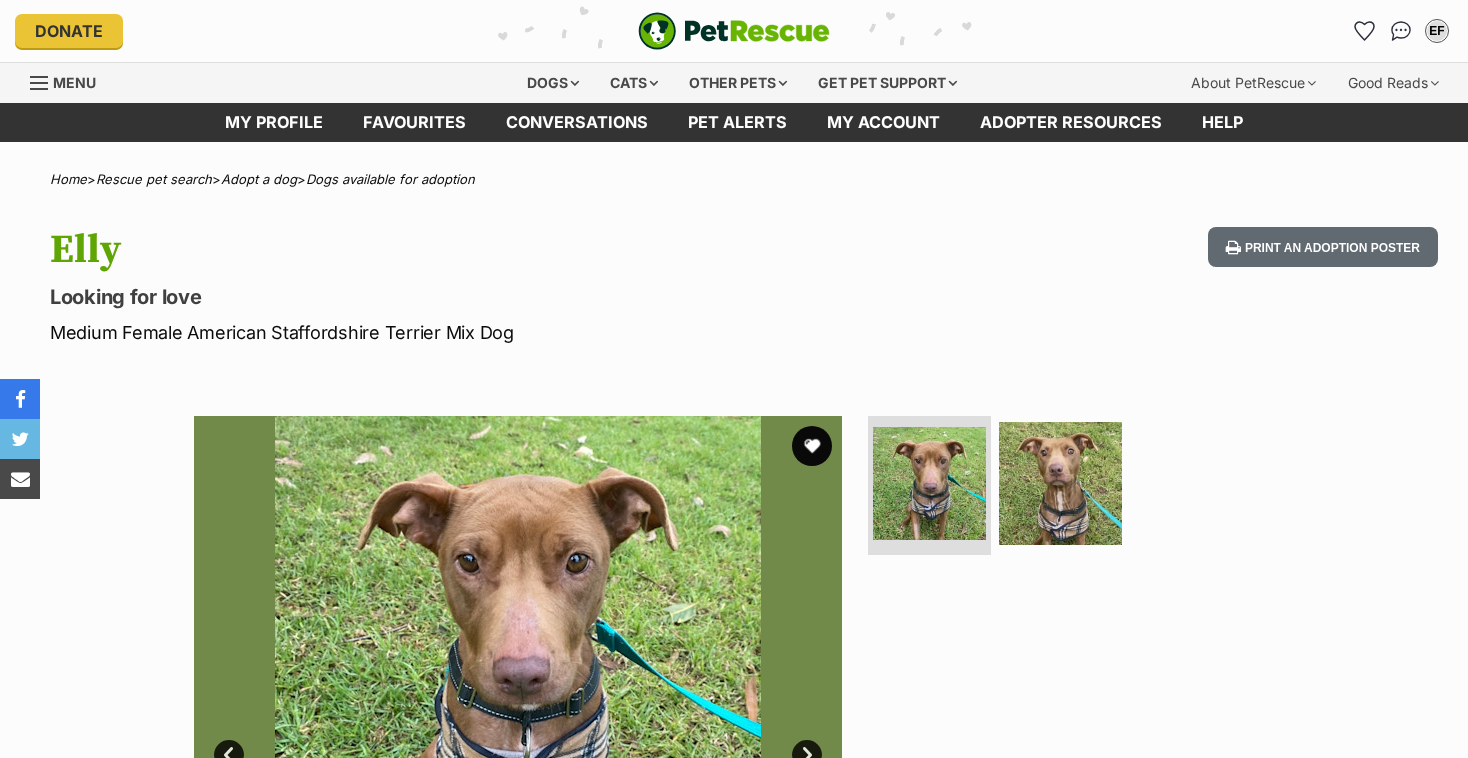 scroll, scrollTop: 0, scrollLeft: 0, axis: both 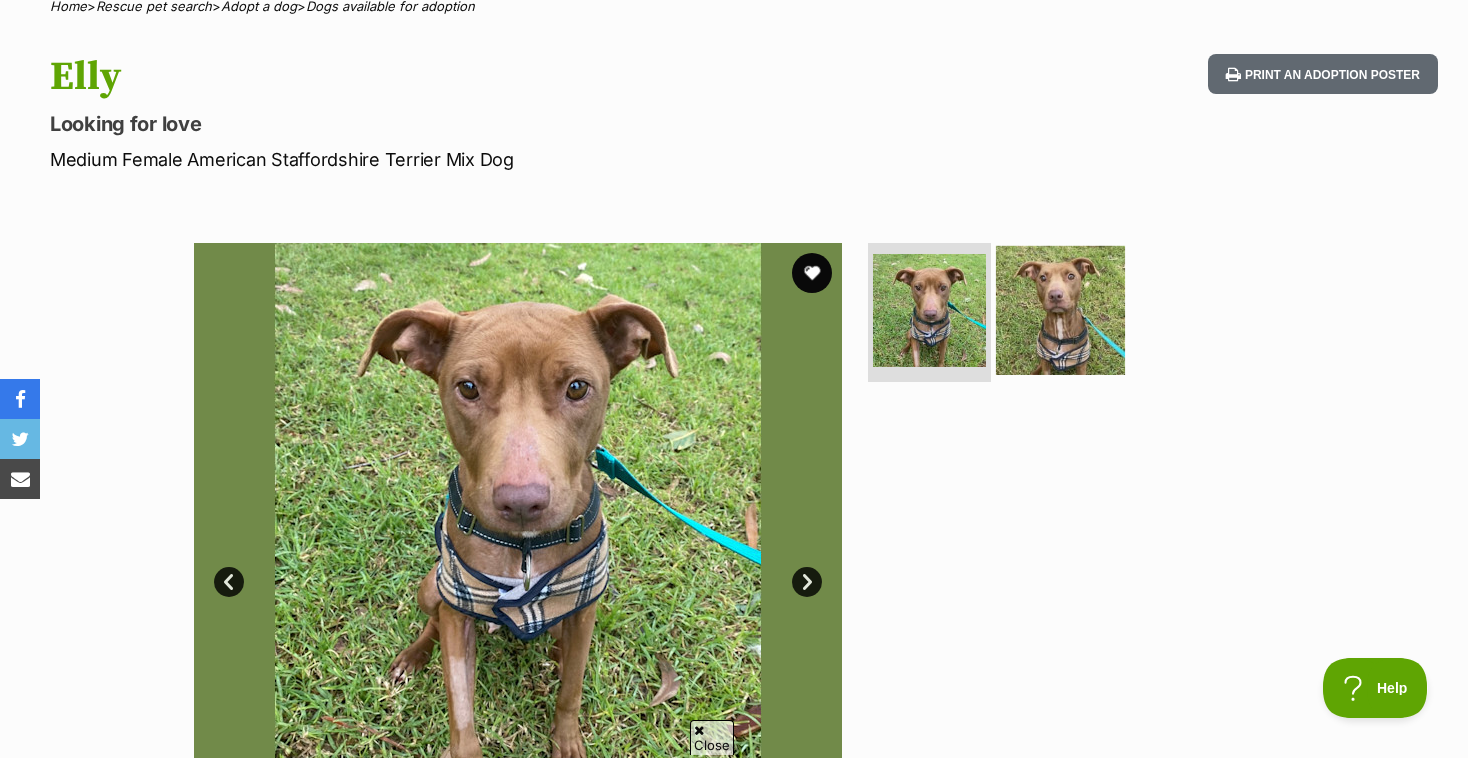 click at bounding box center (1060, 309) 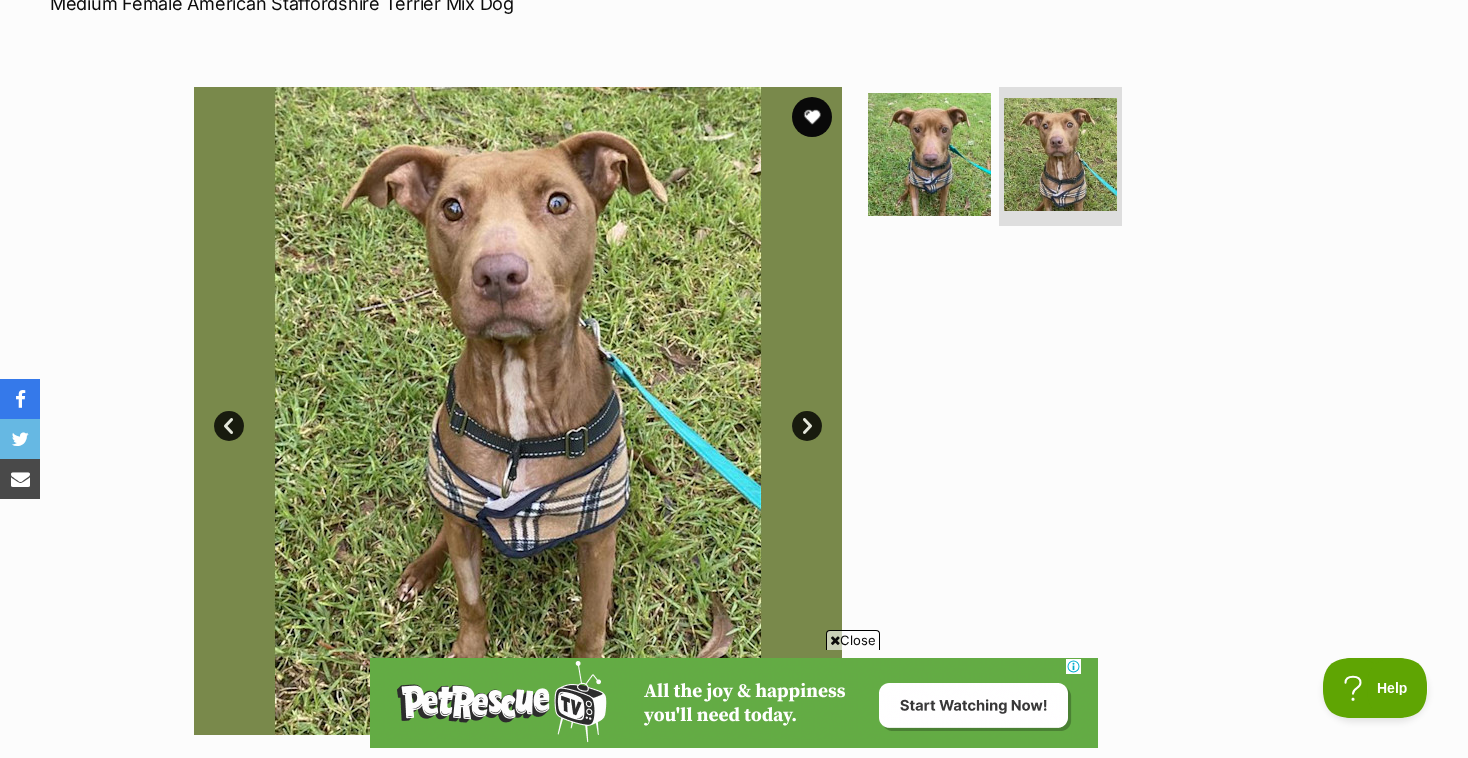 scroll, scrollTop: 0, scrollLeft: 0, axis: both 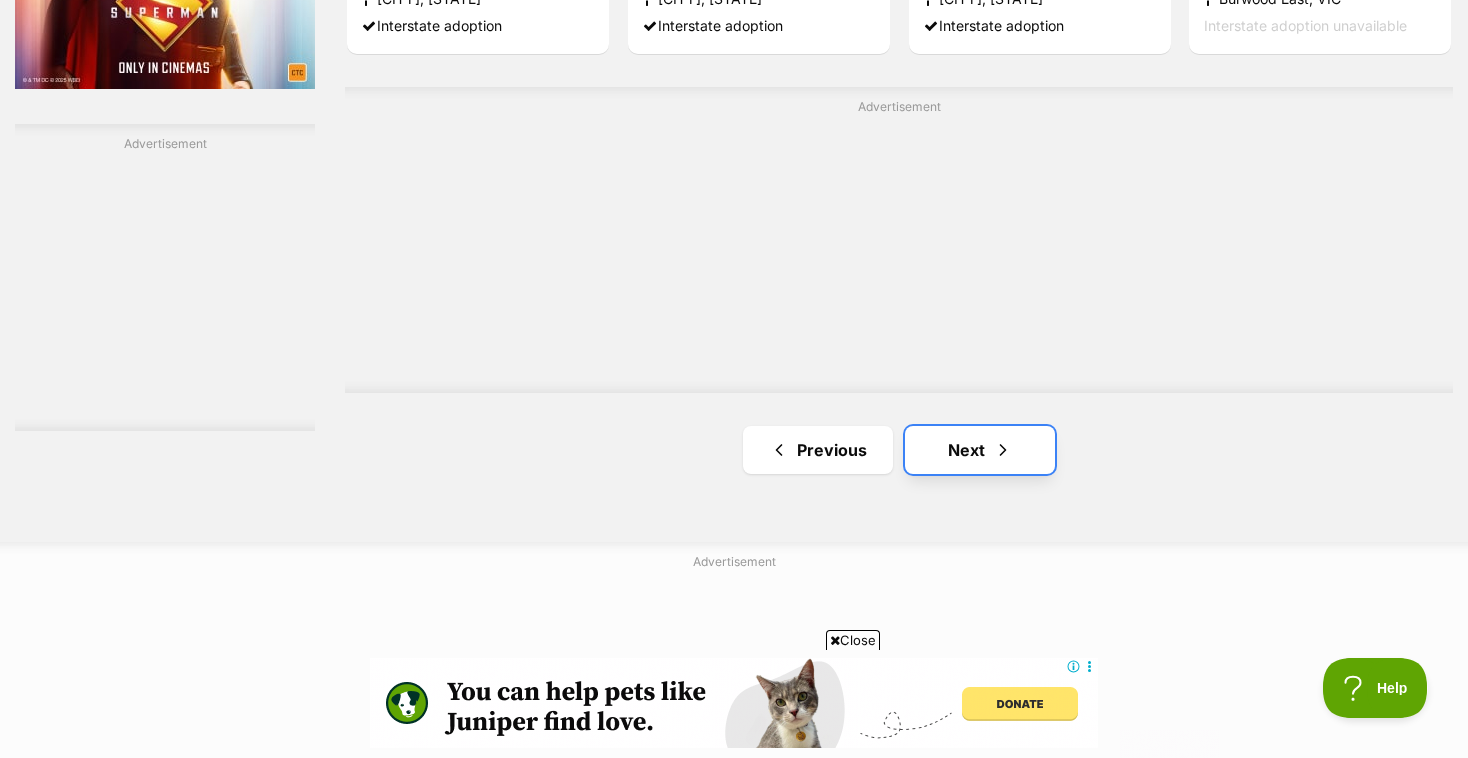 click on "Next" at bounding box center (980, 450) 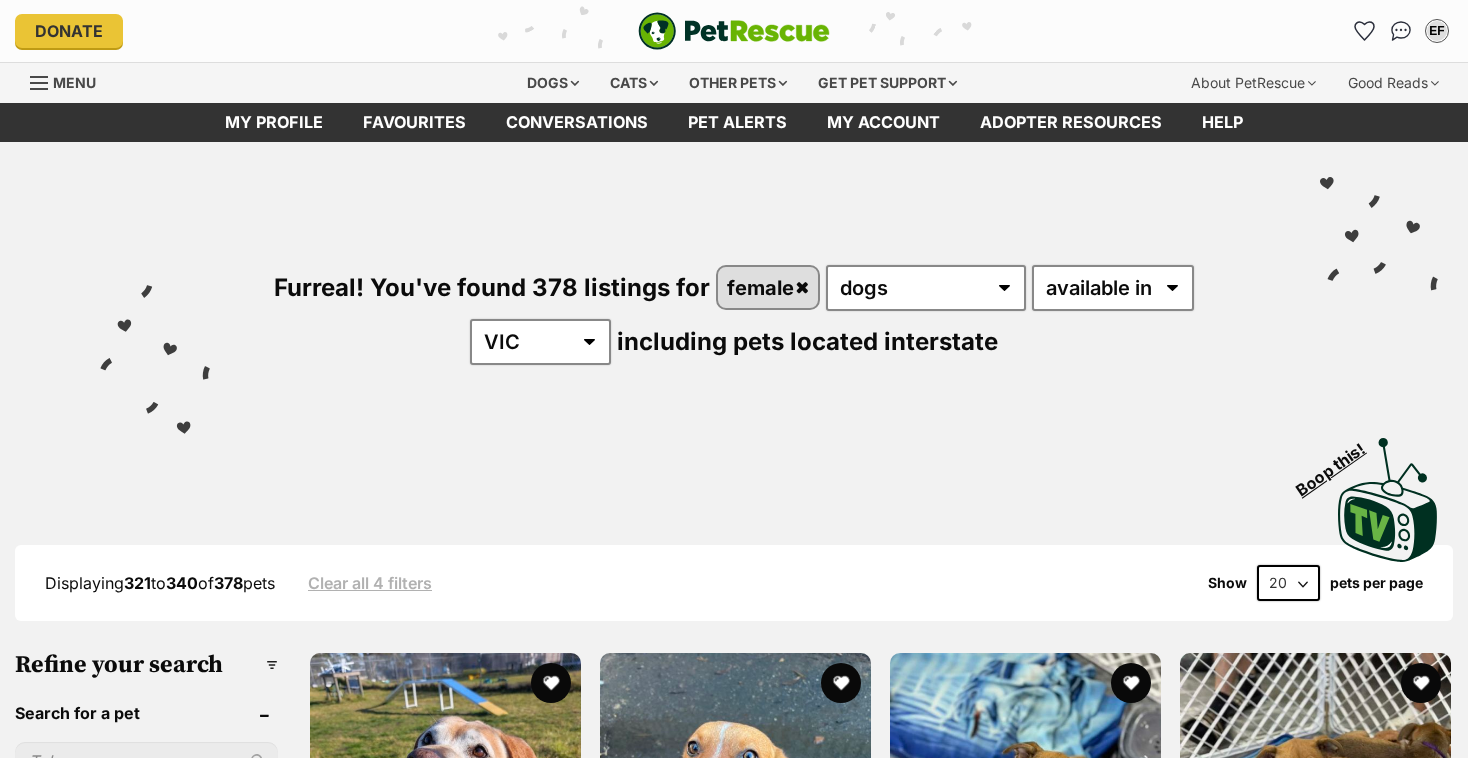 scroll, scrollTop: 0, scrollLeft: 0, axis: both 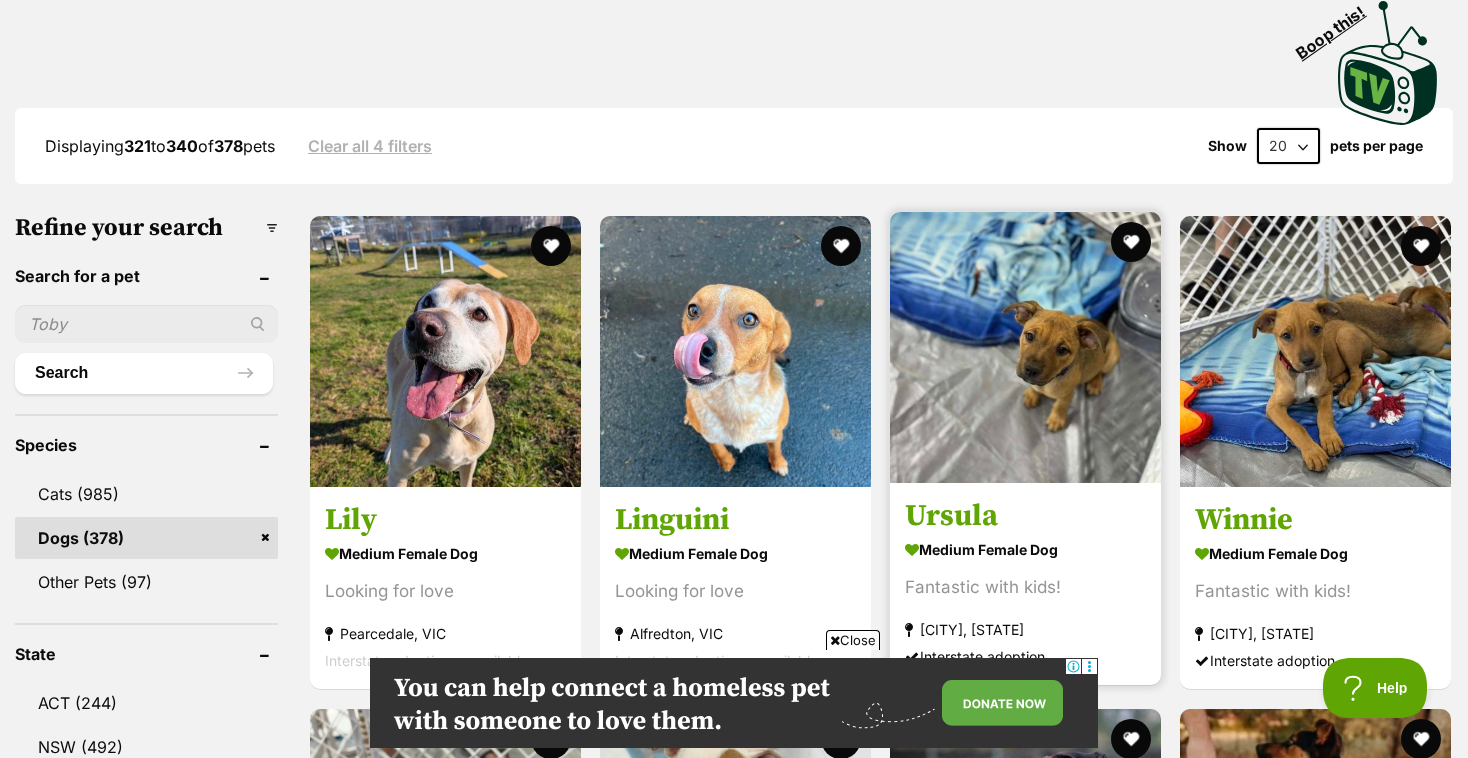 click at bounding box center [1025, 347] 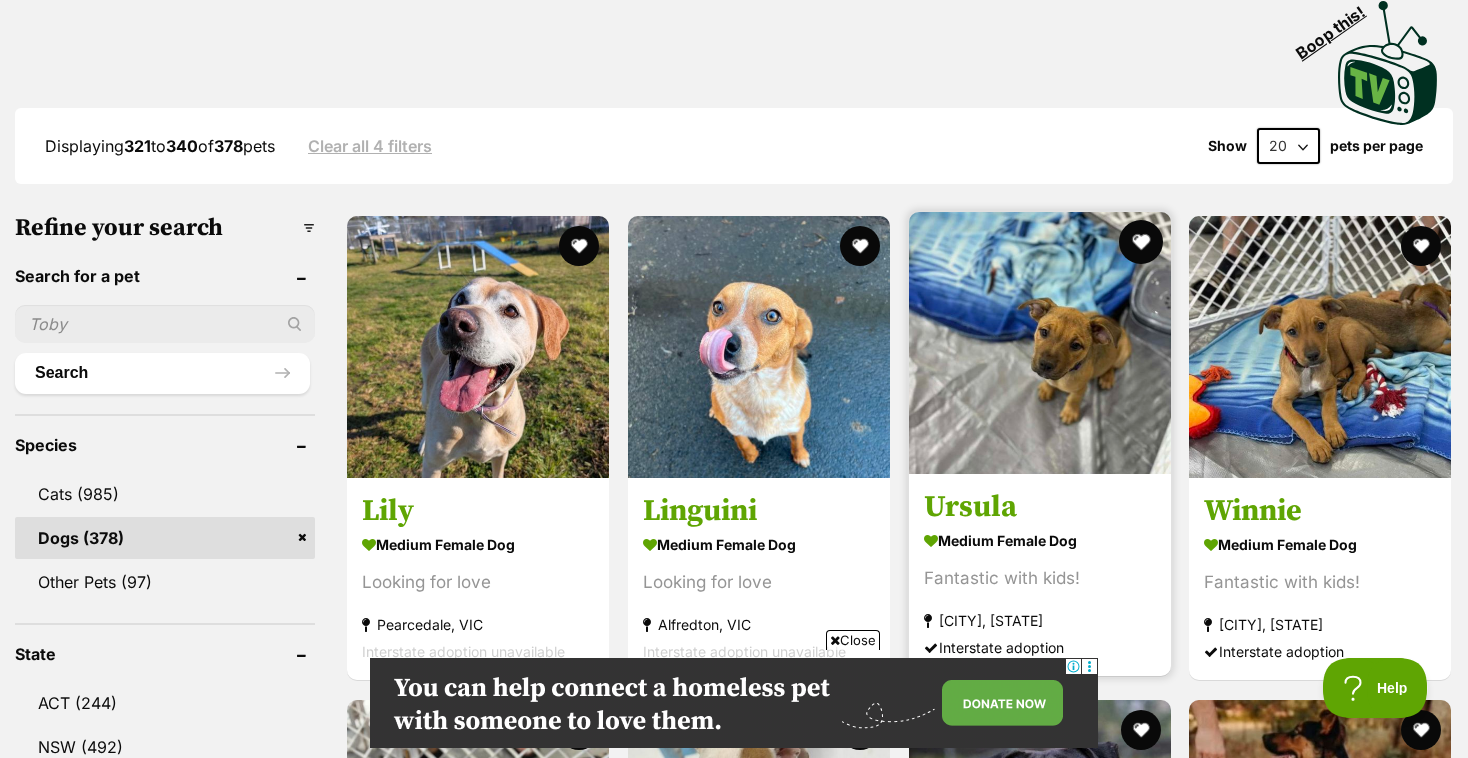 scroll, scrollTop: 0, scrollLeft: 0, axis: both 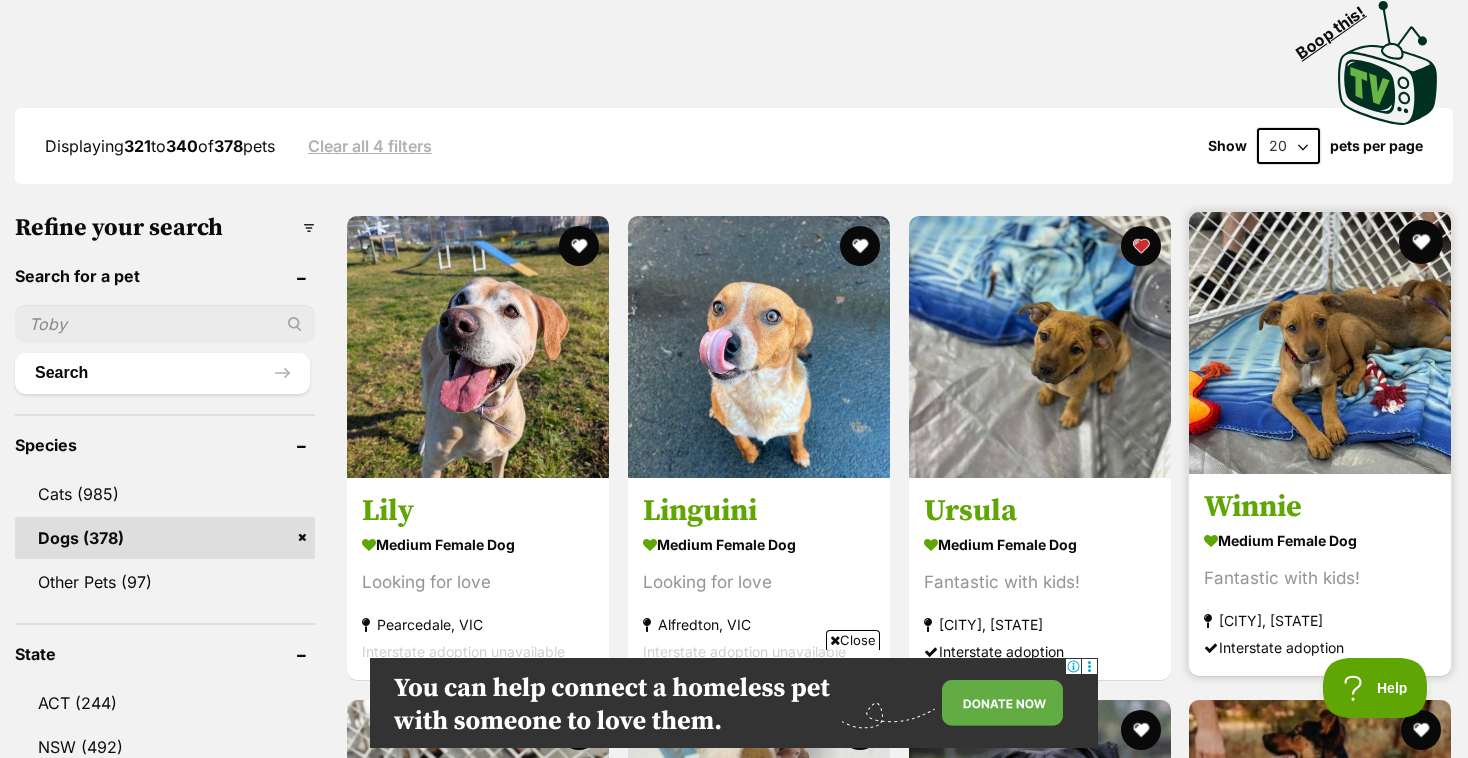 click at bounding box center [1421, 242] 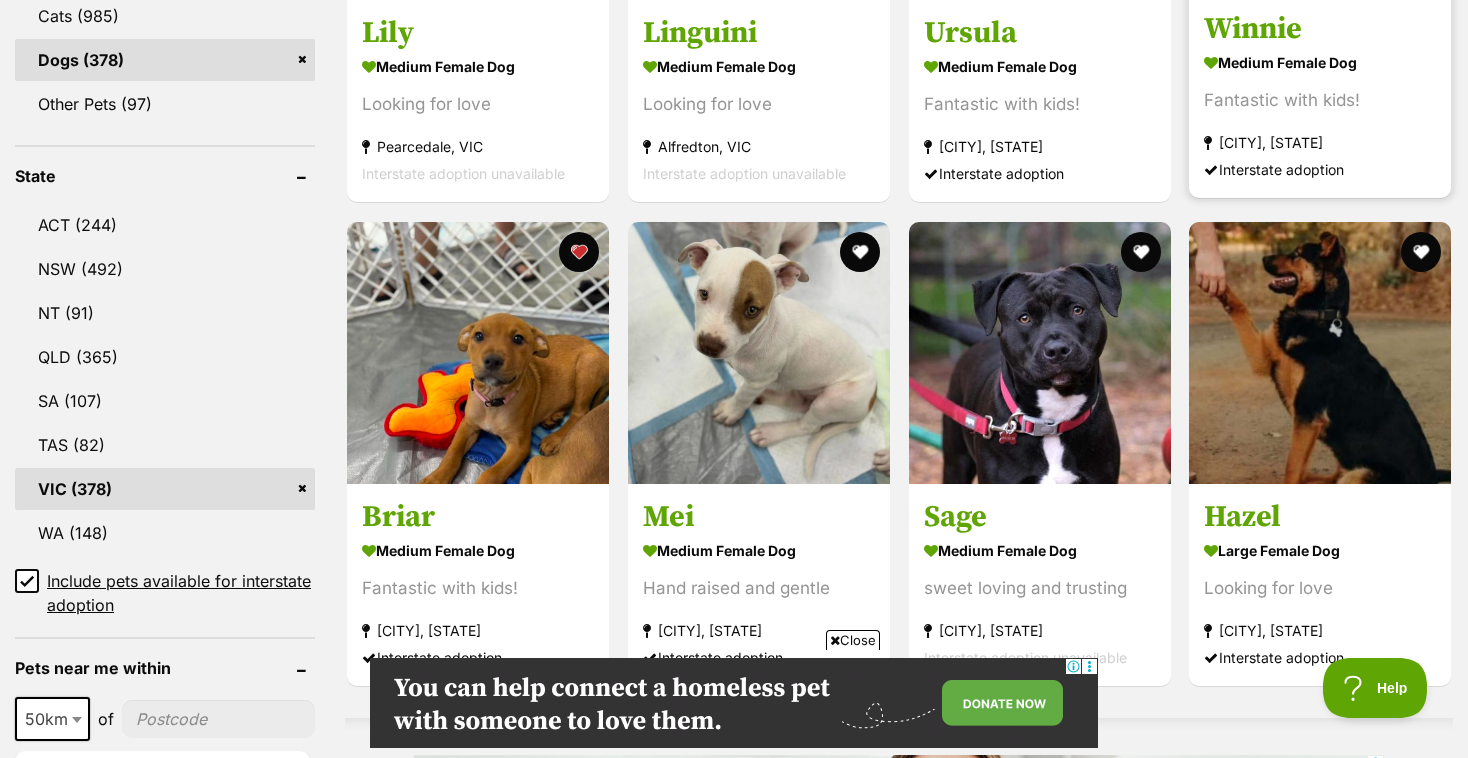 scroll, scrollTop: 611, scrollLeft: 0, axis: vertical 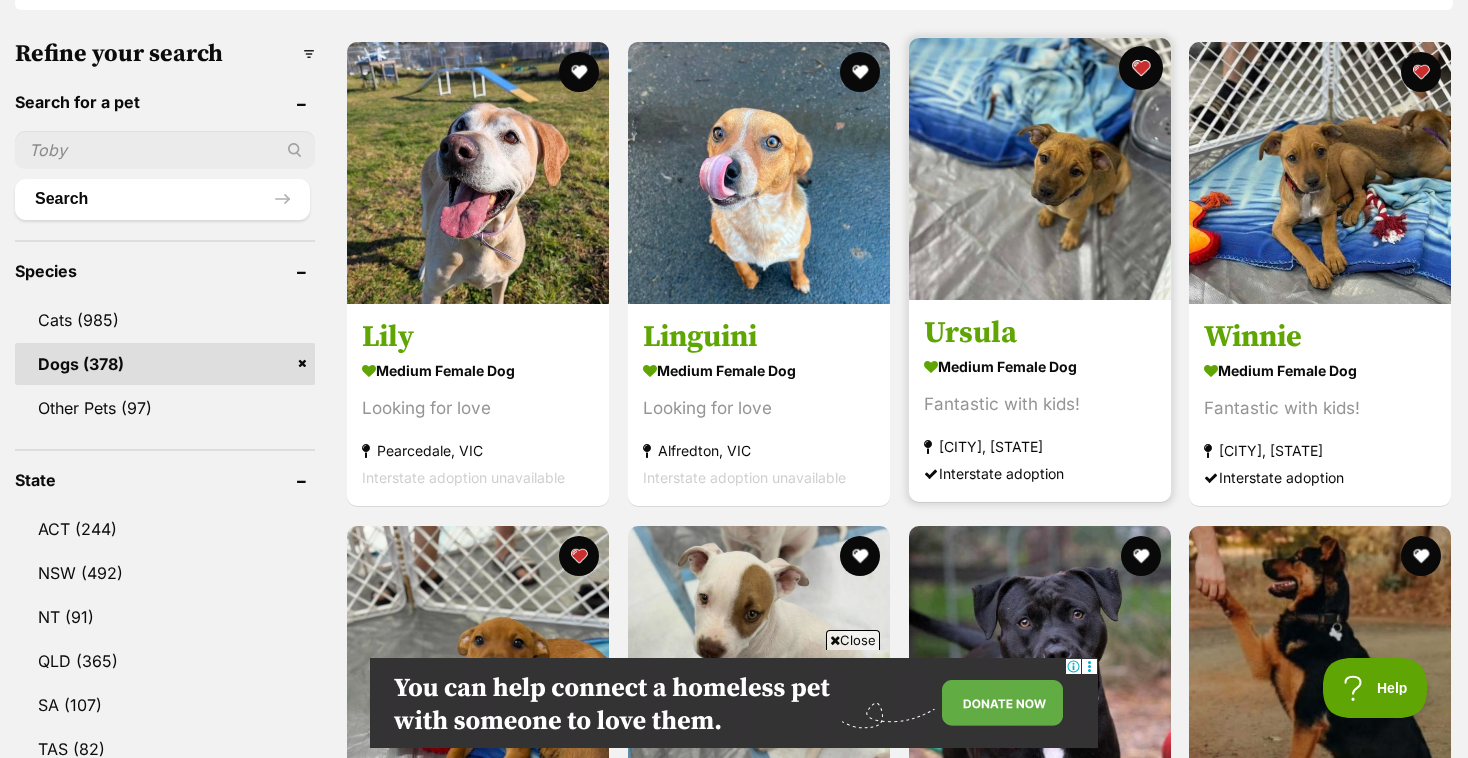 click at bounding box center (1140, 68) 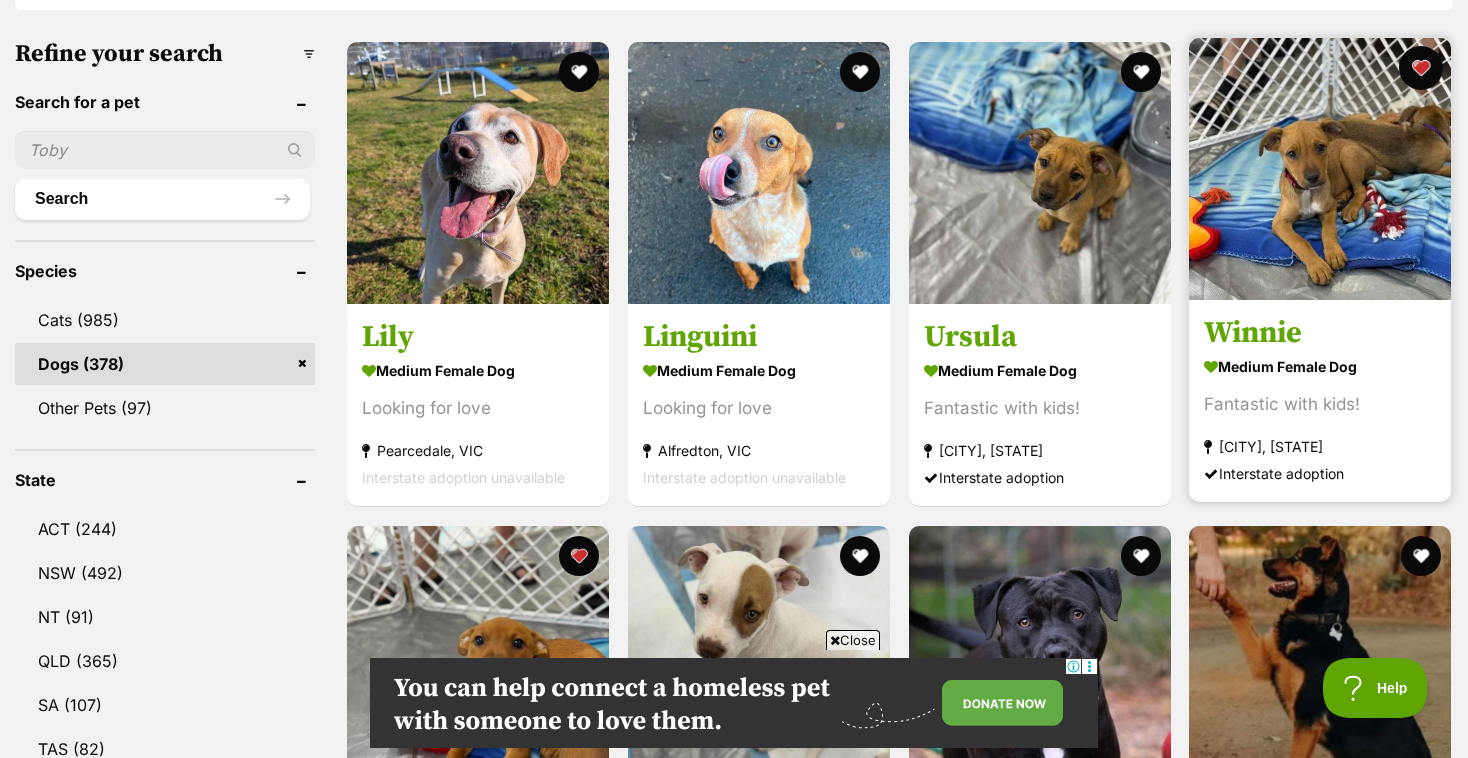 click at bounding box center [1421, 68] 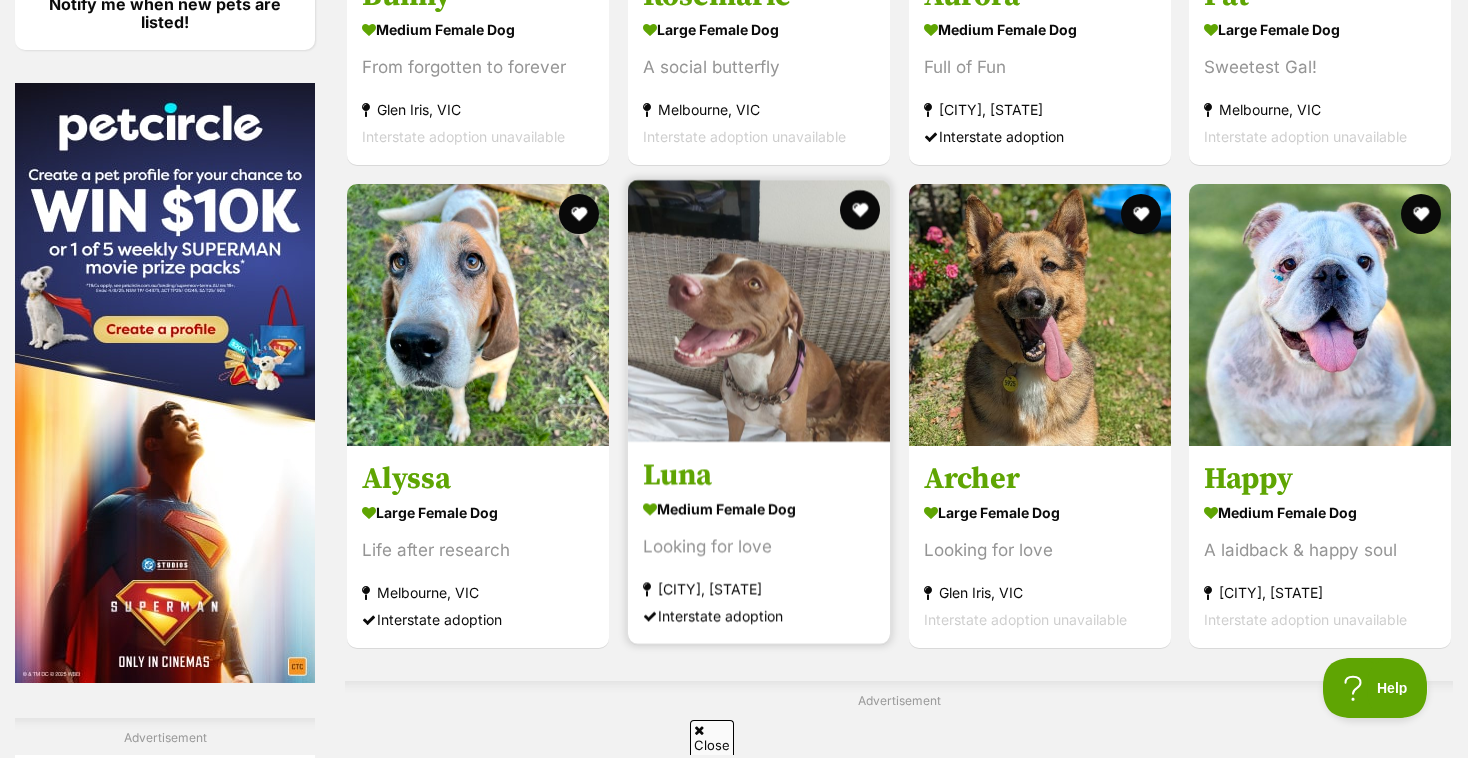 scroll, scrollTop: 0, scrollLeft: 0, axis: both 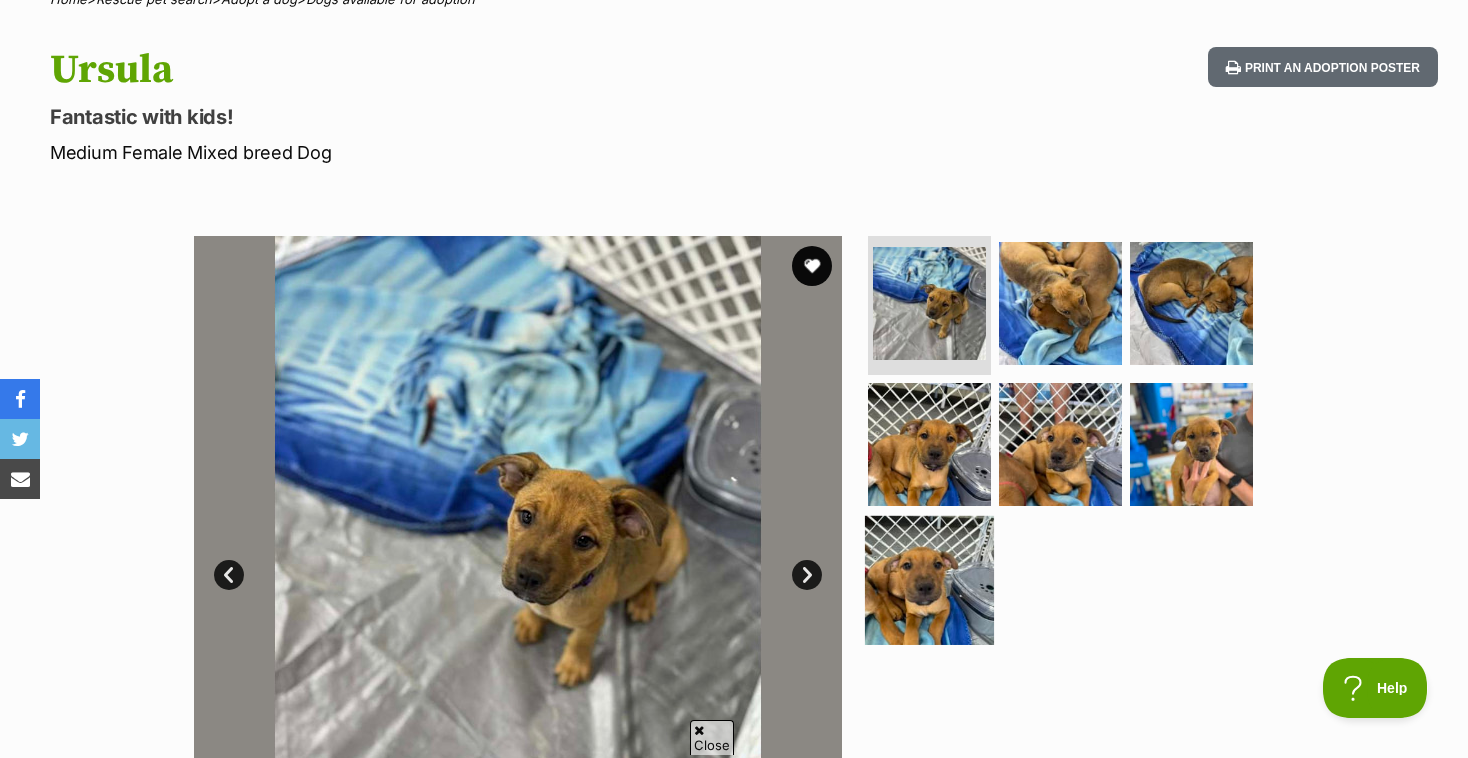 click at bounding box center (929, 580) 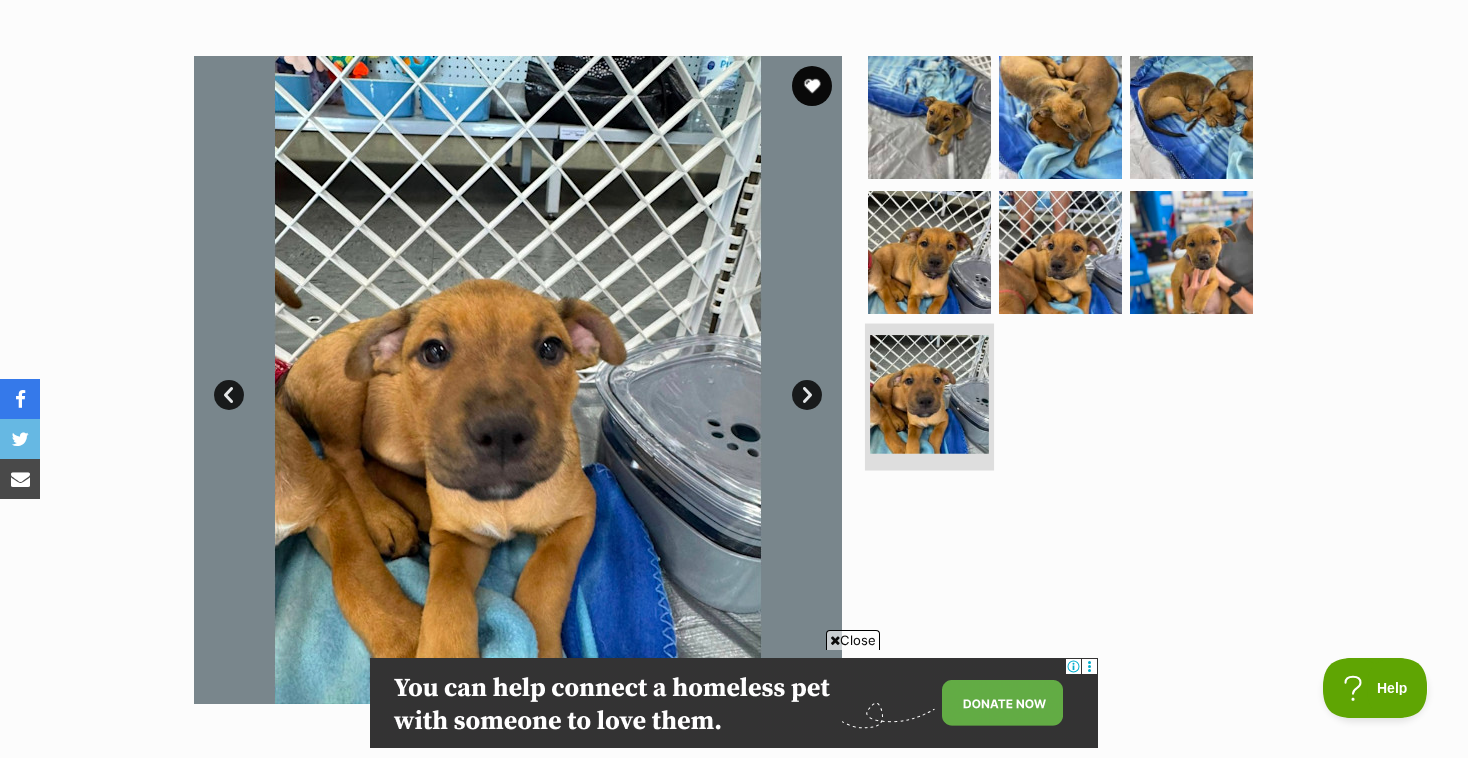 scroll, scrollTop: 0, scrollLeft: 0, axis: both 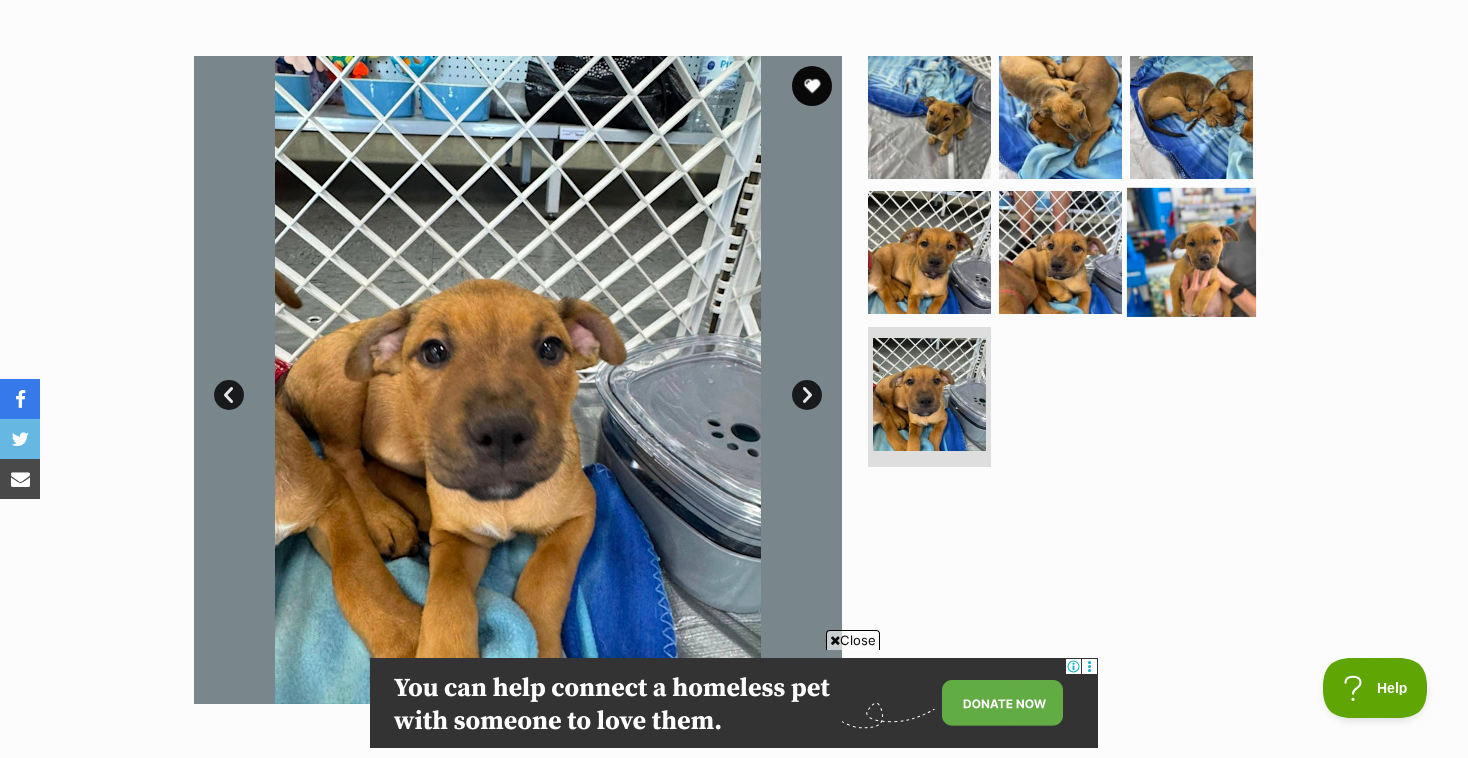 click at bounding box center [1191, 252] 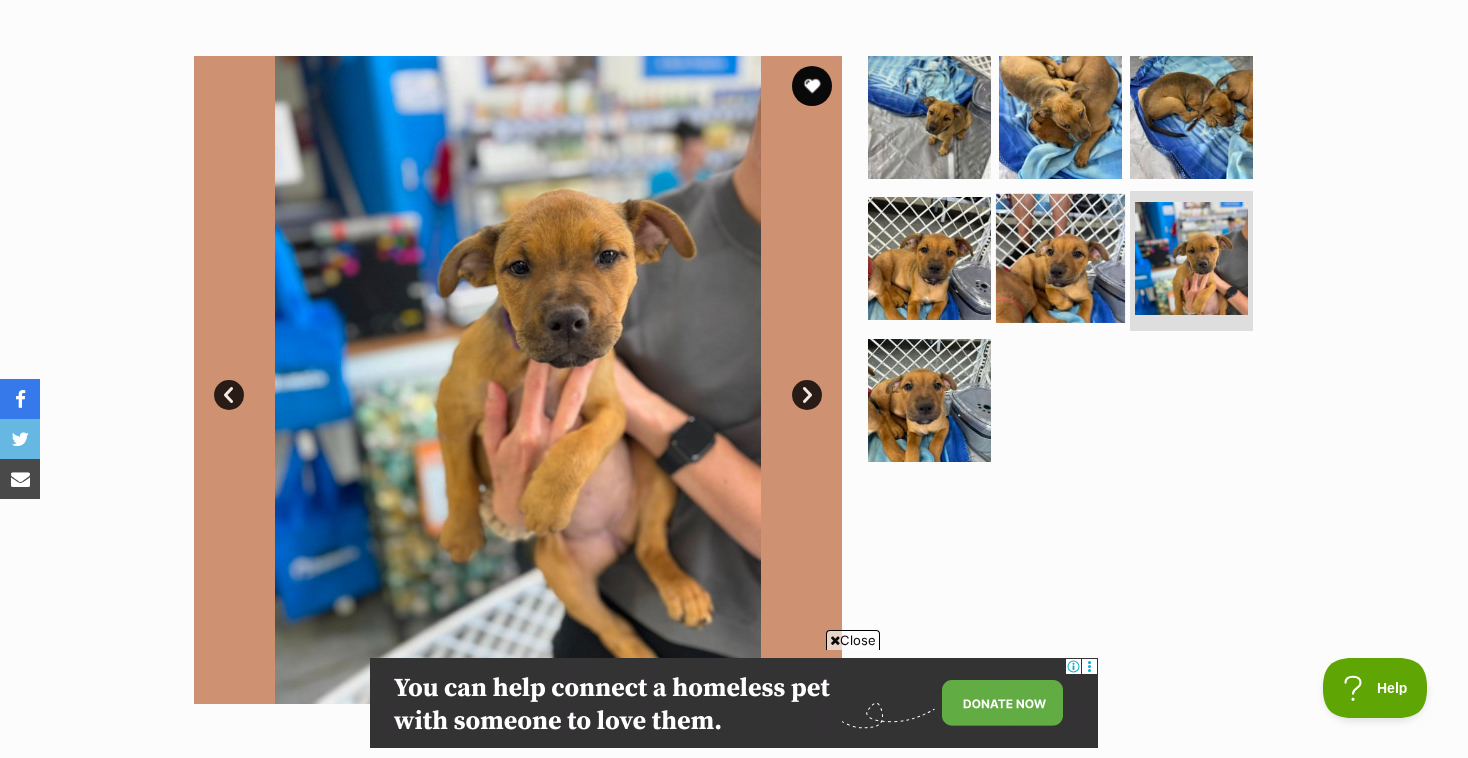 click at bounding box center (1060, 258) 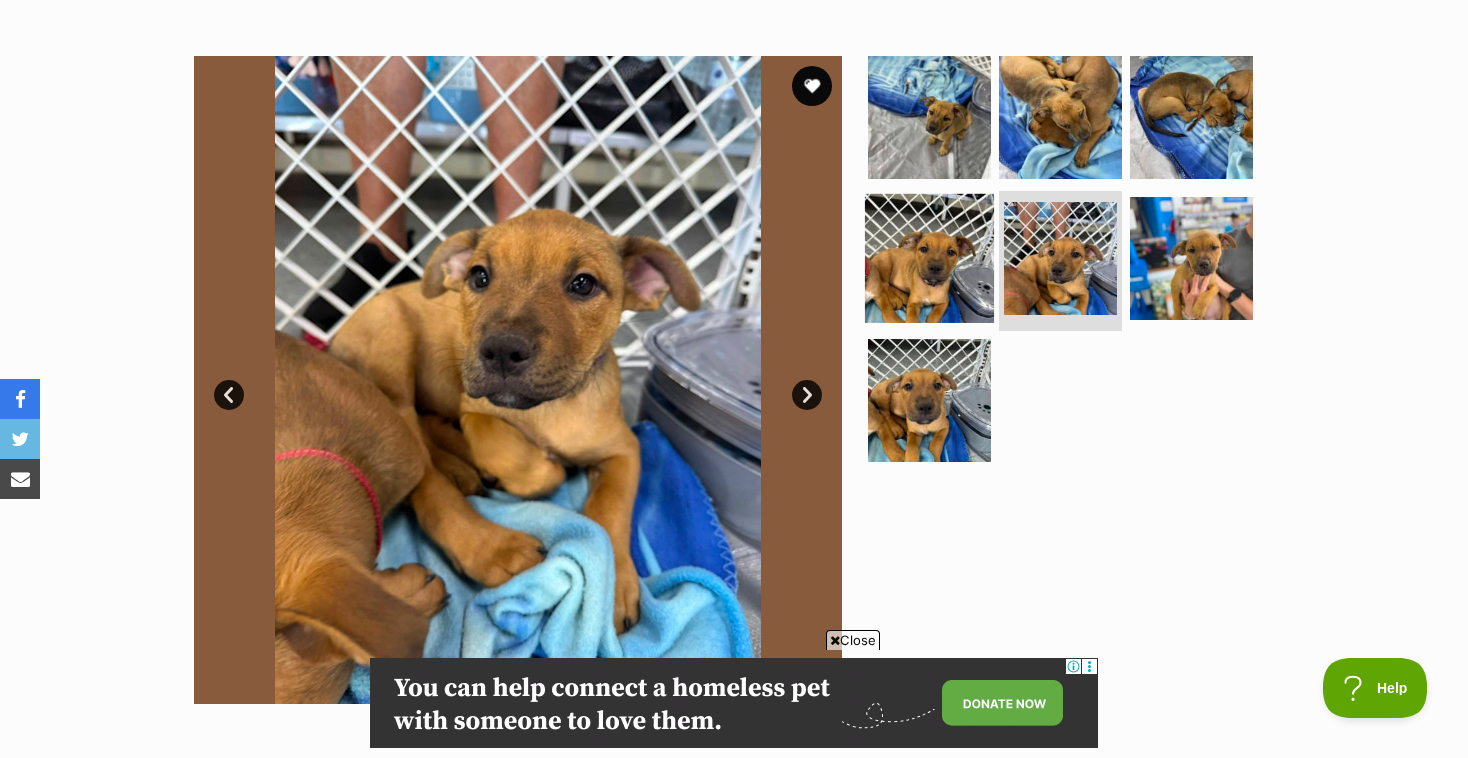 click at bounding box center (929, 258) 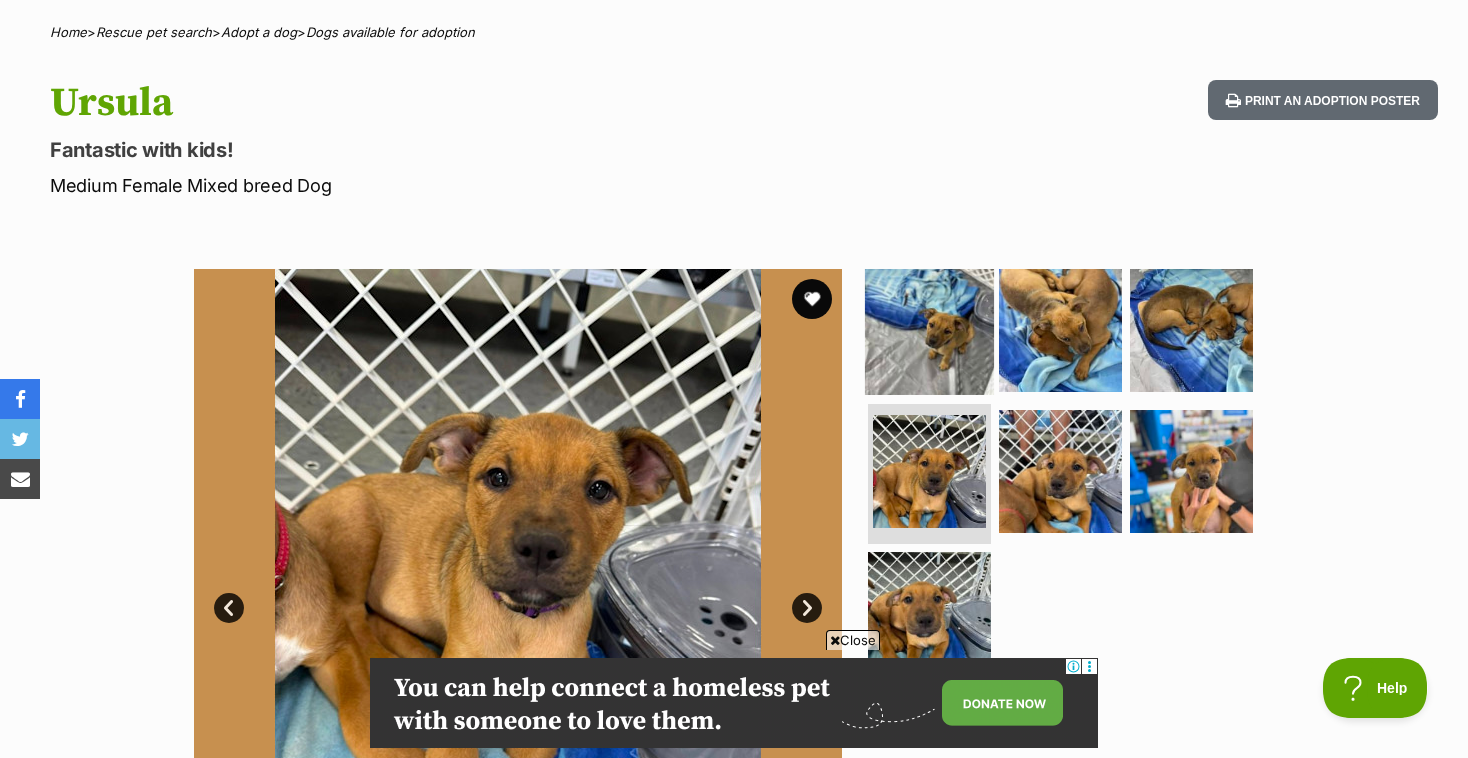 scroll, scrollTop: 145, scrollLeft: 0, axis: vertical 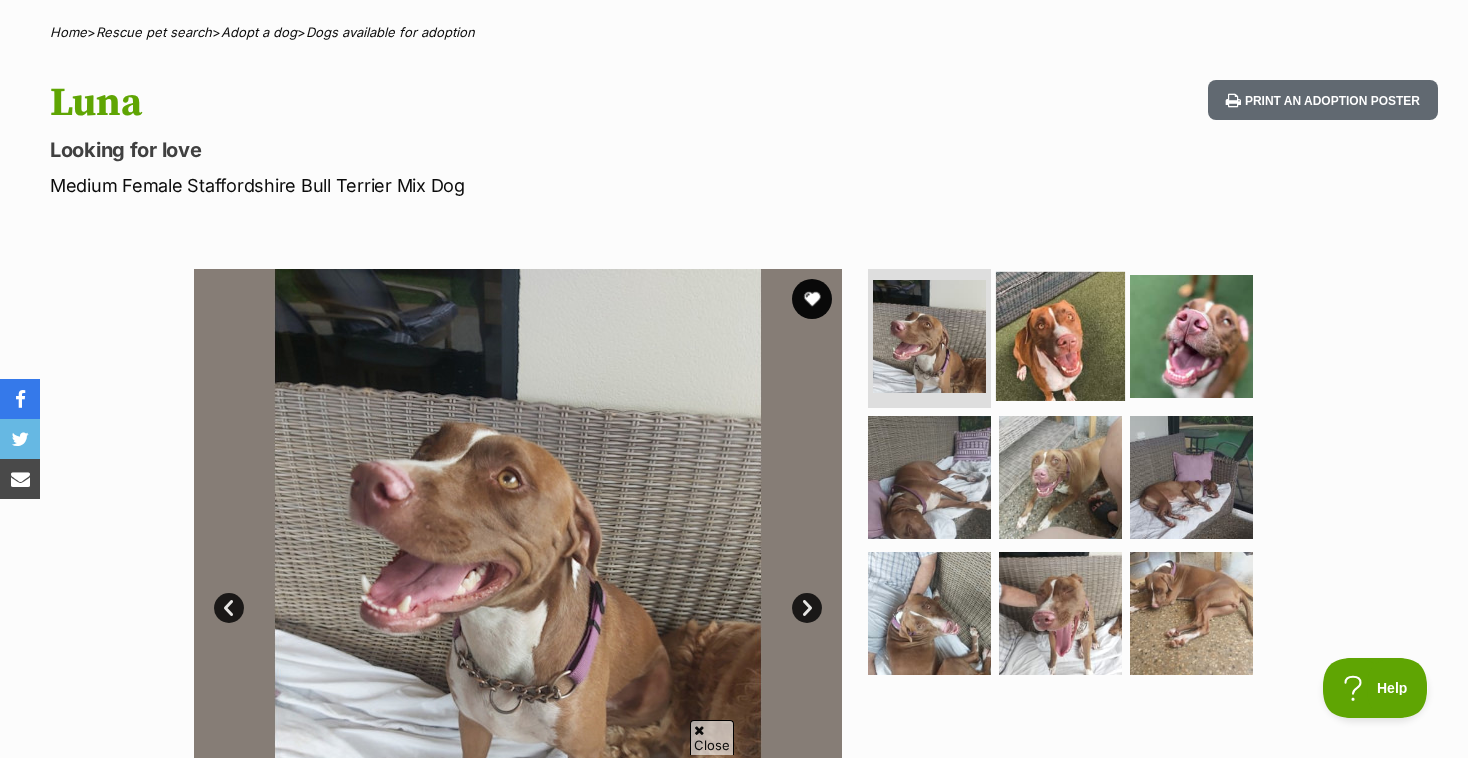 click at bounding box center [1060, 335] 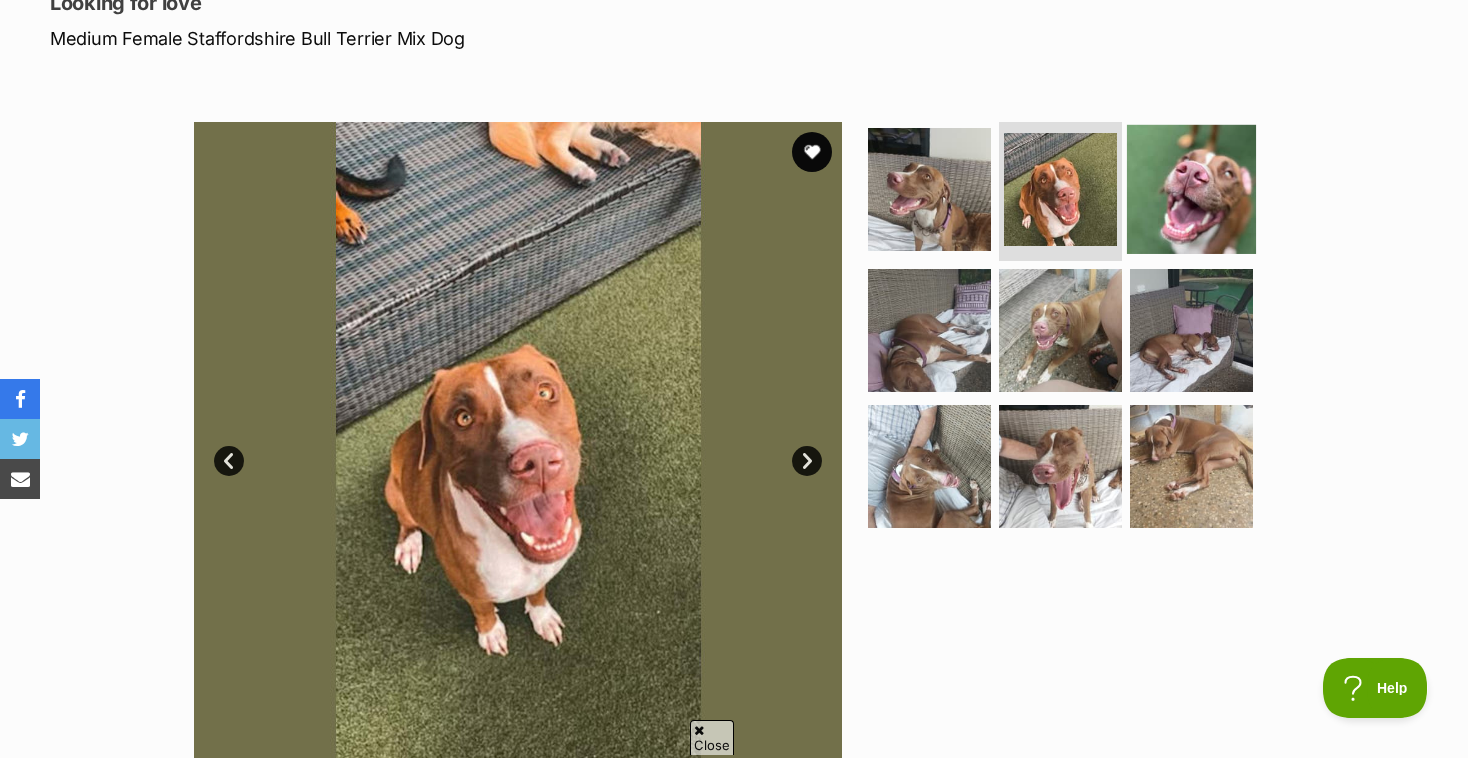 scroll, scrollTop: 0, scrollLeft: 0, axis: both 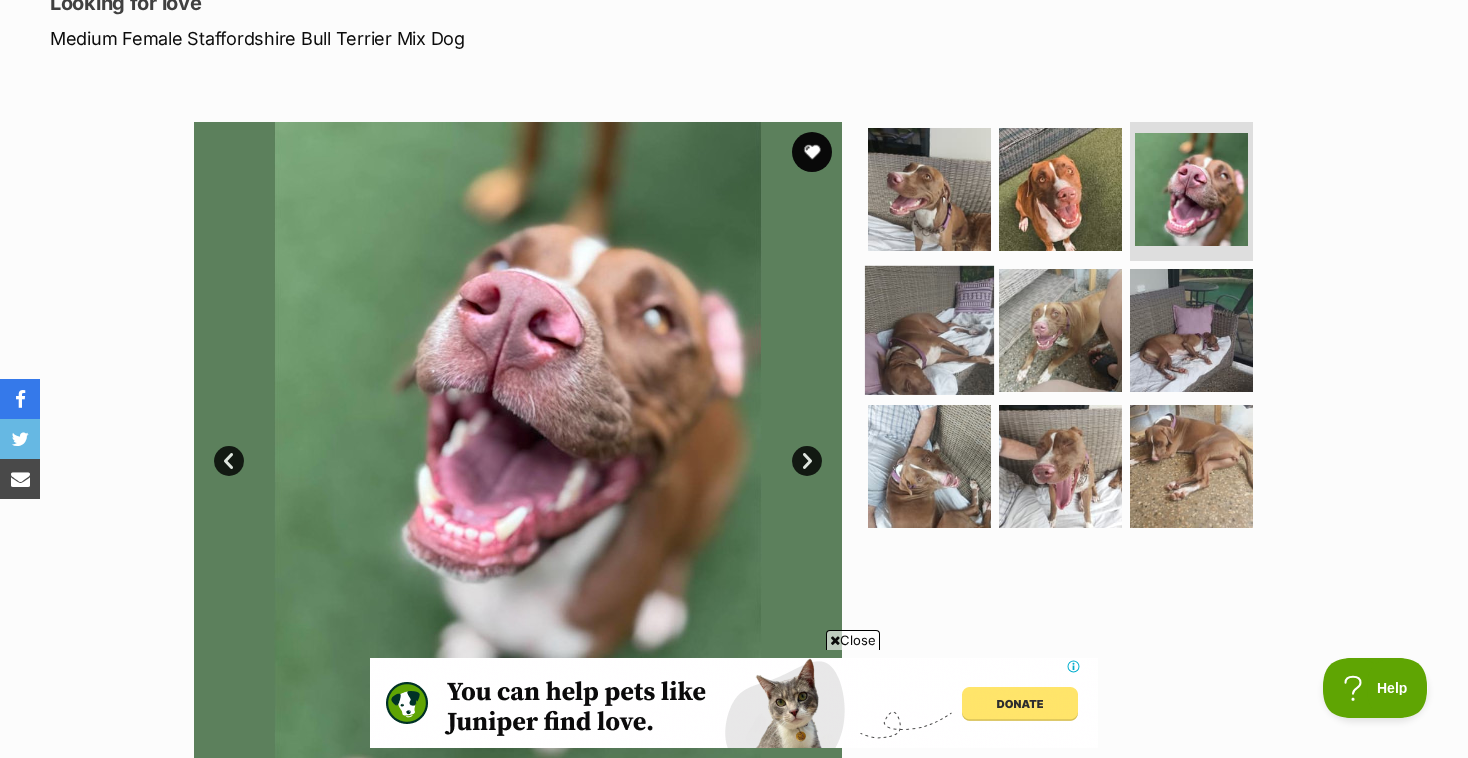 click at bounding box center [929, 330] 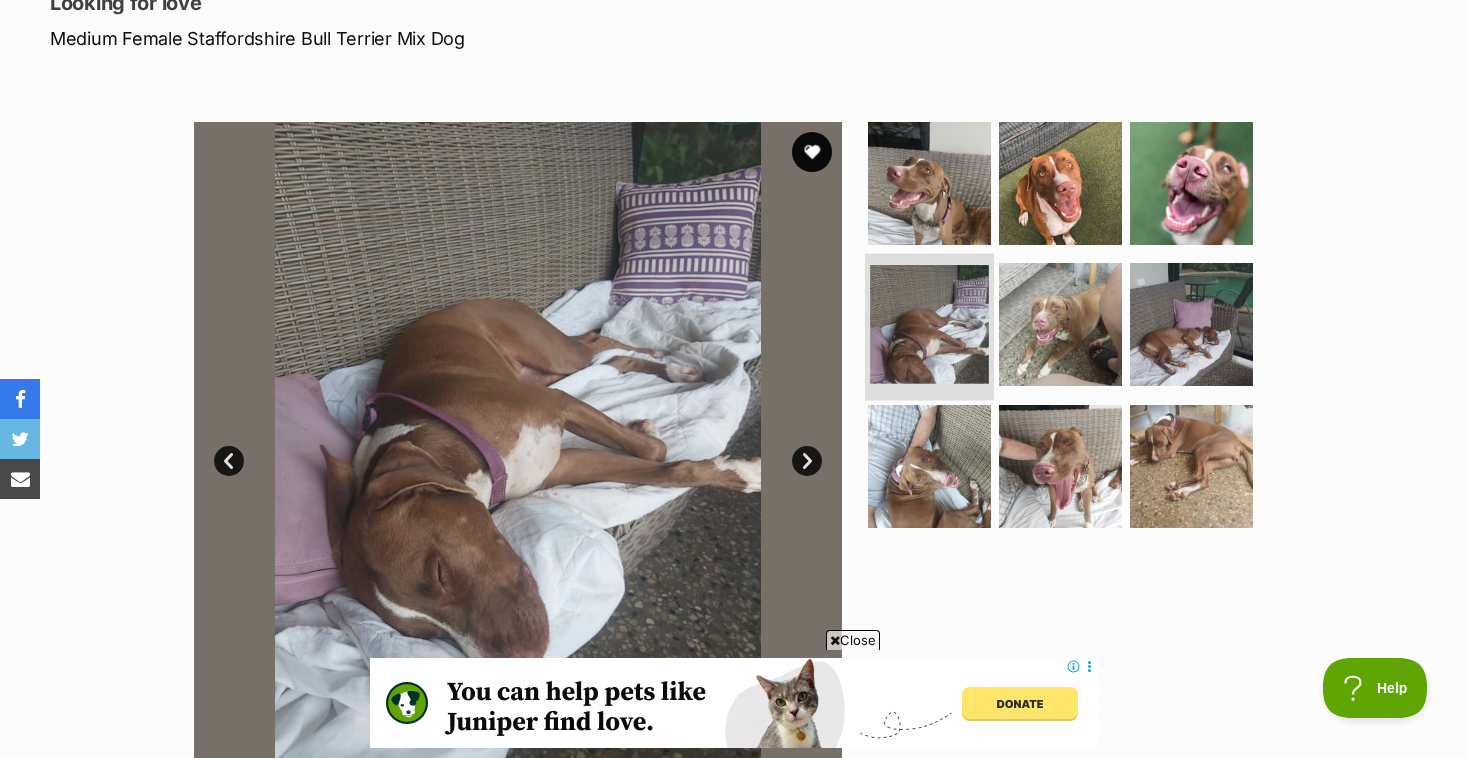 scroll, scrollTop: 0, scrollLeft: 0, axis: both 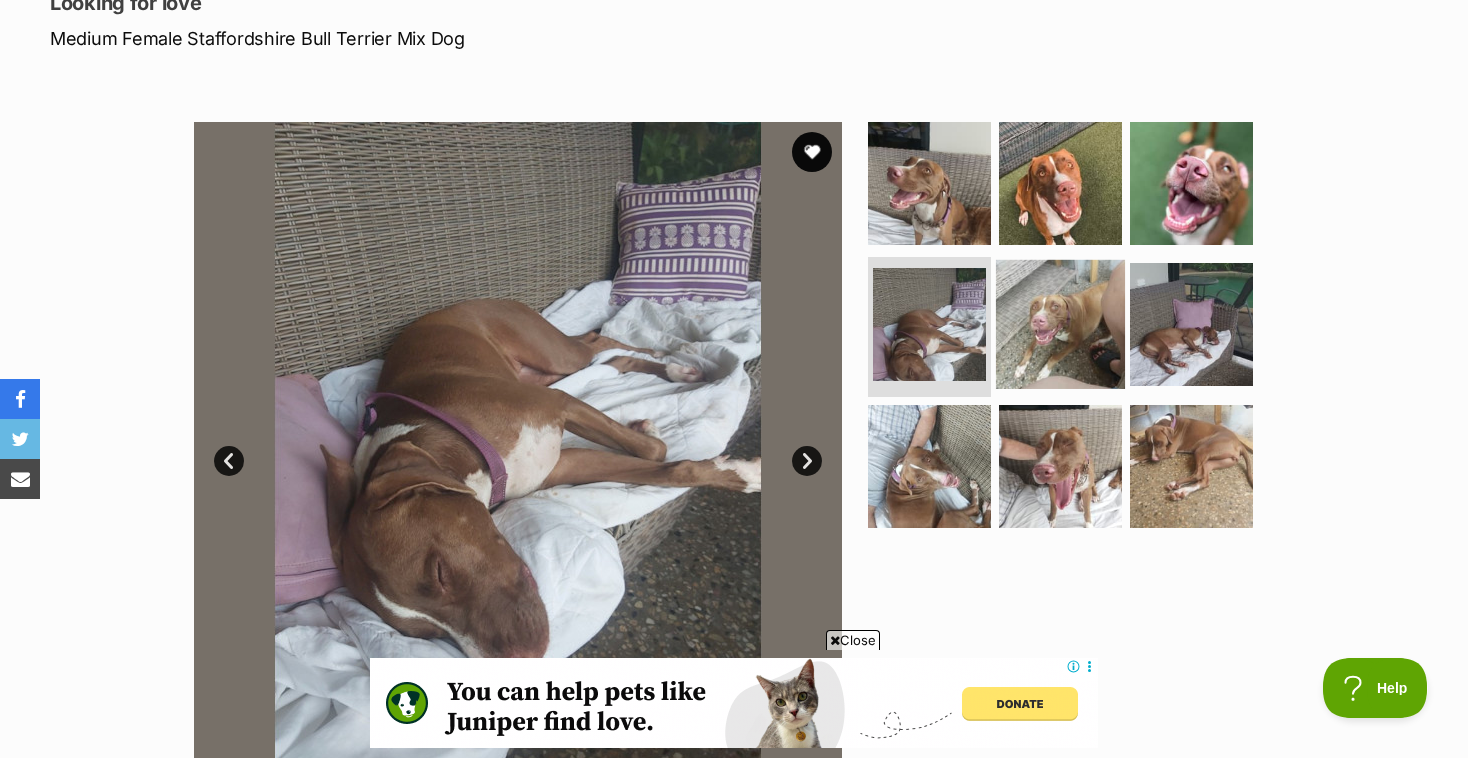 click at bounding box center (1060, 324) 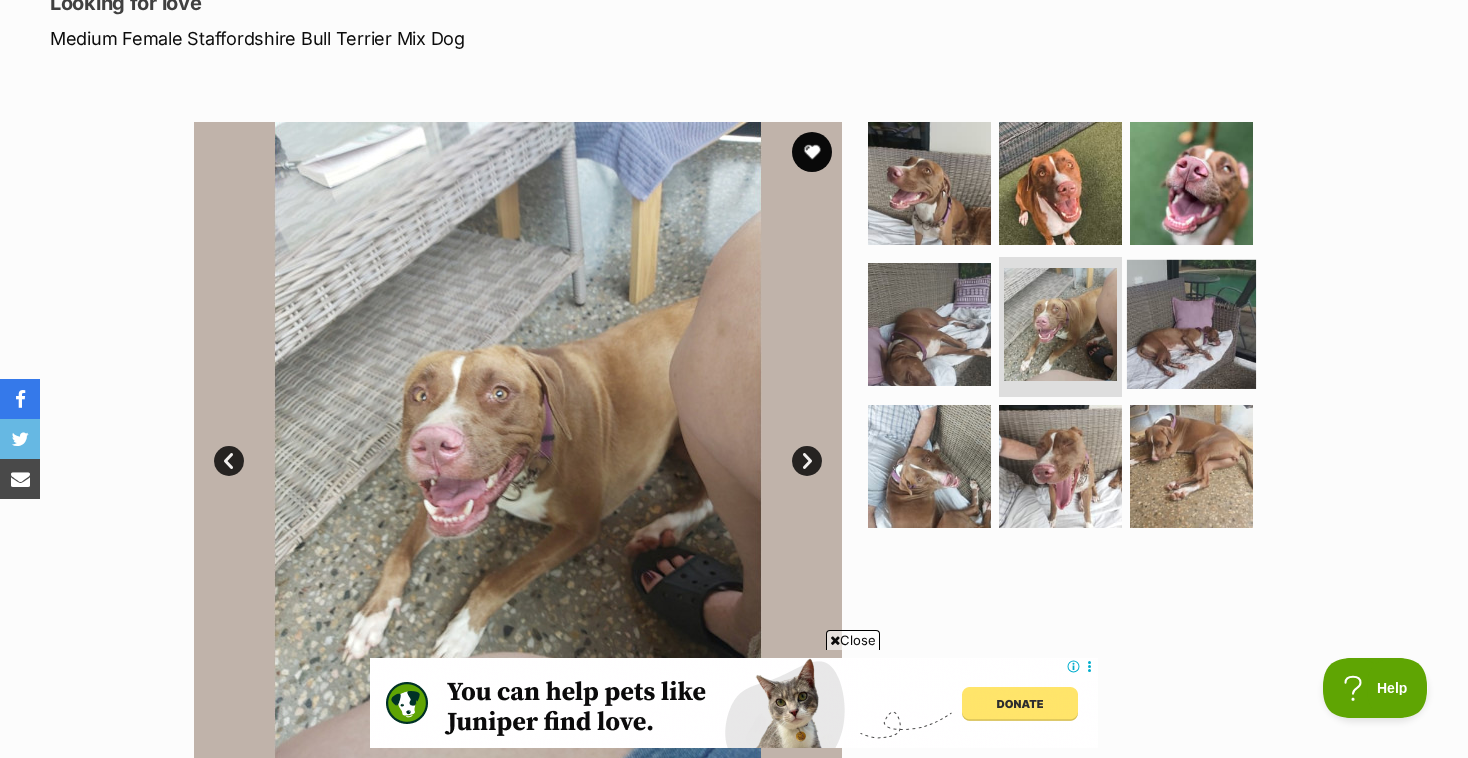 click at bounding box center (1191, 324) 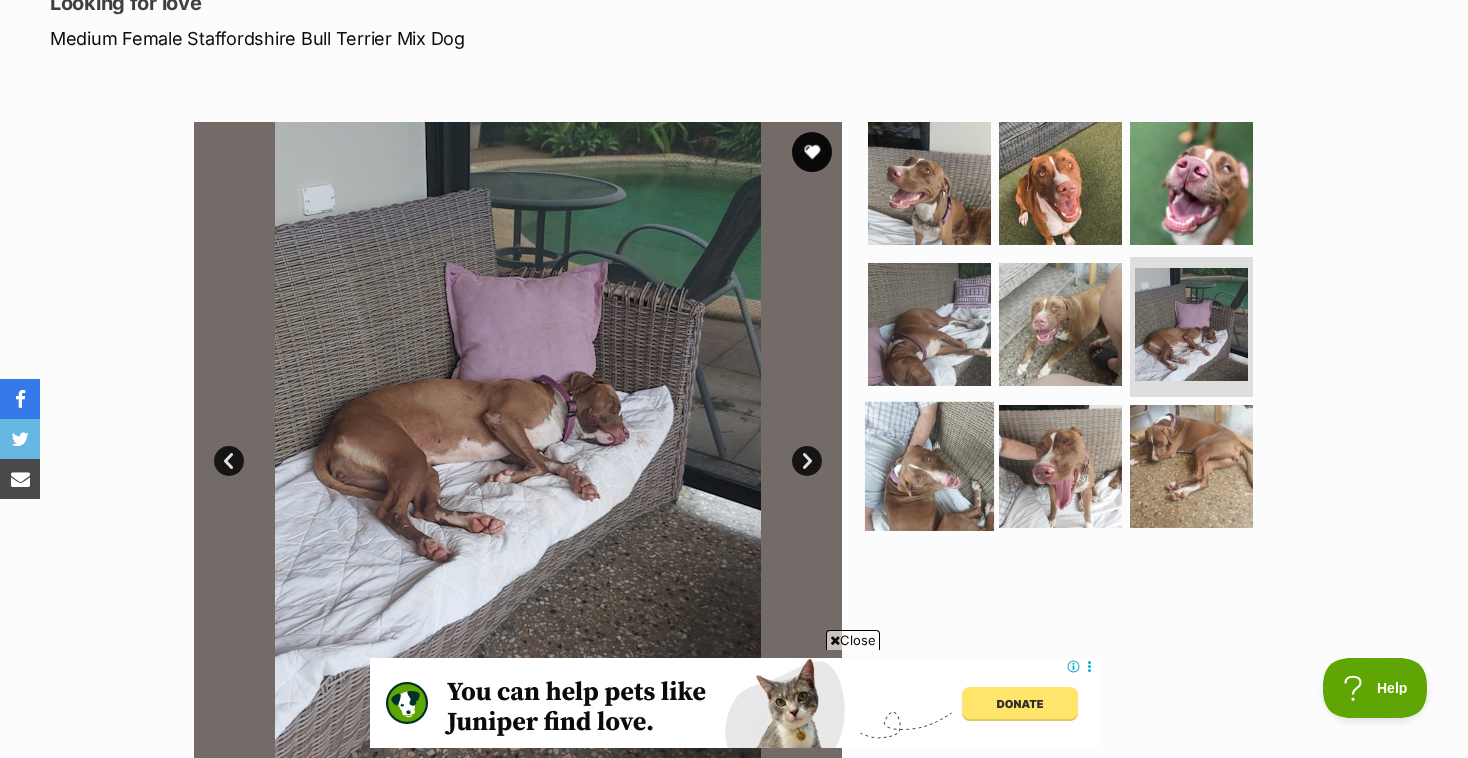 click at bounding box center [929, 466] 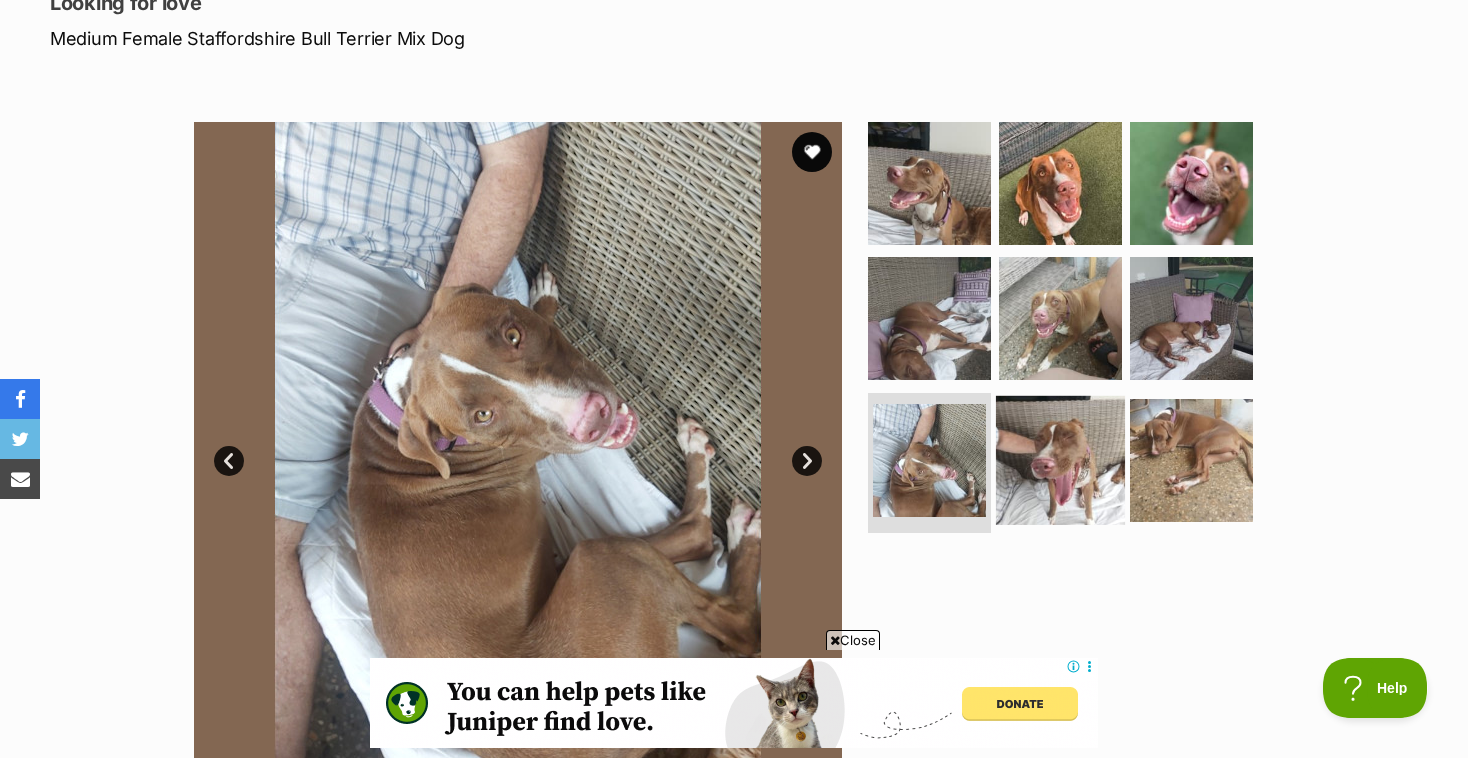 click at bounding box center [1060, 460] 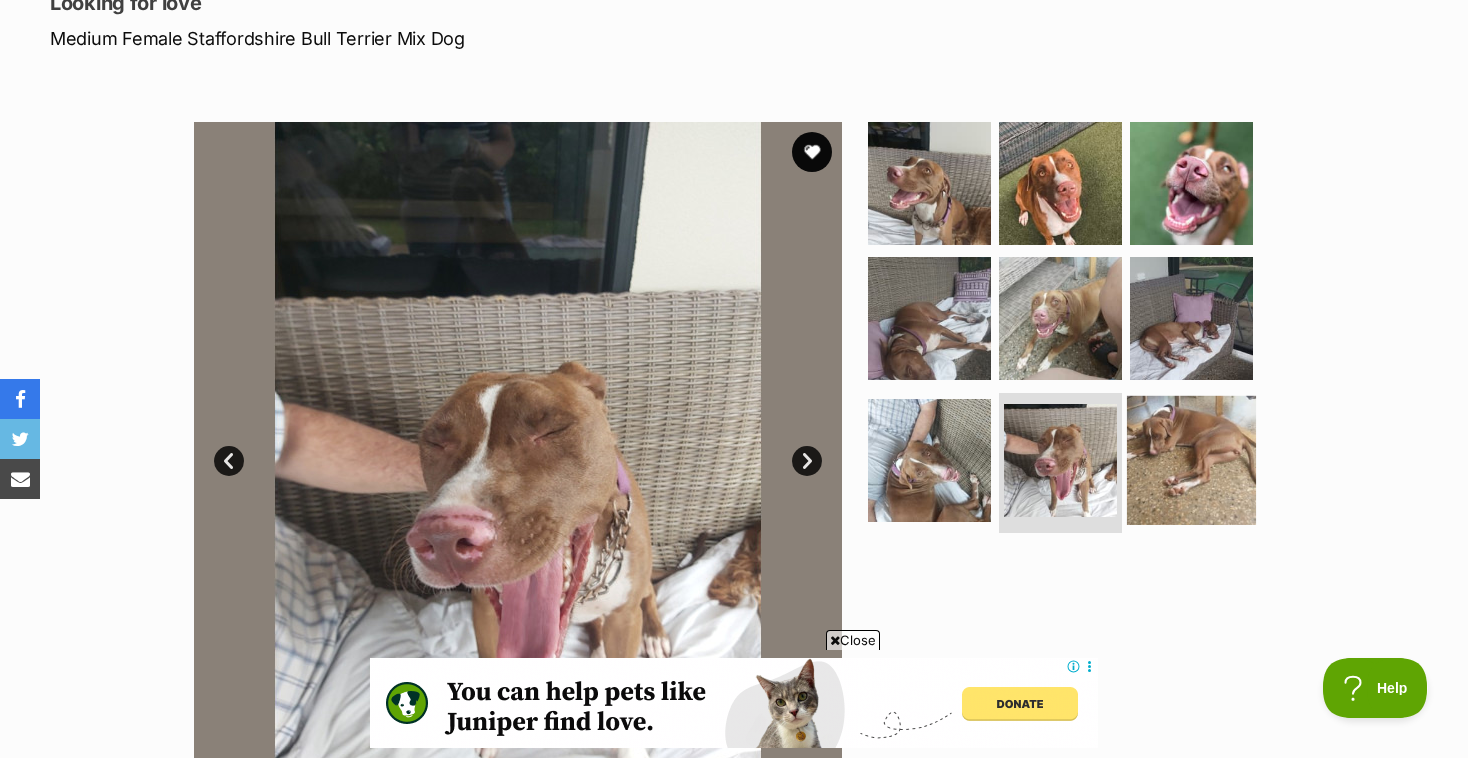 click at bounding box center (1191, 460) 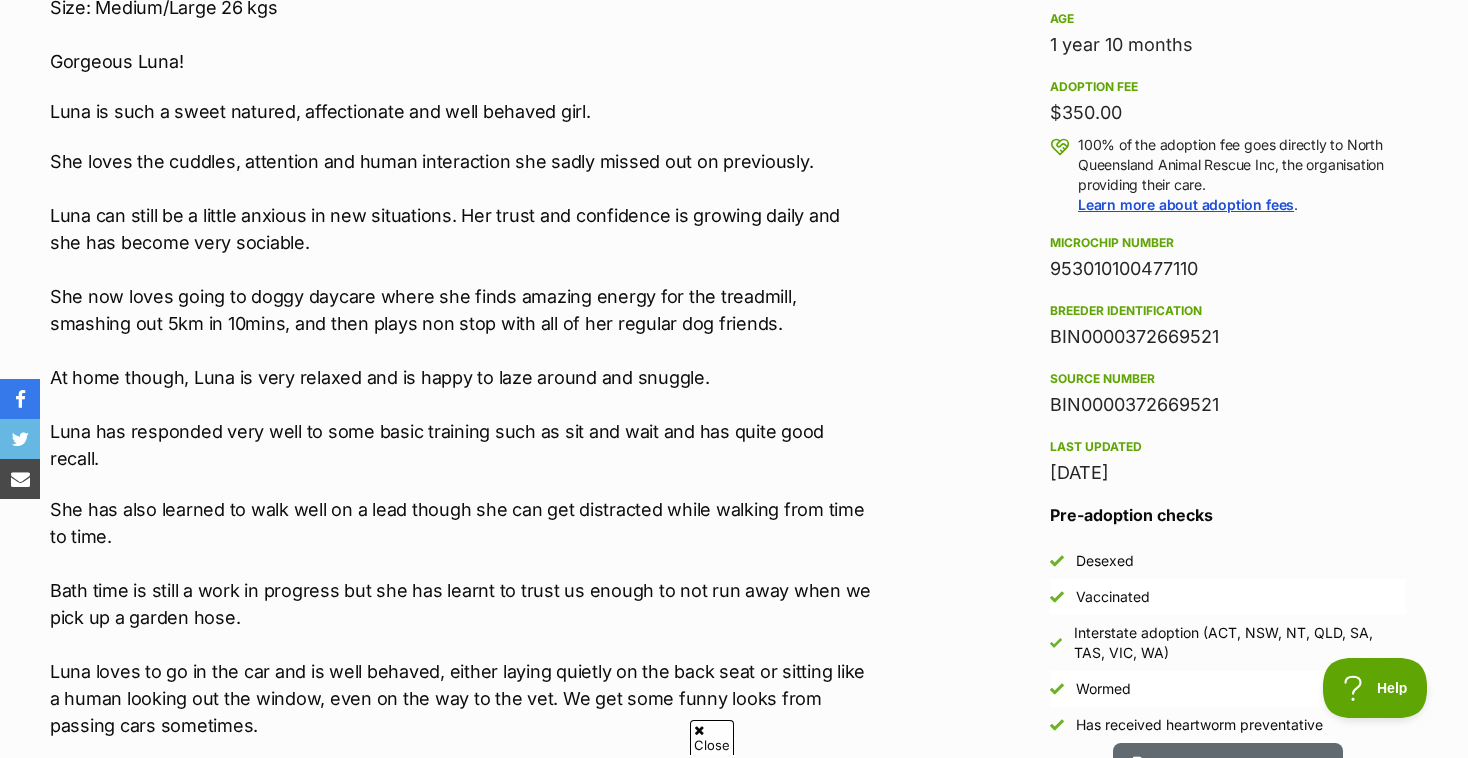 scroll, scrollTop: 0, scrollLeft: 0, axis: both 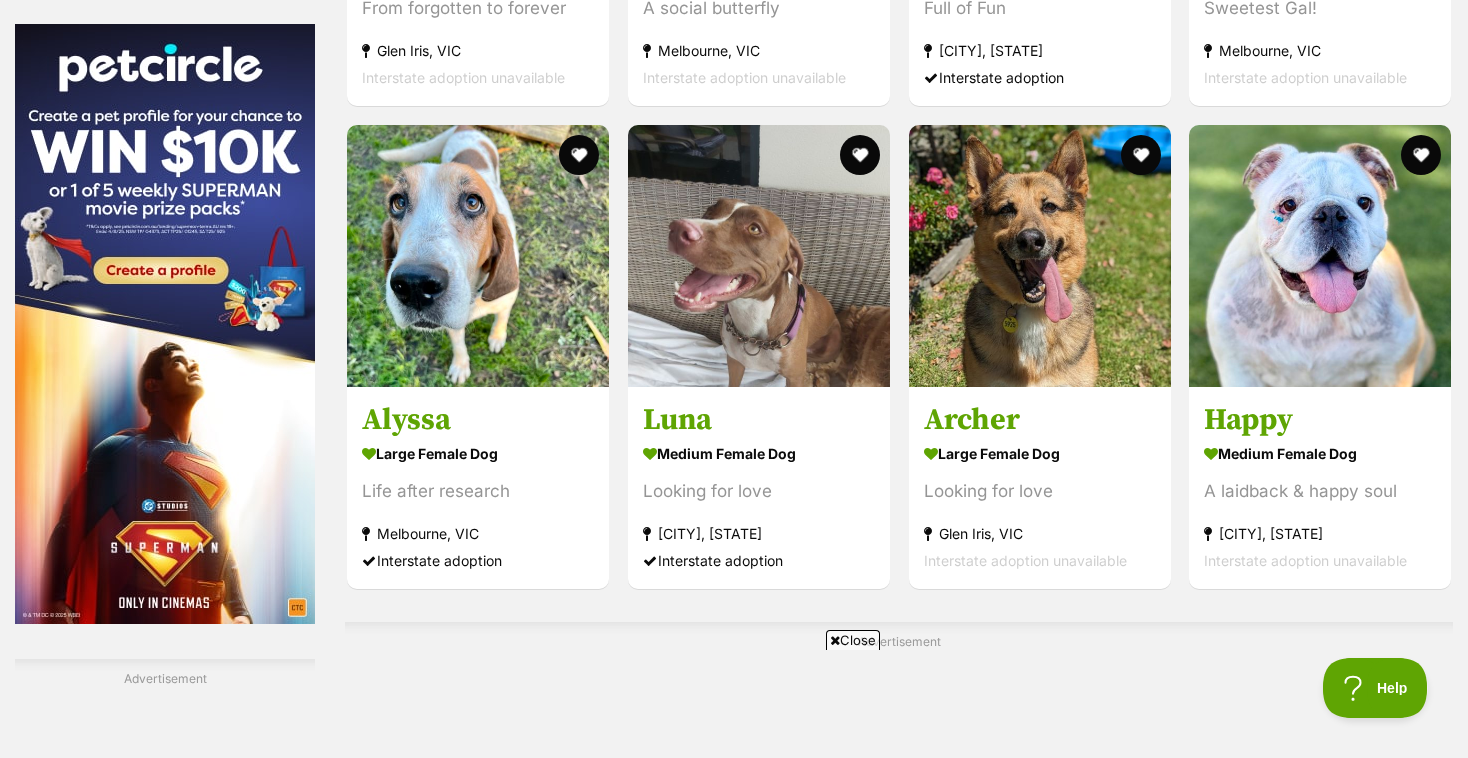 click on "Next" at bounding box center [980, 985] 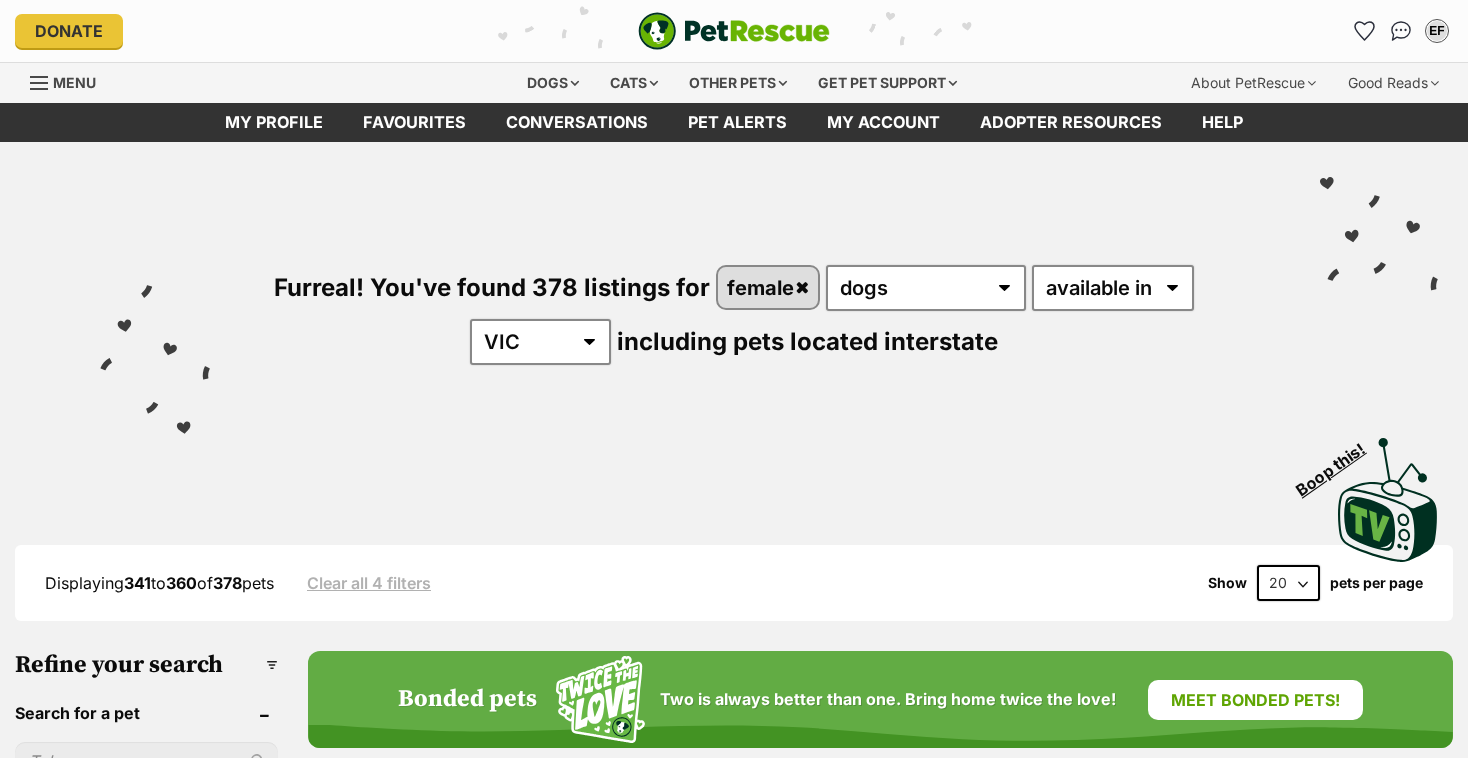 scroll, scrollTop: 0, scrollLeft: 0, axis: both 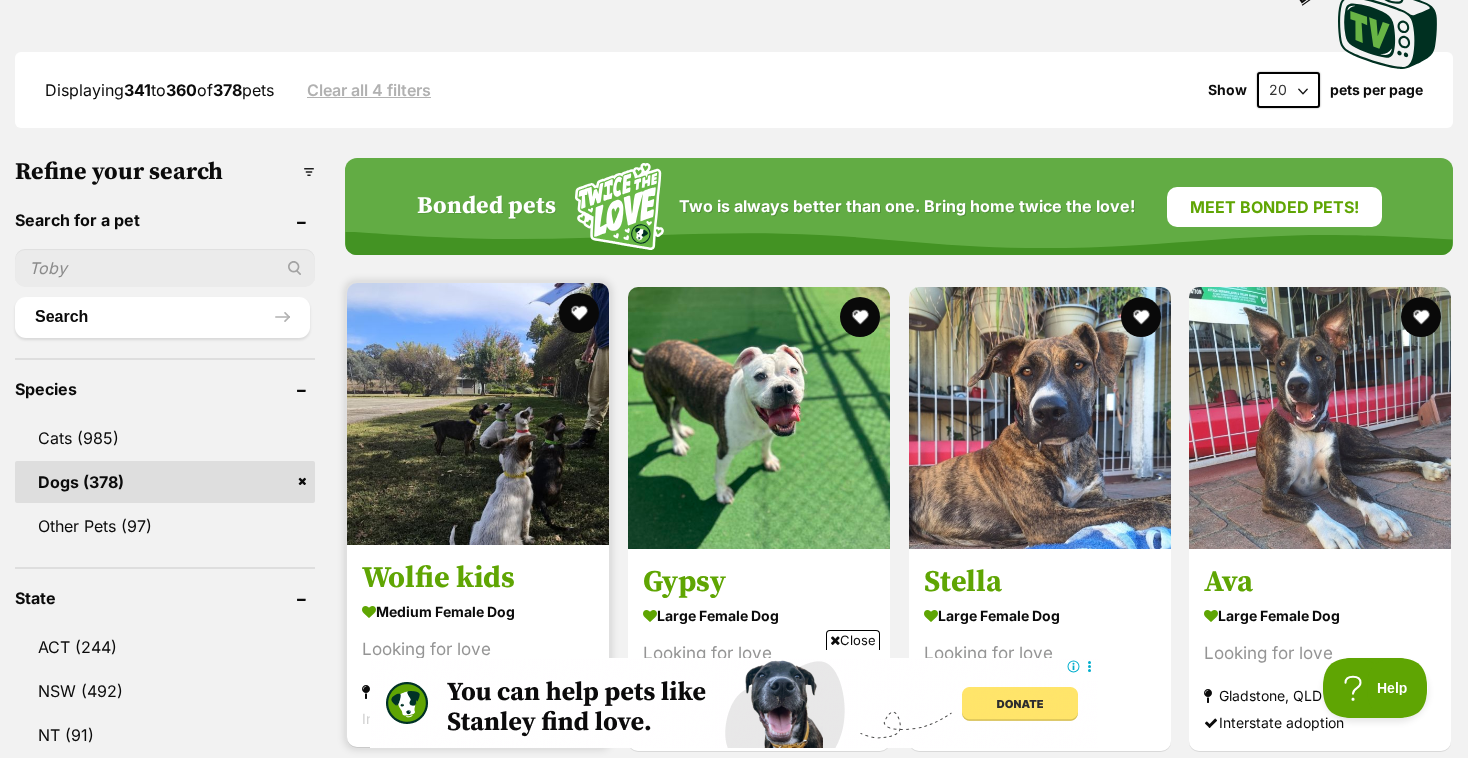 click at bounding box center (478, 414) 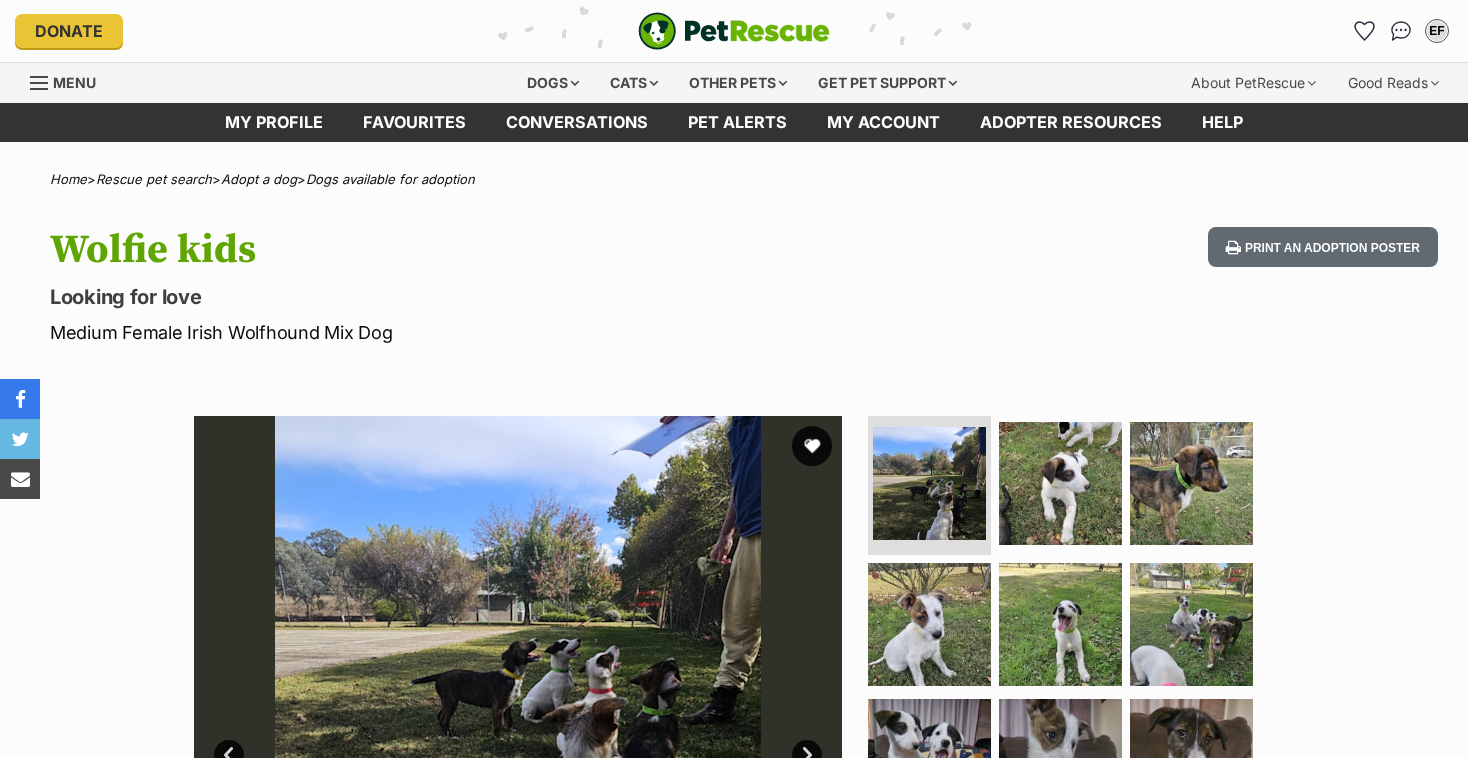 scroll, scrollTop: 0, scrollLeft: 0, axis: both 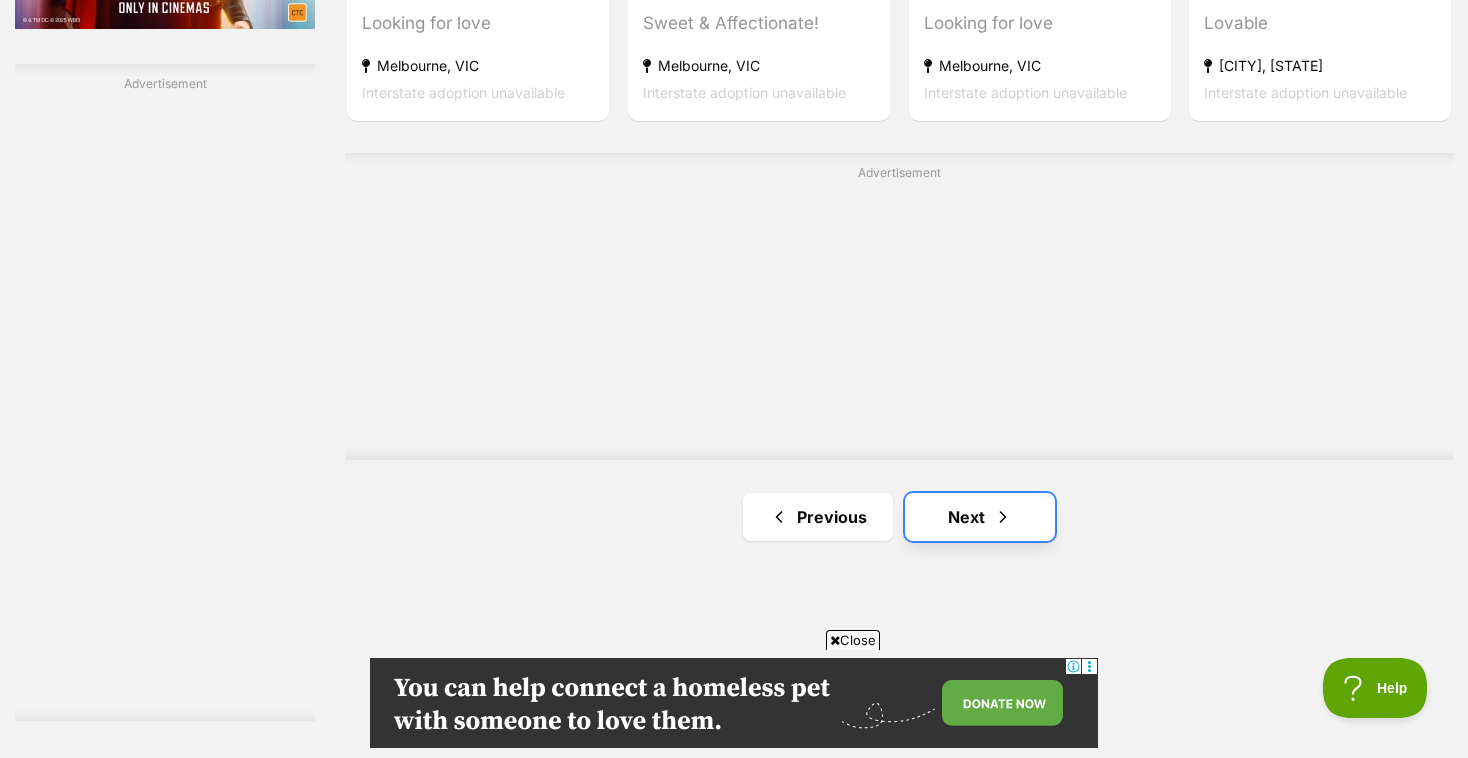 click on "Next" at bounding box center [980, 517] 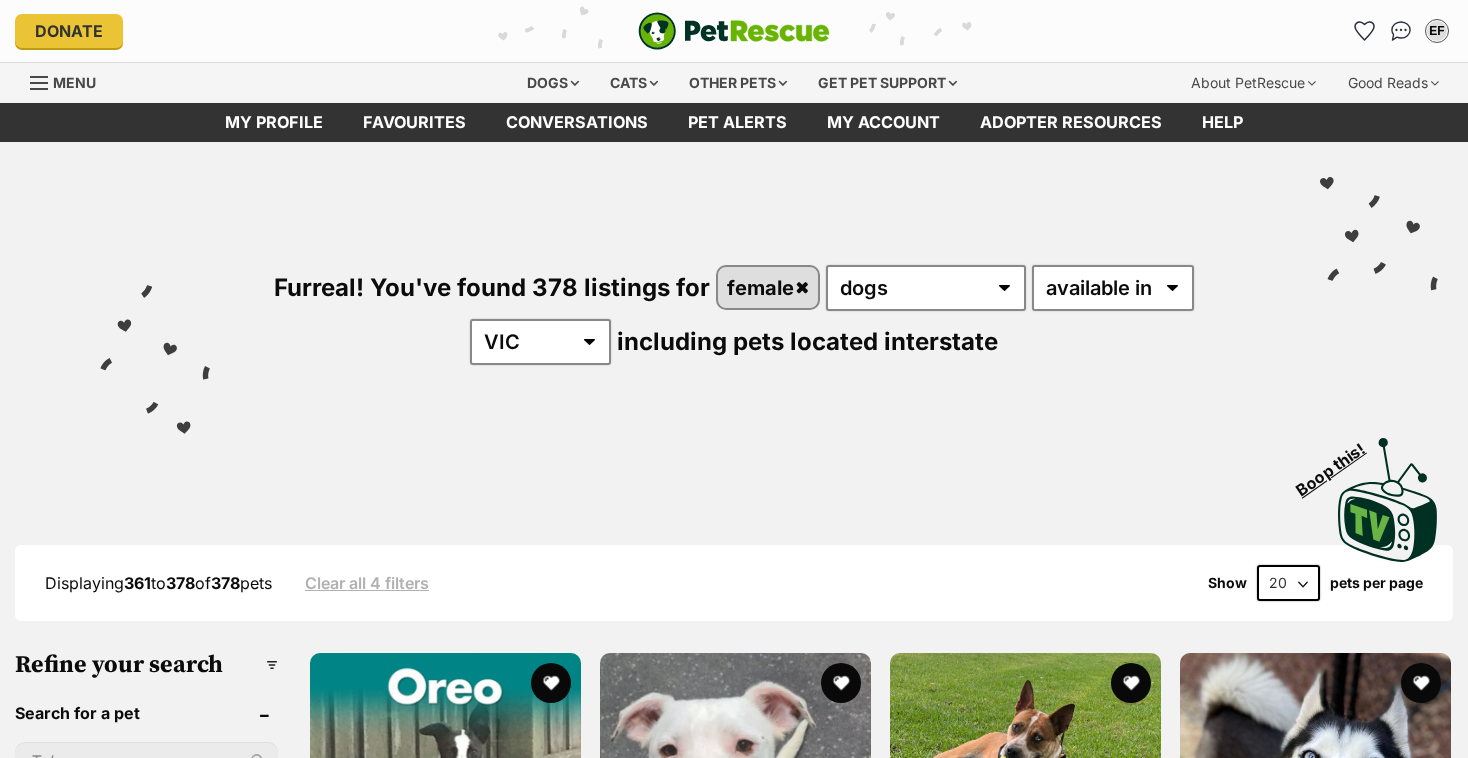 scroll, scrollTop: 0, scrollLeft: 0, axis: both 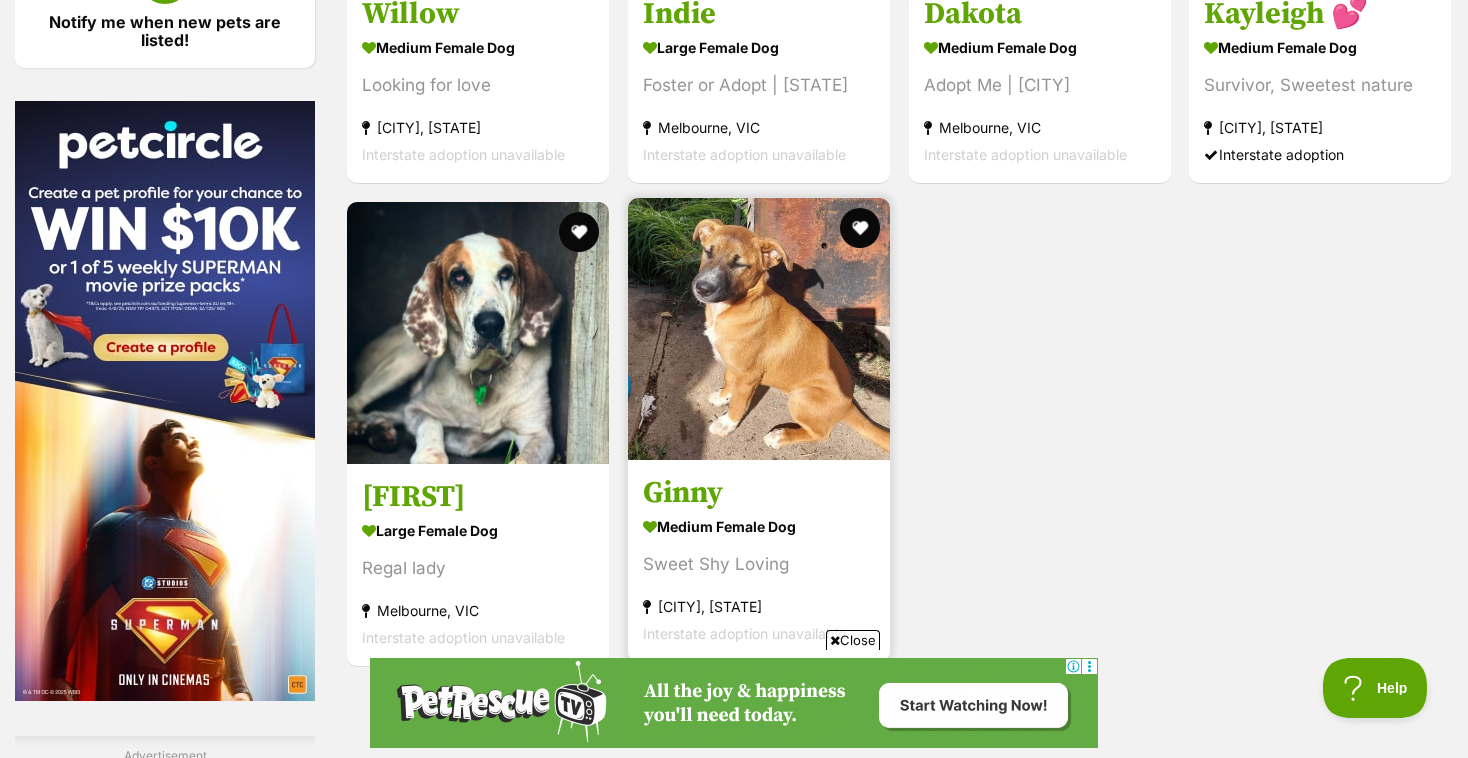 click at bounding box center [759, 329] 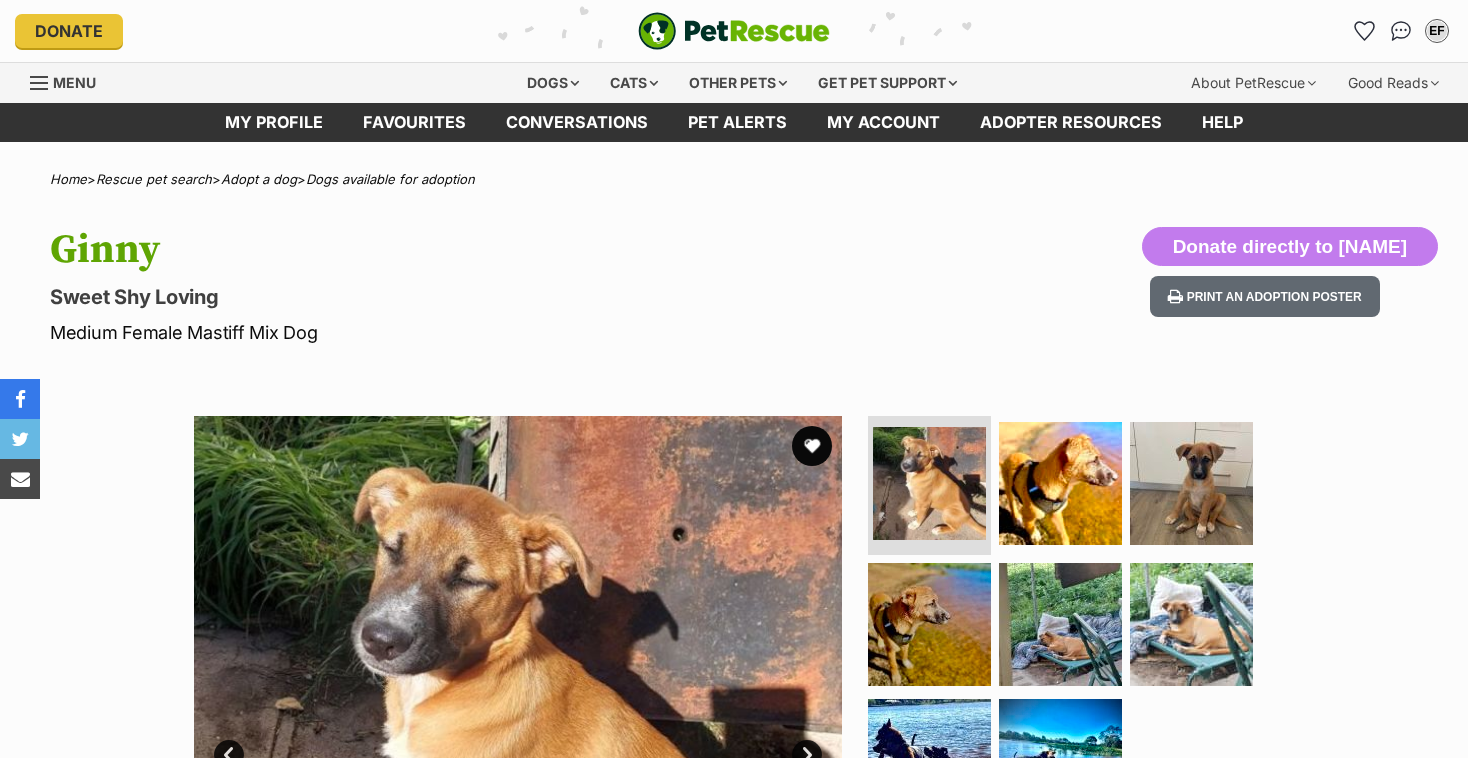 scroll, scrollTop: 0, scrollLeft: 0, axis: both 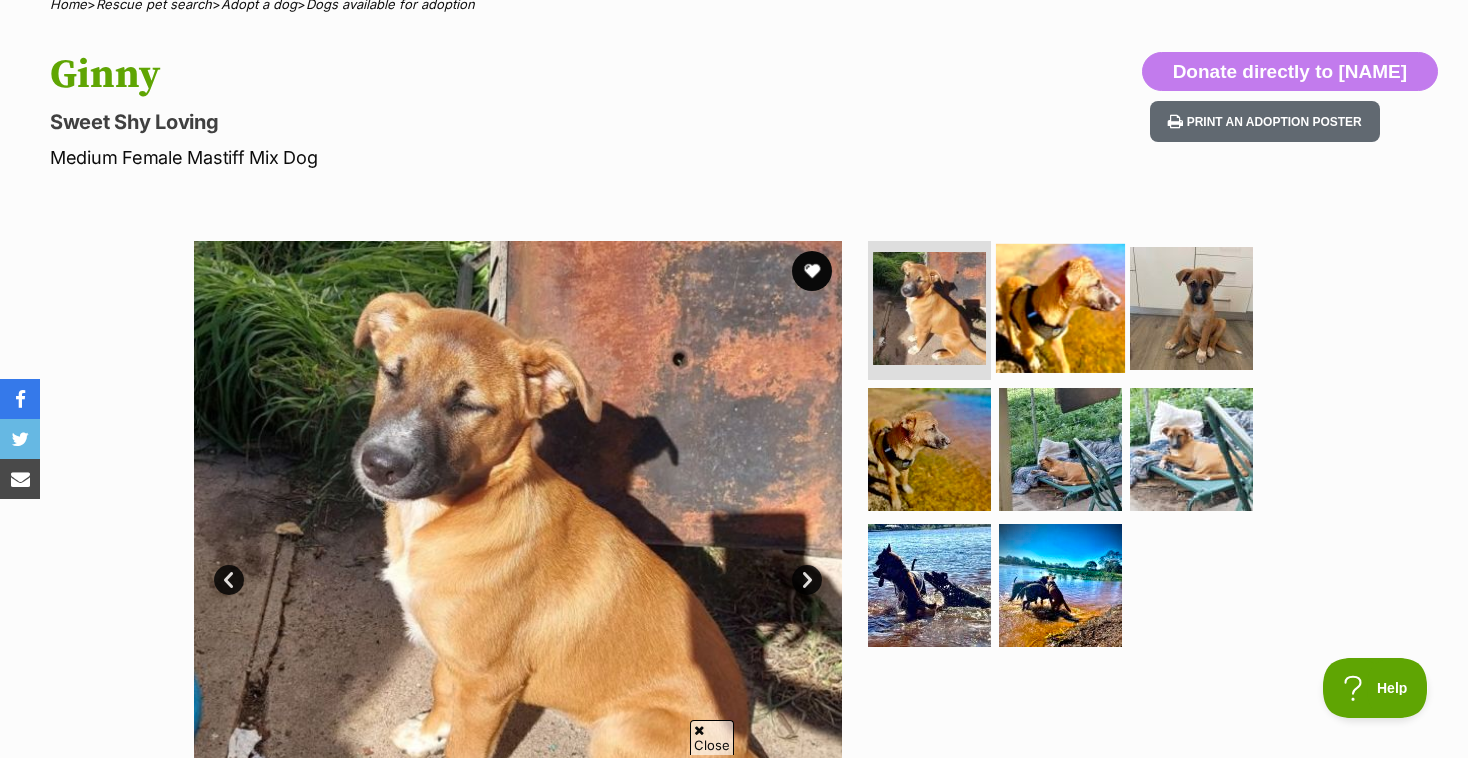 click at bounding box center (1060, 307) 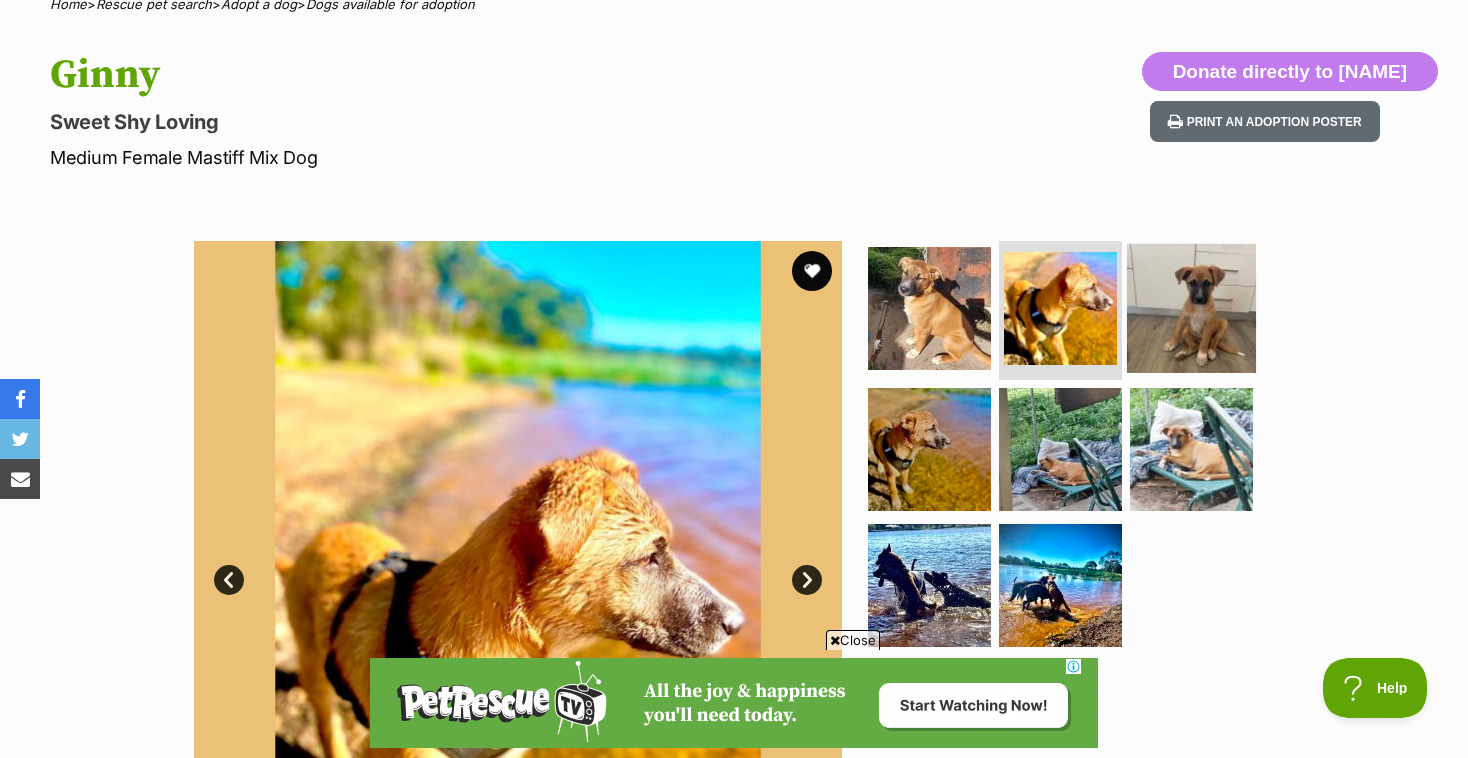 scroll, scrollTop: 0, scrollLeft: 0, axis: both 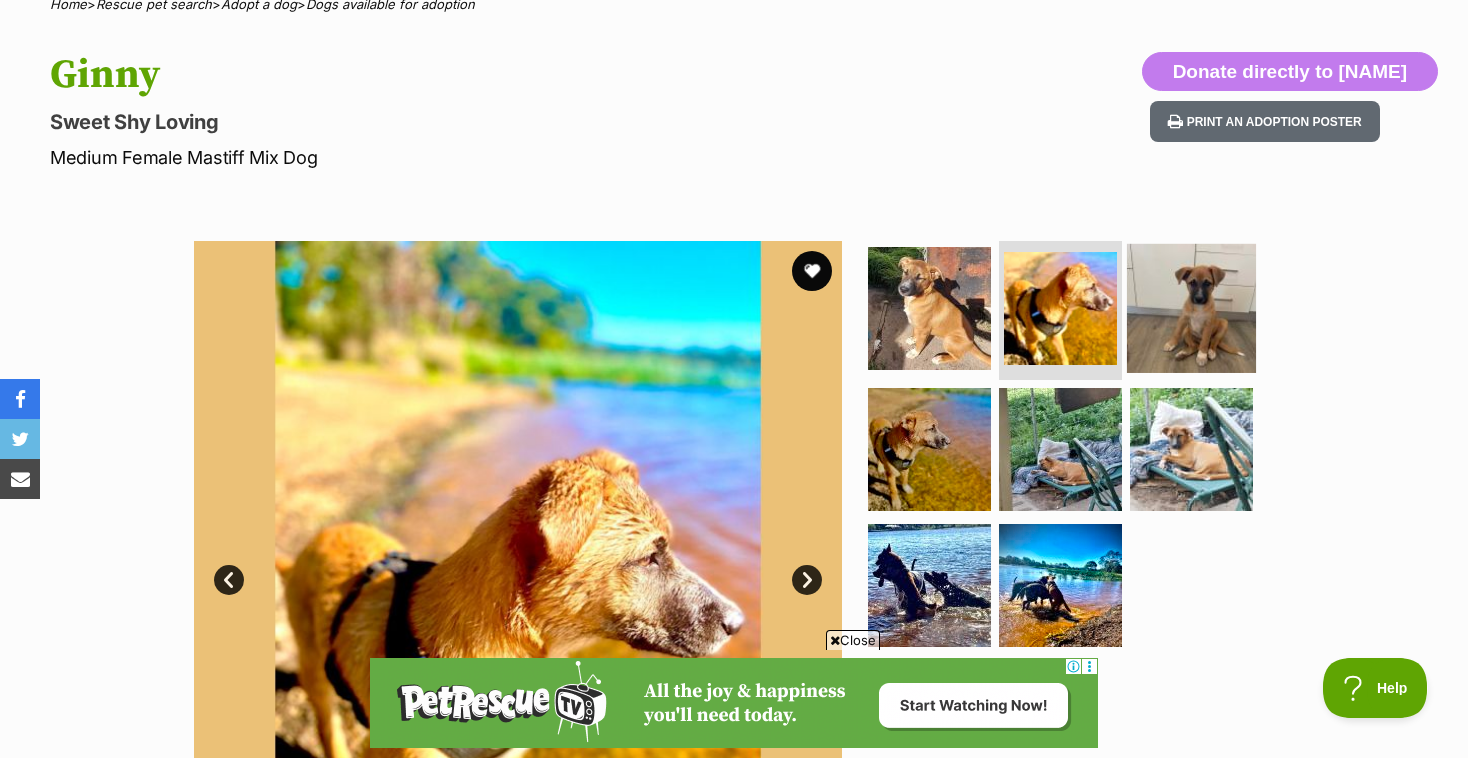 click at bounding box center (1191, 307) 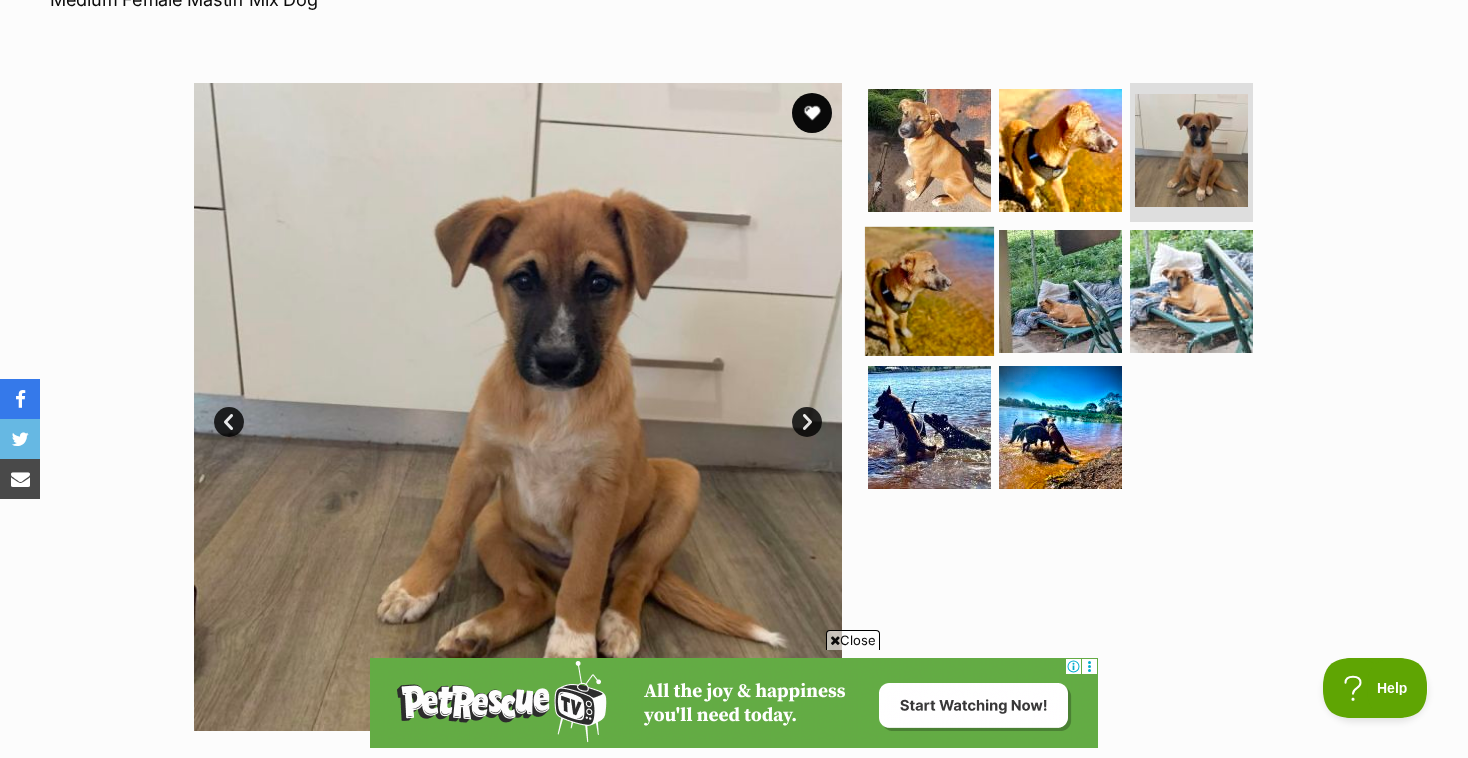 scroll, scrollTop: 0, scrollLeft: 0, axis: both 